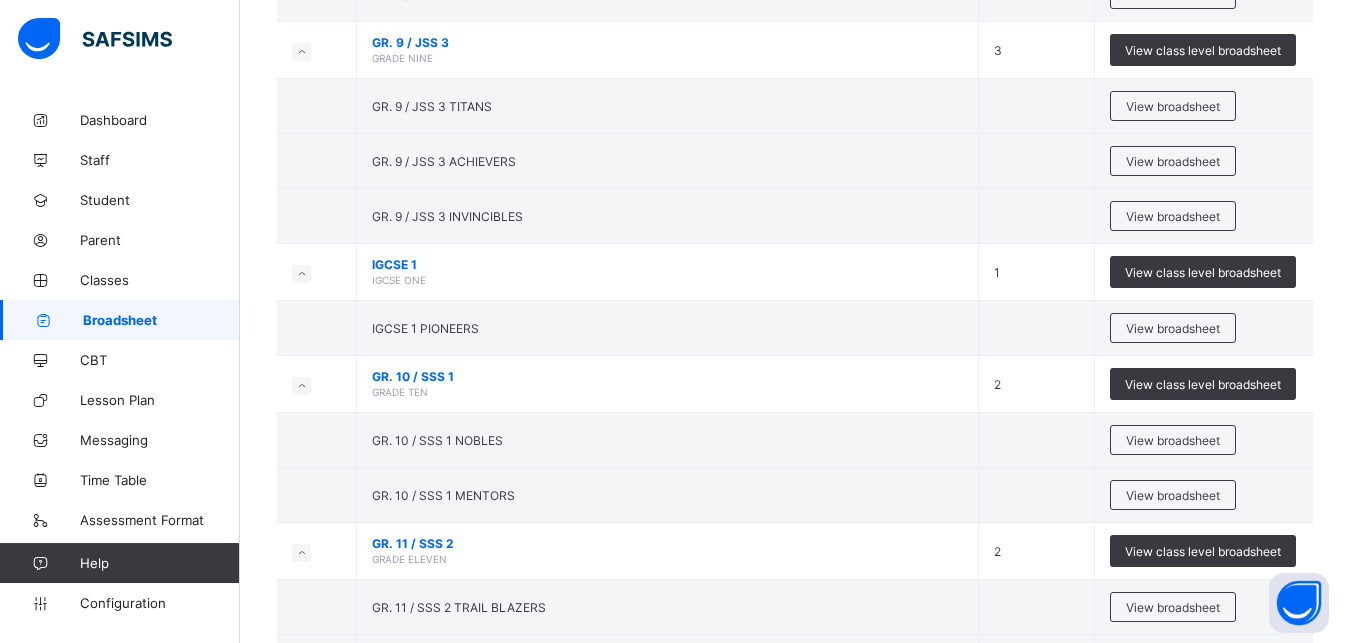 scroll, scrollTop: 667, scrollLeft: 0, axis: vertical 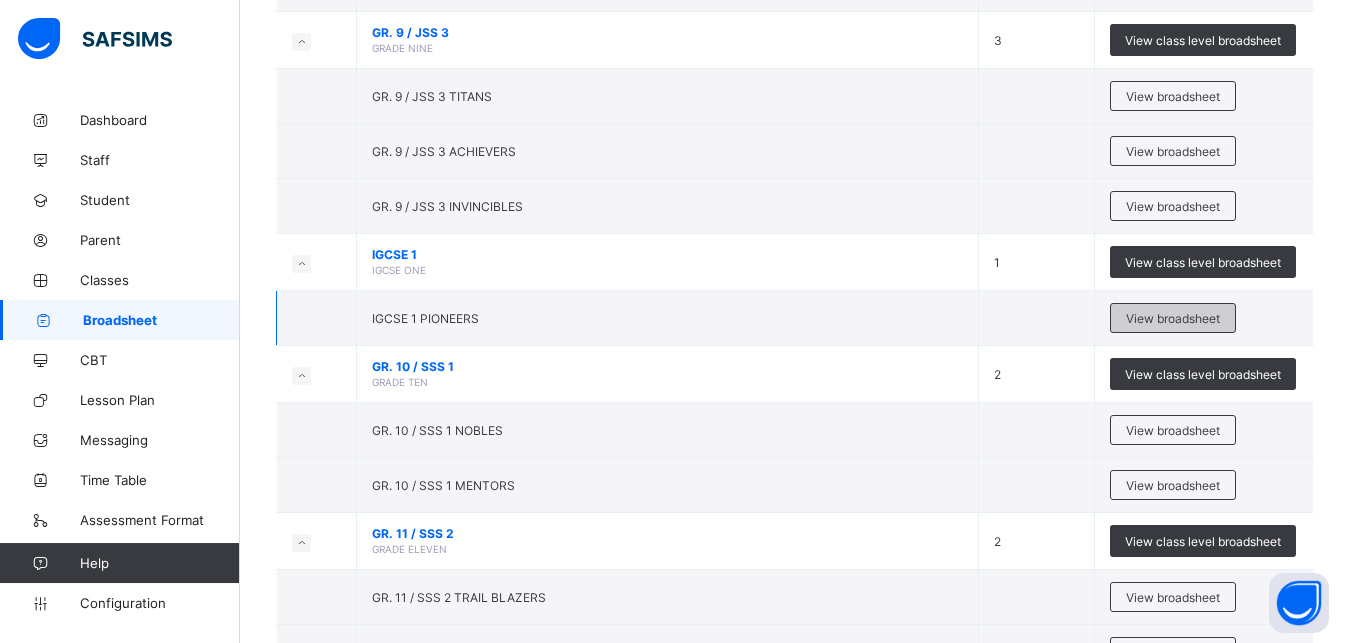 click on "View broadsheet" at bounding box center [1173, 318] 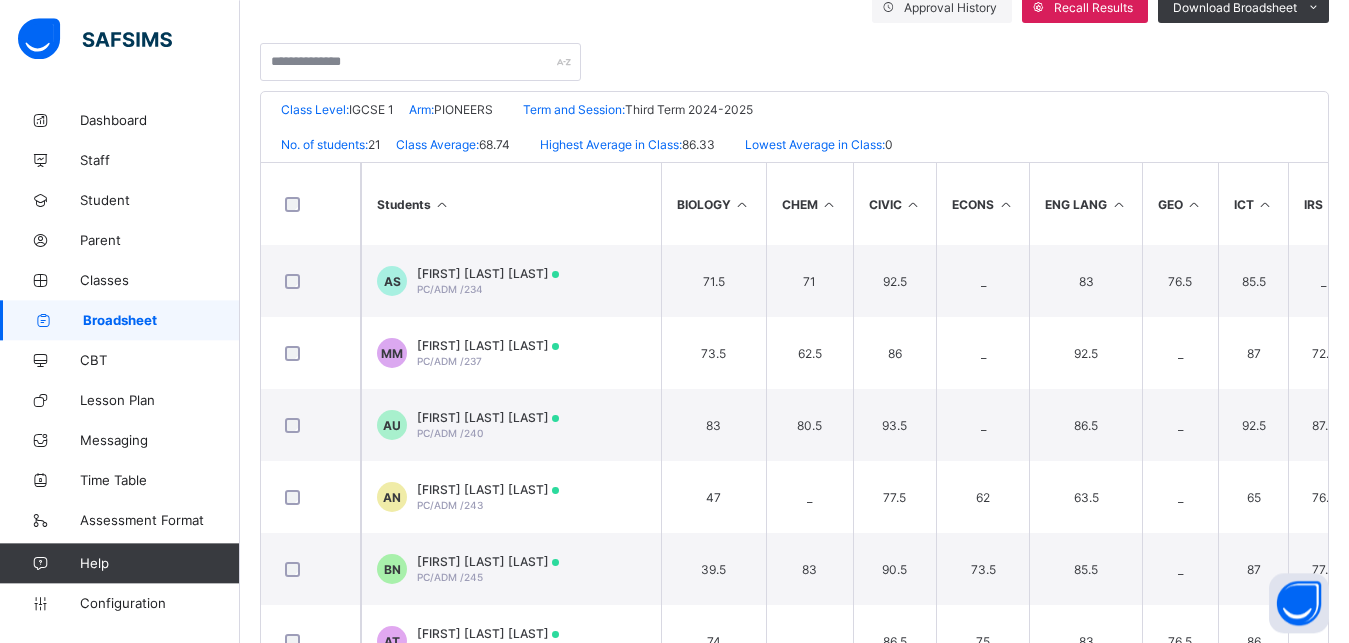 scroll, scrollTop: 438, scrollLeft: 0, axis: vertical 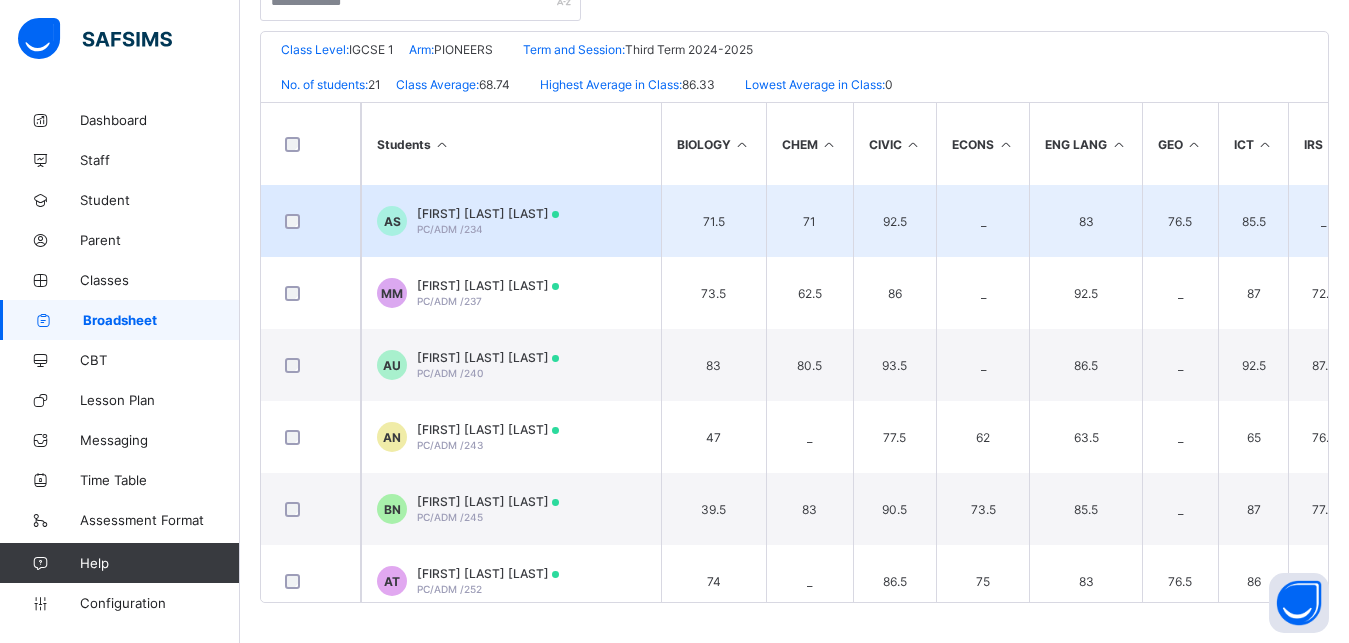 click on "AS AISHA DIKKO SULTANA   PC/ADM /234" at bounding box center [511, 221] 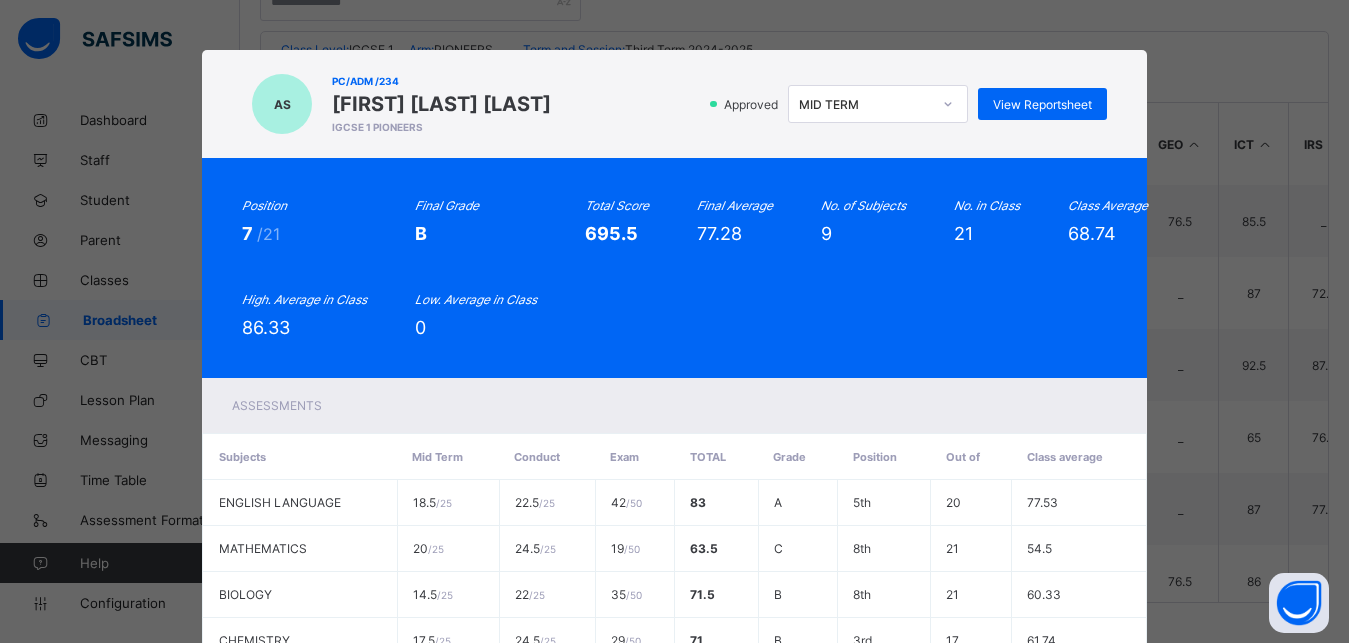 click at bounding box center (948, 104) 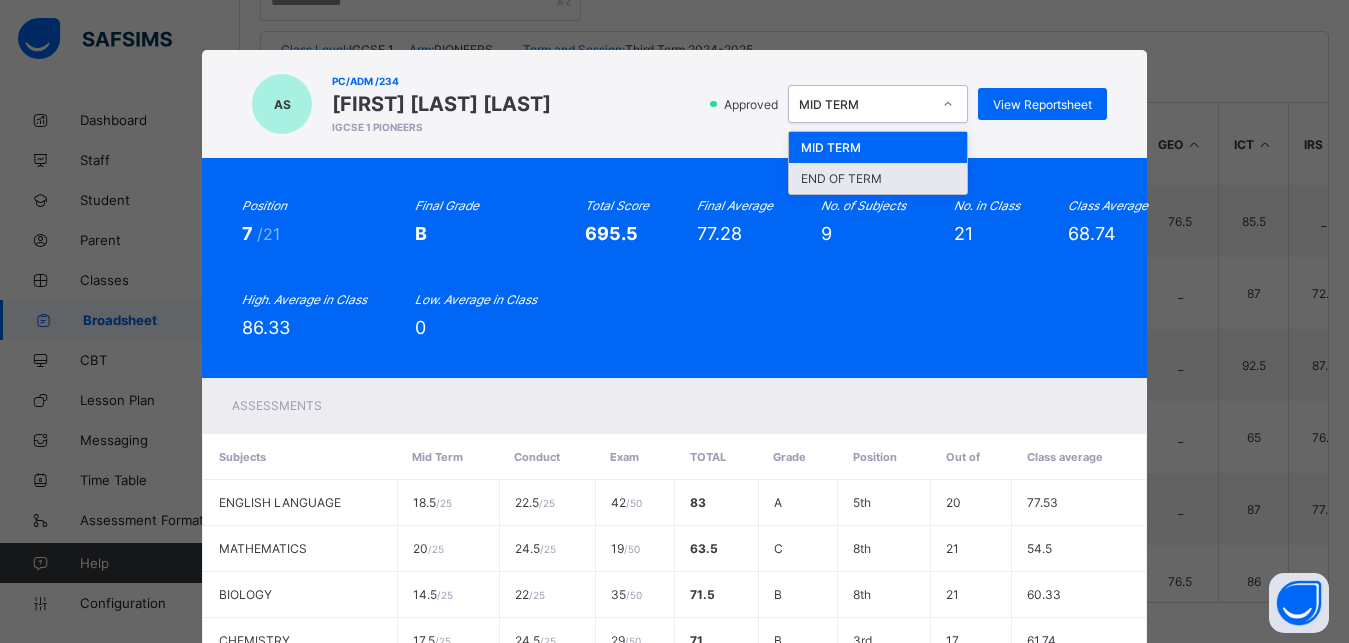 click on "END OF TERM" at bounding box center [878, 178] 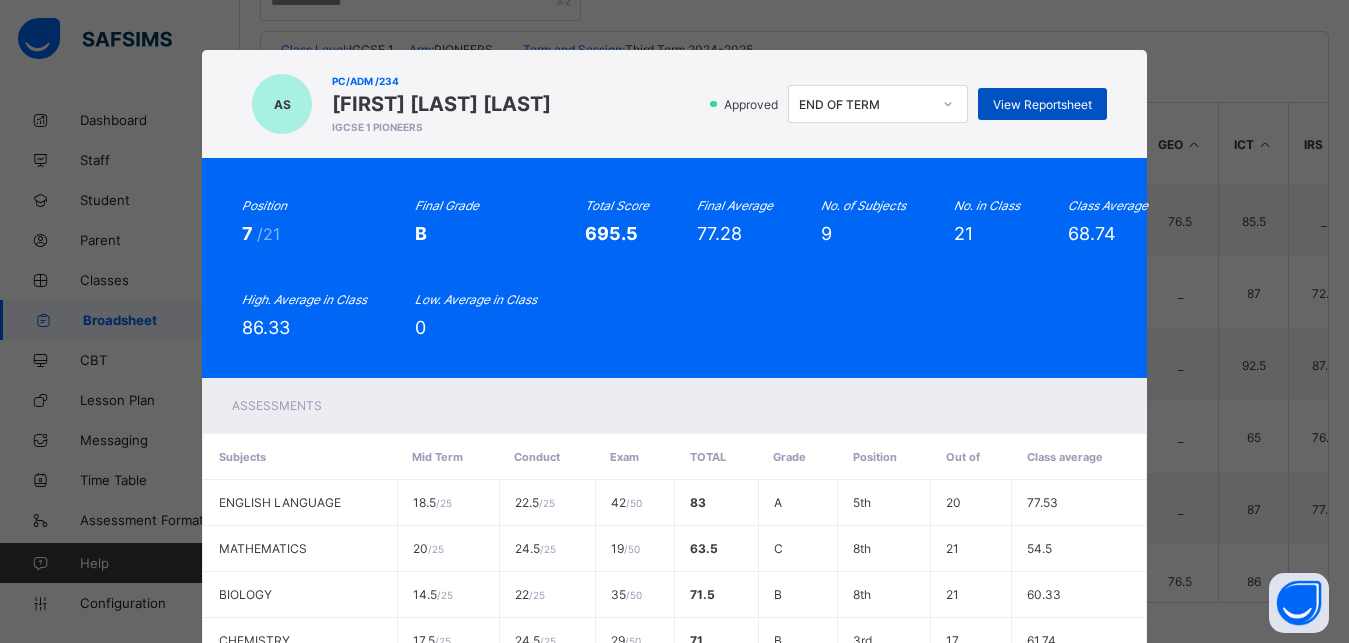 click on "View Reportsheet" at bounding box center (1042, 104) 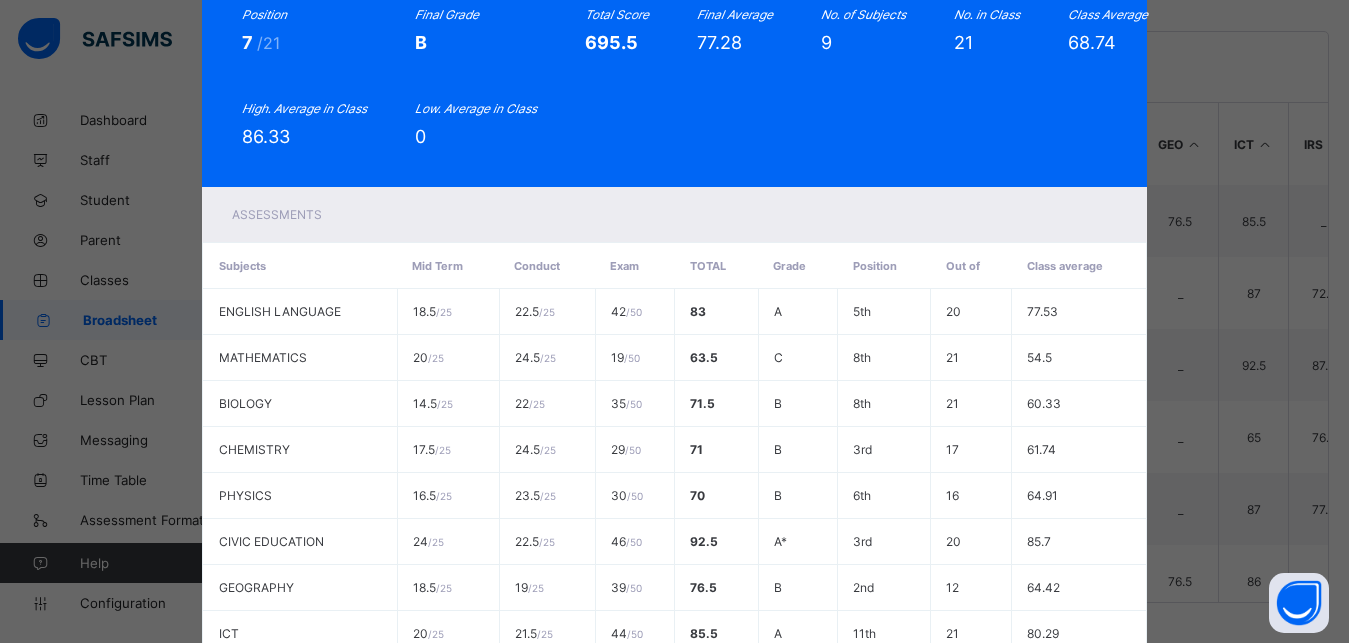 scroll, scrollTop: 433, scrollLeft: 0, axis: vertical 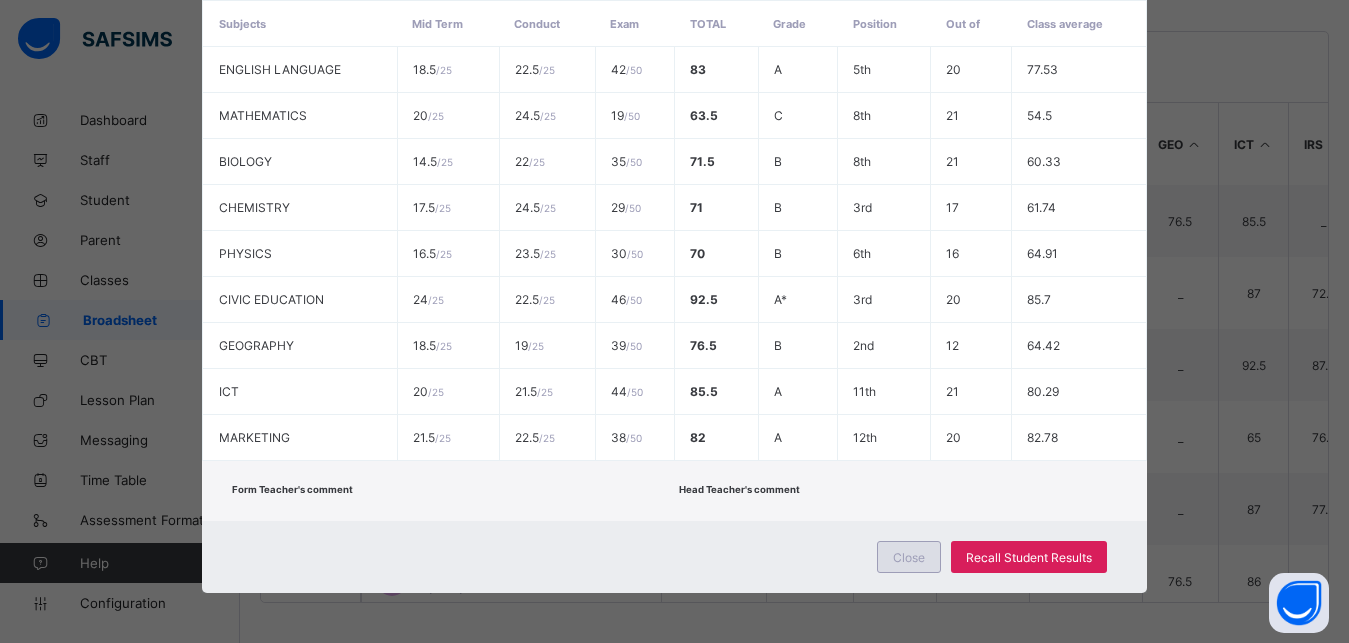 click on "Close" at bounding box center [909, 557] 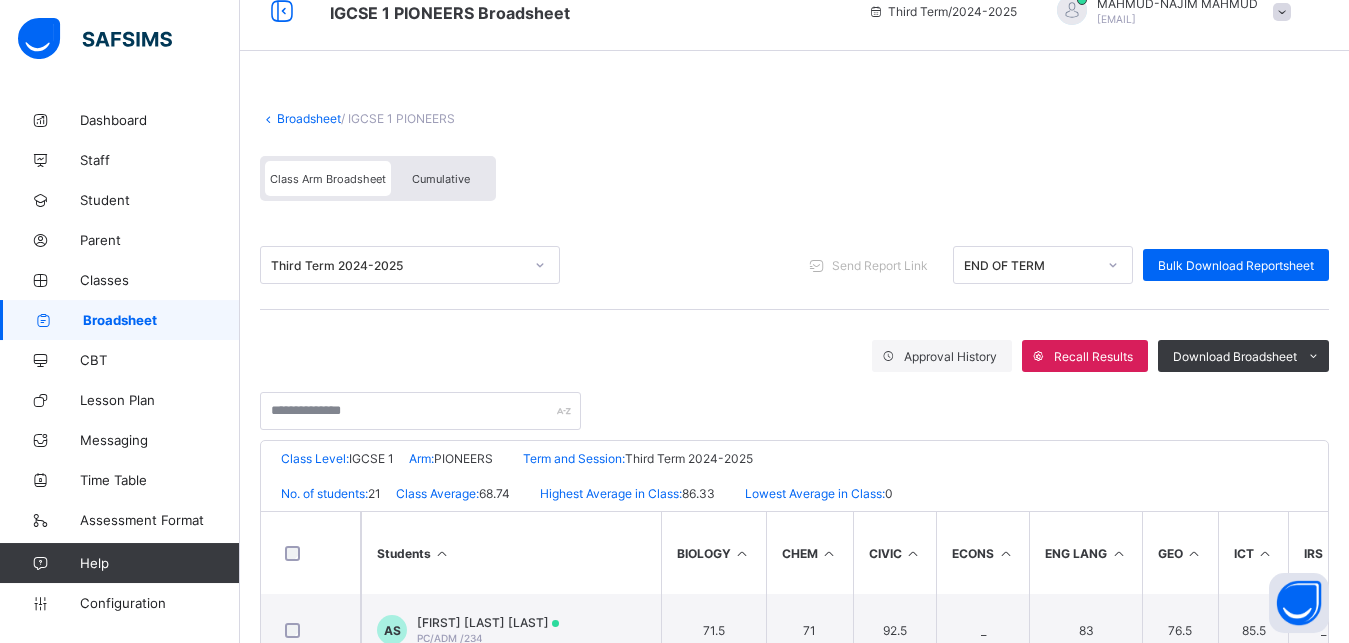 scroll, scrollTop: 0, scrollLeft: 0, axis: both 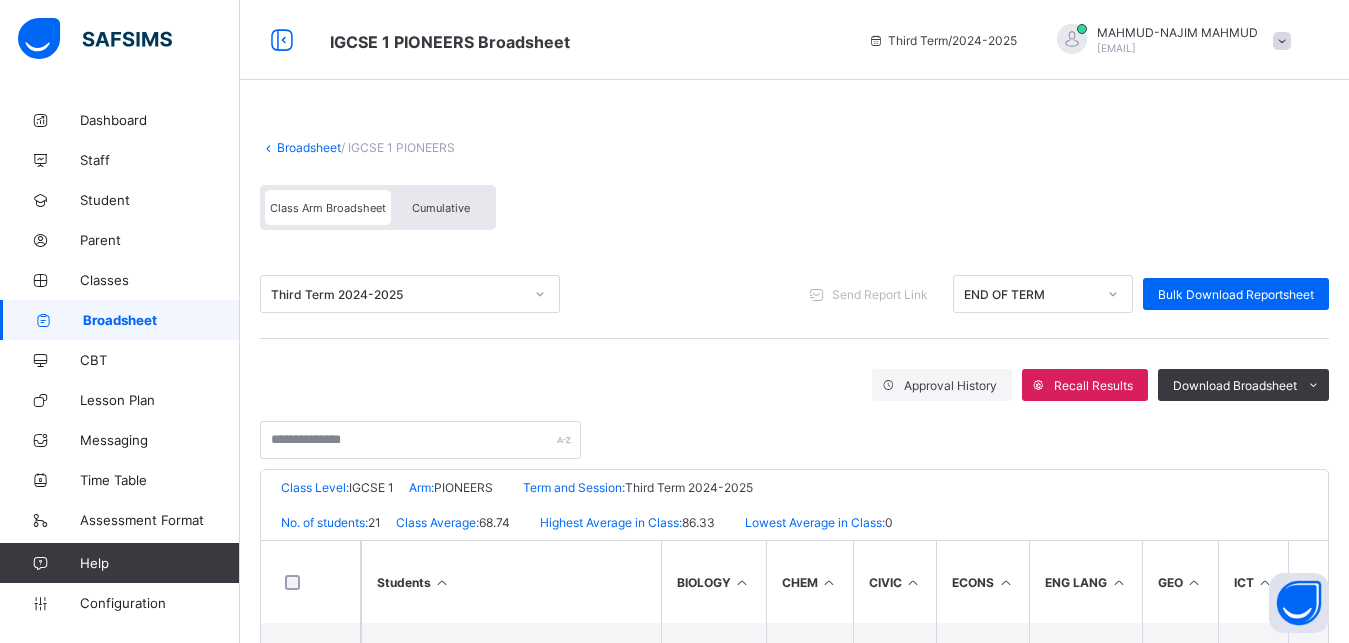 click on "Class Arm Broadsheet" at bounding box center [328, 207] 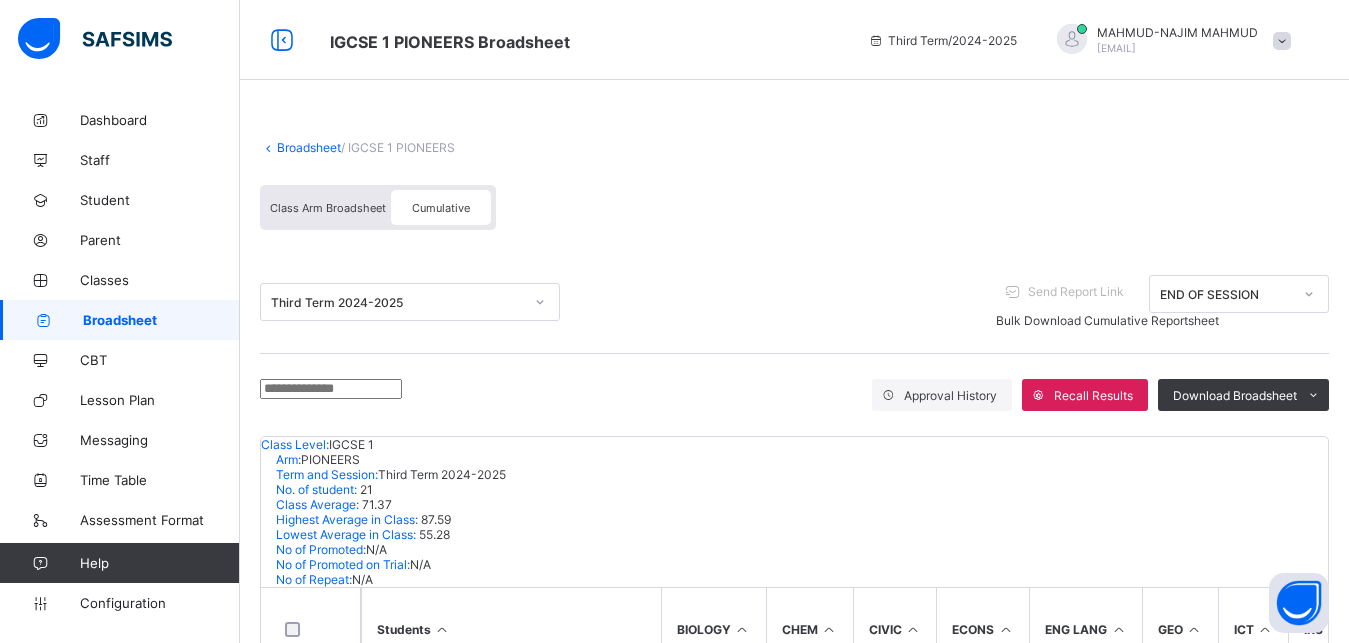 click on "Class Arm Broadsheet" at bounding box center (328, 208) 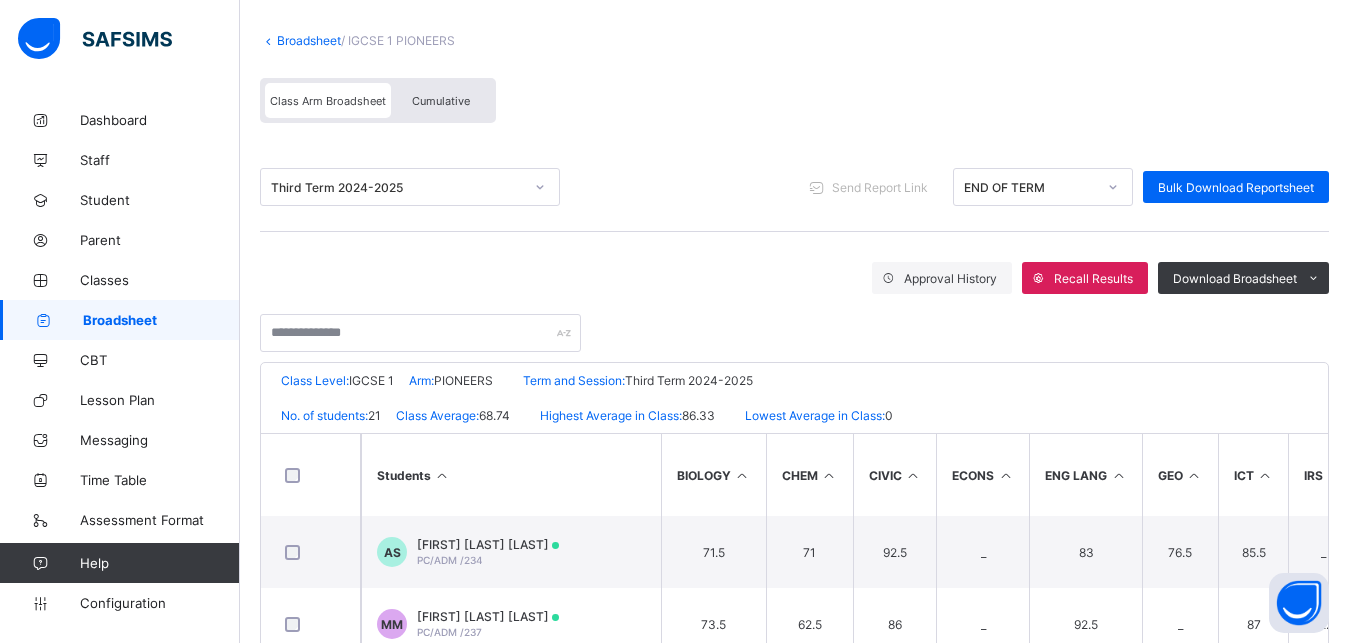 scroll, scrollTop: 132, scrollLeft: 0, axis: vertical 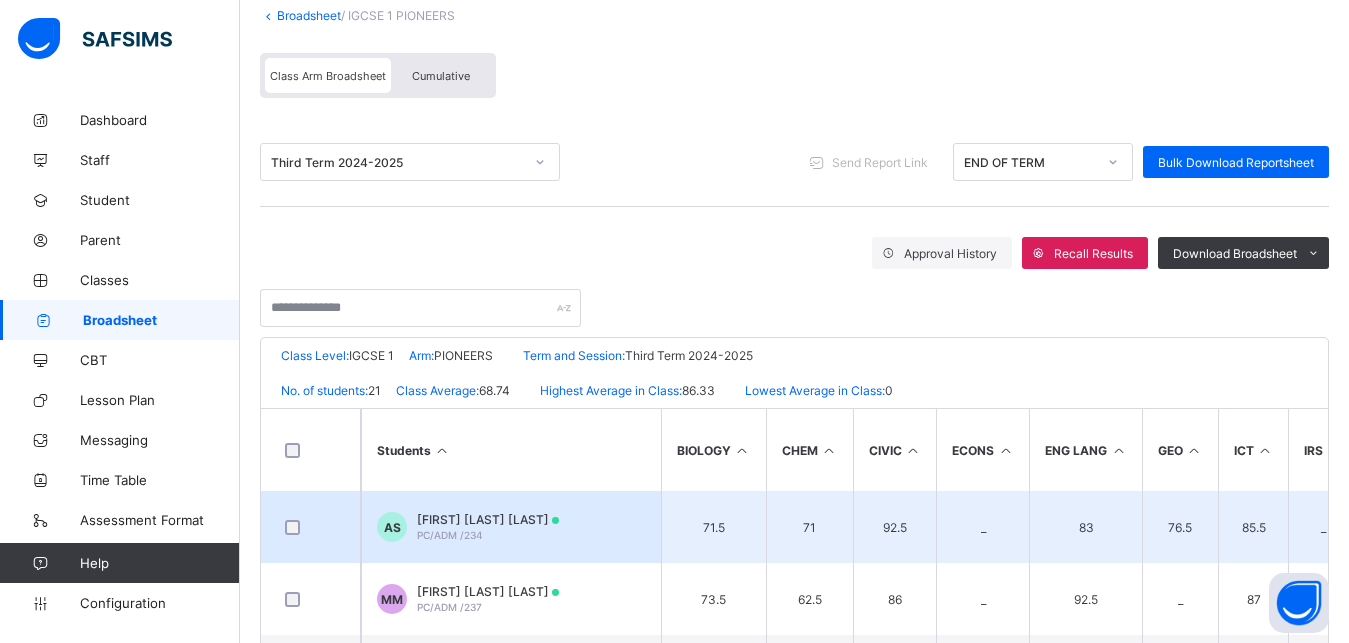 click on "AS AISHA DIKKO SULTANA   PC/ADM /234" at bounding box center [511, 527] 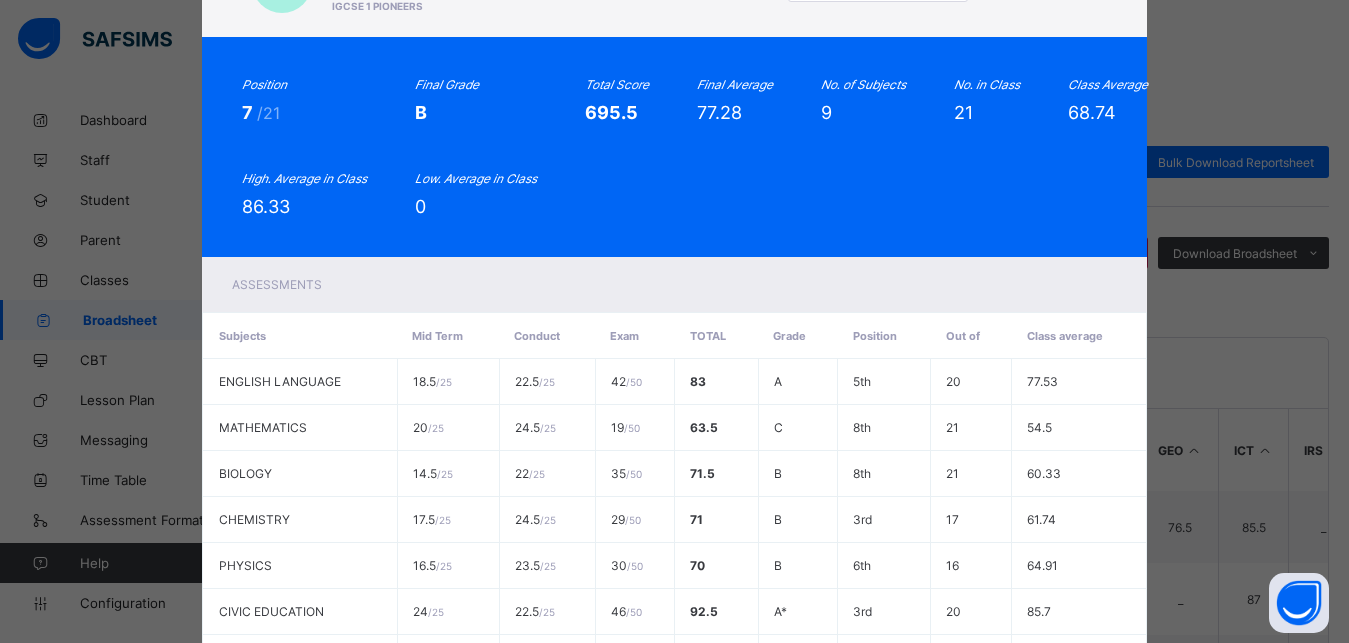 scroll, scrollTop: 0, scrollLeft: 0, axis: both 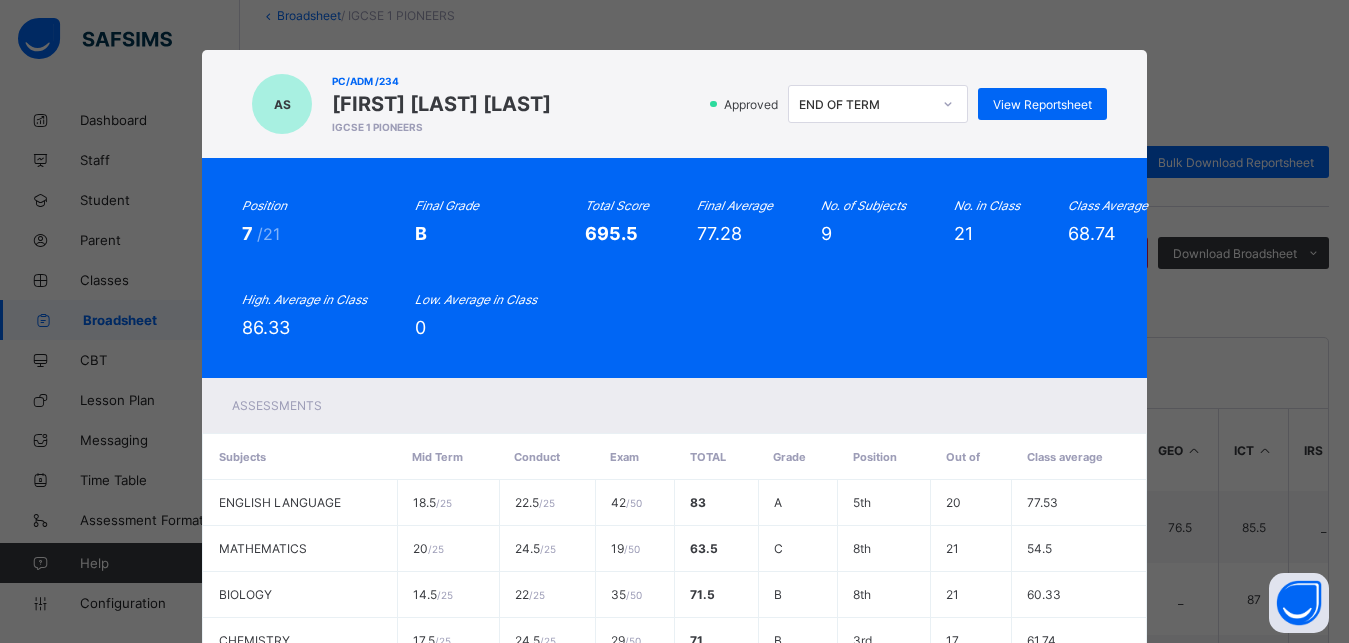 click on "AS   PC/ADM /234     AISHA DIKKO SULTANA     IGCSE 1 PIONEERS   Approved END OF TERM View Reportsheet     Position         7       /21         Final Grade         B         Total Score         695.5         Final Average         77.28         No. of Subjects         9         No. in Class         21         Class Average         68.74         High. Average in Class         86.33         Low. Average in Class         0     Assessments     Subjects       Mid Term      Conduct      Exam       Total         Grade         Position         Out of         Class average       ENGLISH LANGUAGE     18.5 / 25     22.5 / 25     42 / 50     83     A     5th     20     77.53     MATHEMATICS     20 / 25     24.5 / 25     19 / 50     63.5     C     8th     21     54.5     BIOLOGY     14.5 / 25     22 / 25     35 / 50     71.5     B     8th     21     60.33     CHEMISTRY     17.5 / 25     24.5 / 25     29 / 50     71     B     3rd     17     61.74     PHYSICS     16.5 / 25     23.5 / 25     30 / 50     70     B     6th     16" at bounding box center [674, 321] 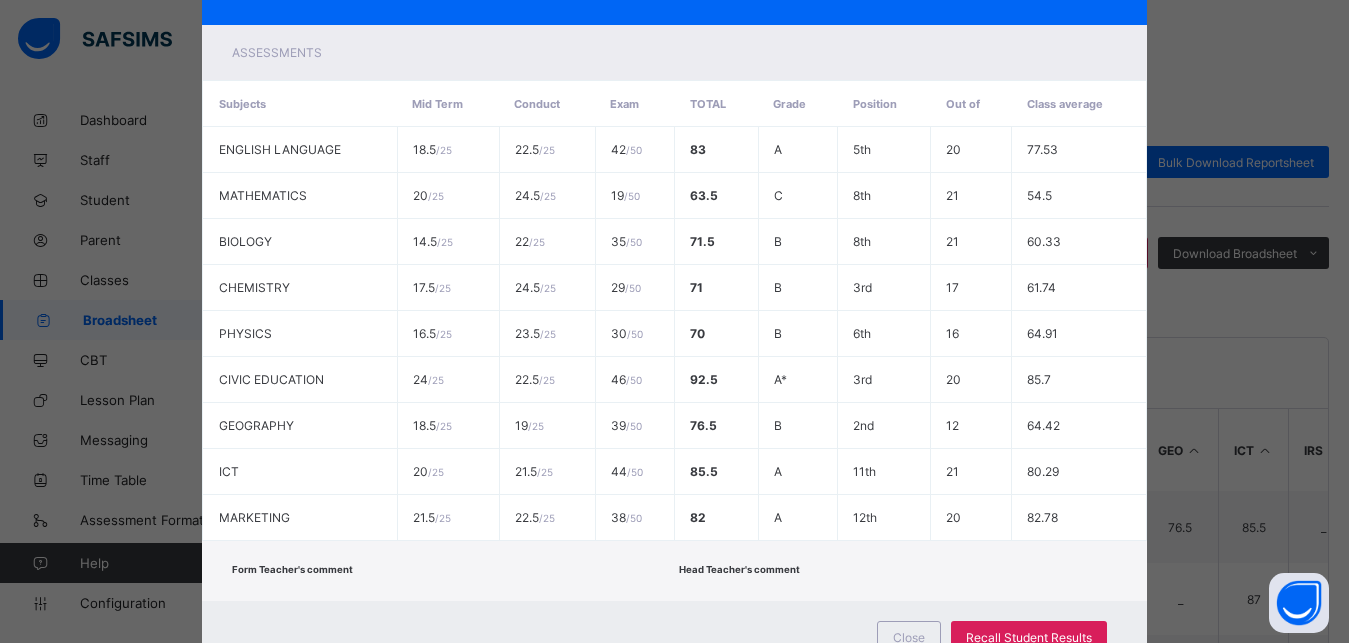 scroll, scrollTop: 433, scrollLeft: 0, axis: vertical 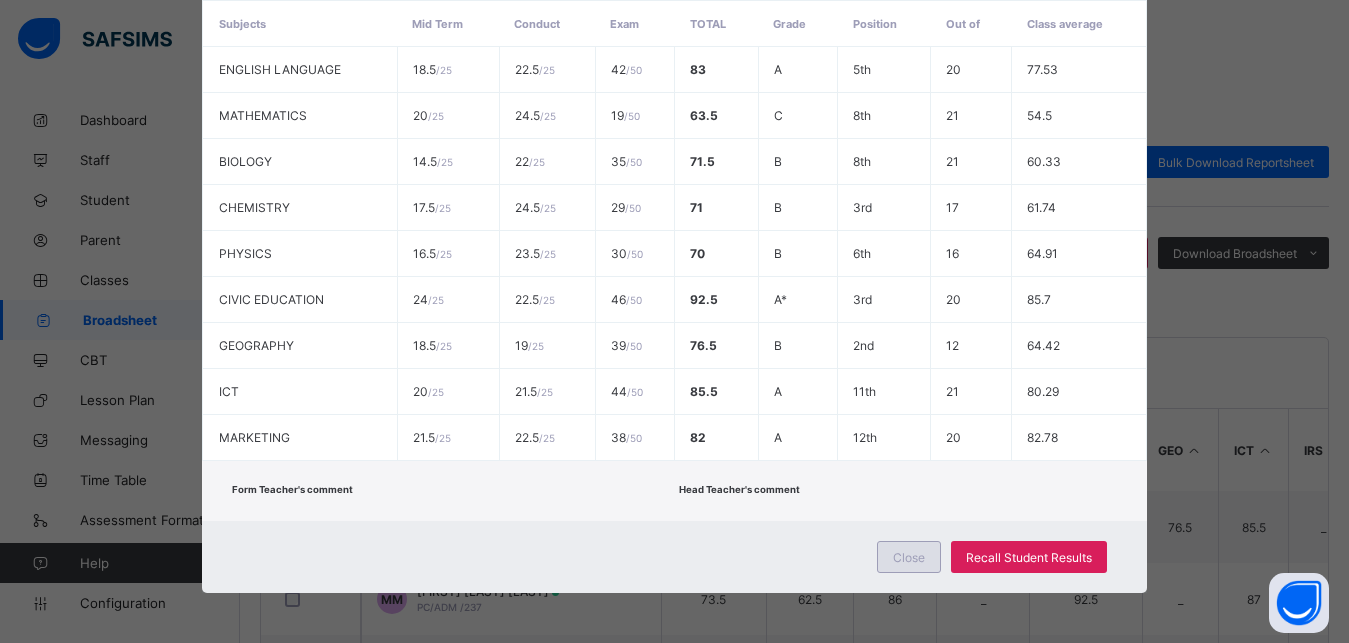click on "Close" at bounding box center [909, 557] 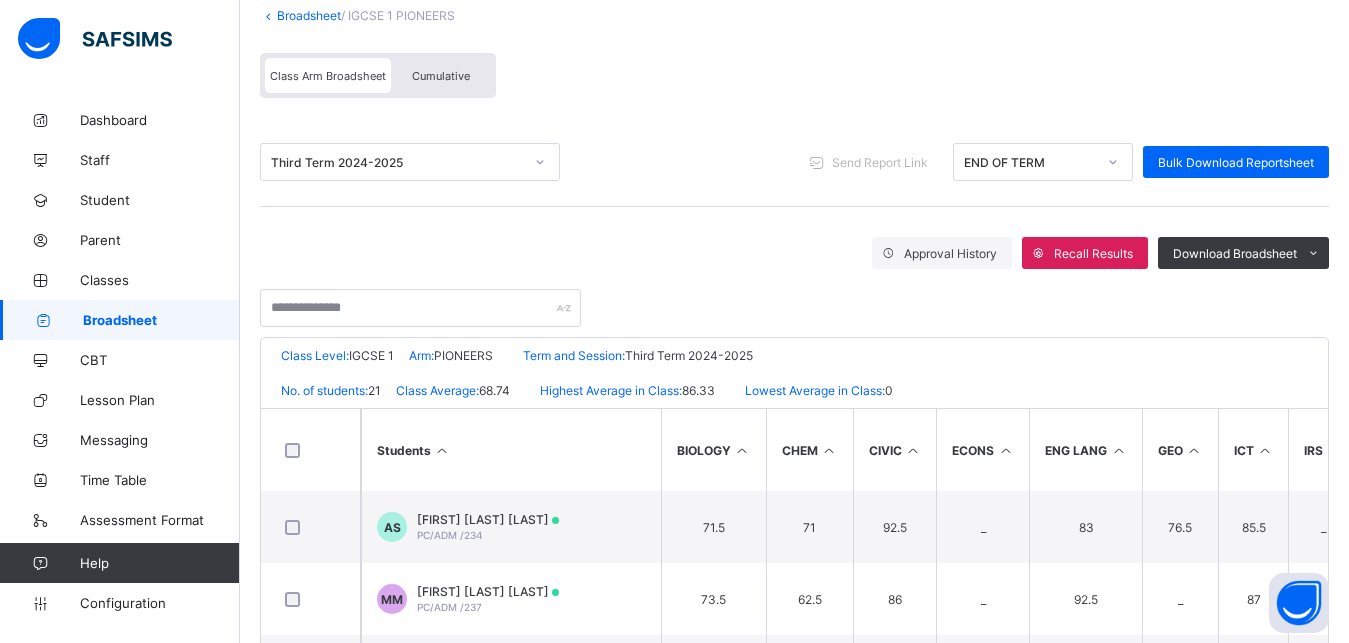 scroll, scrollTop: 0, scrollLeft: 0, axis: both 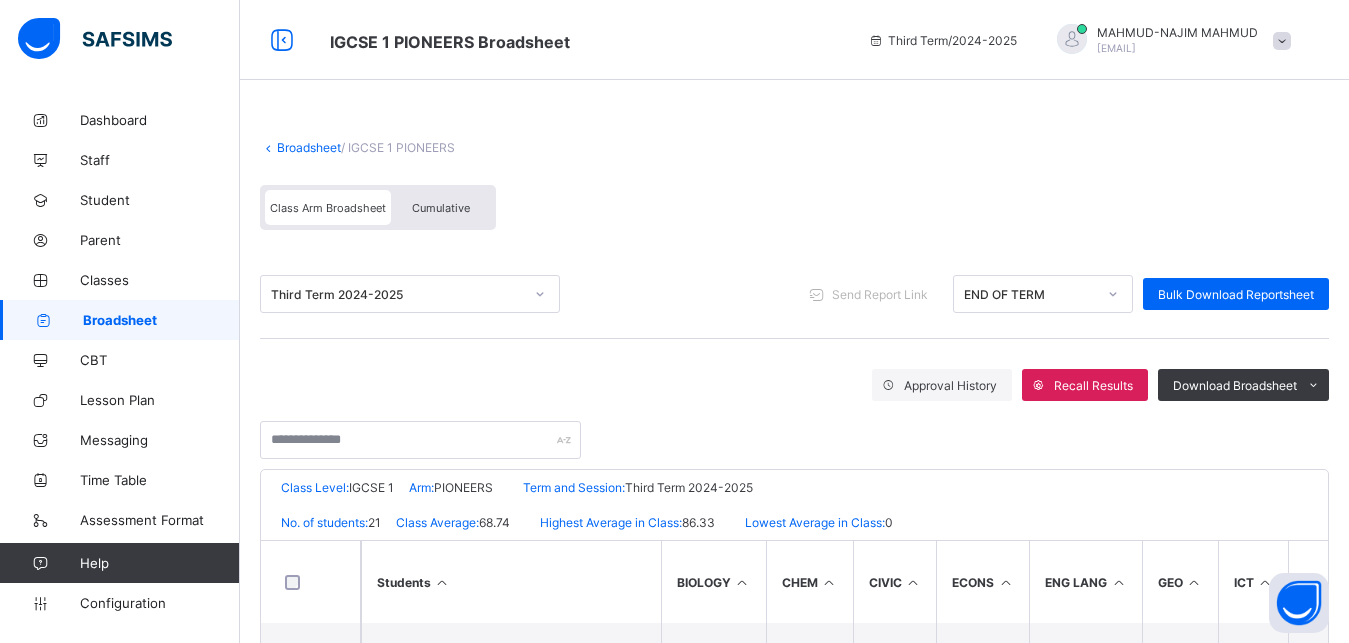 click on "Broadsheet" at bounding box center [309, 147] 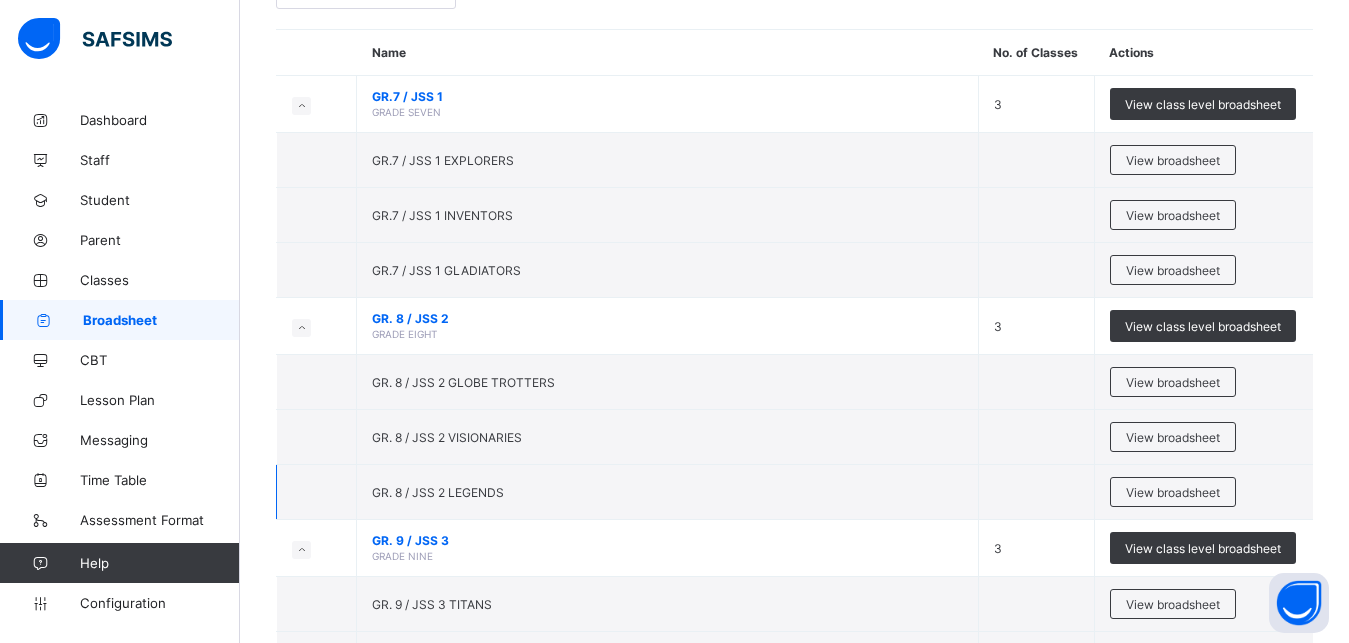 scroll, scrollTop: 183, scrollLeft: 0, axis: vertical 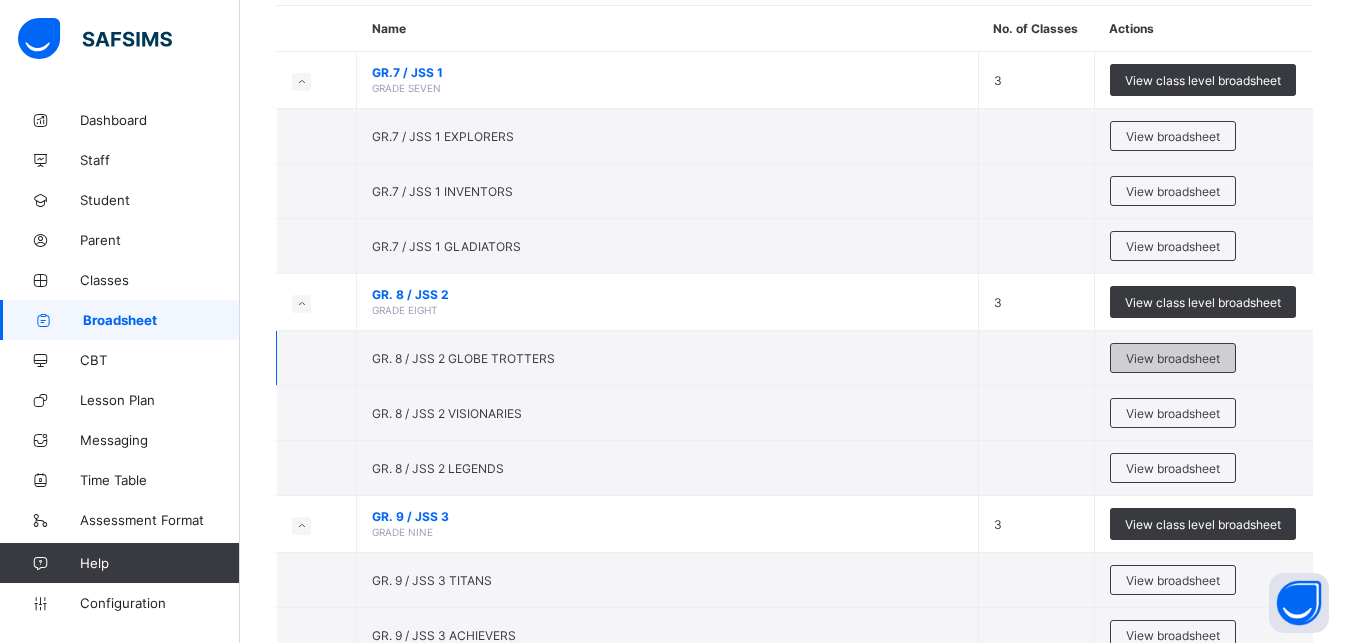 click on "View broadsheet" at bounding box center [1173, 358] 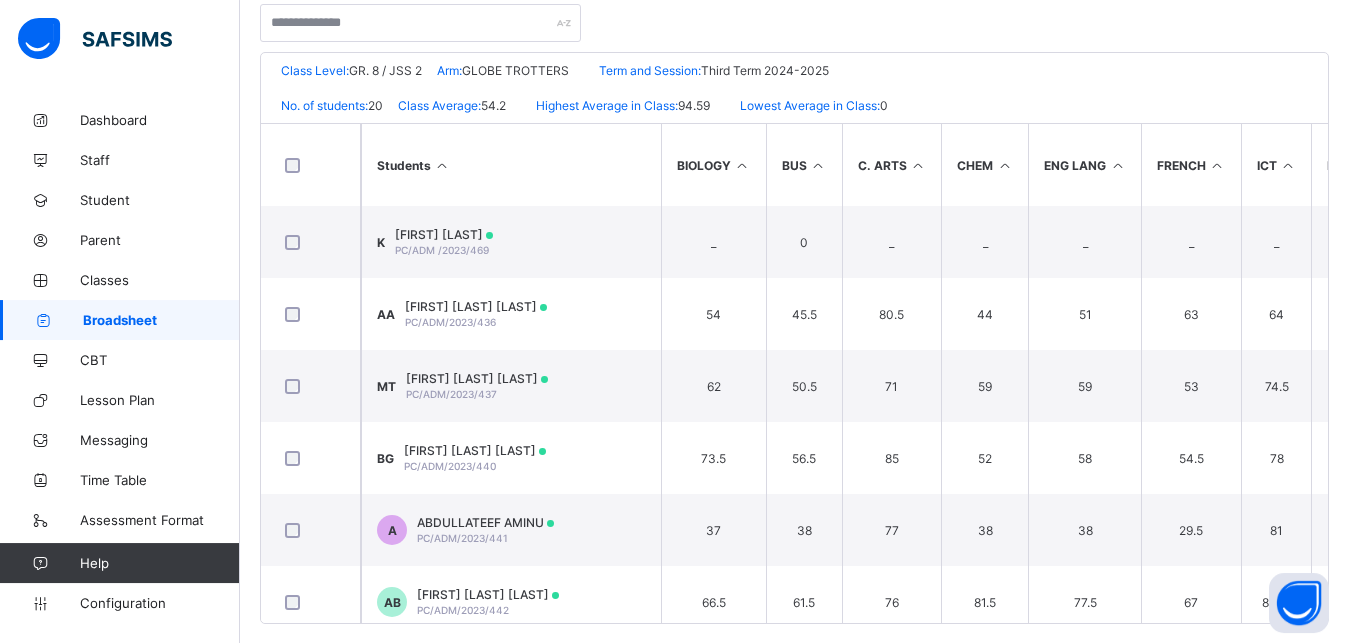 scroll, scrollTop: 438, scrollLeft: 0, axis: vertical 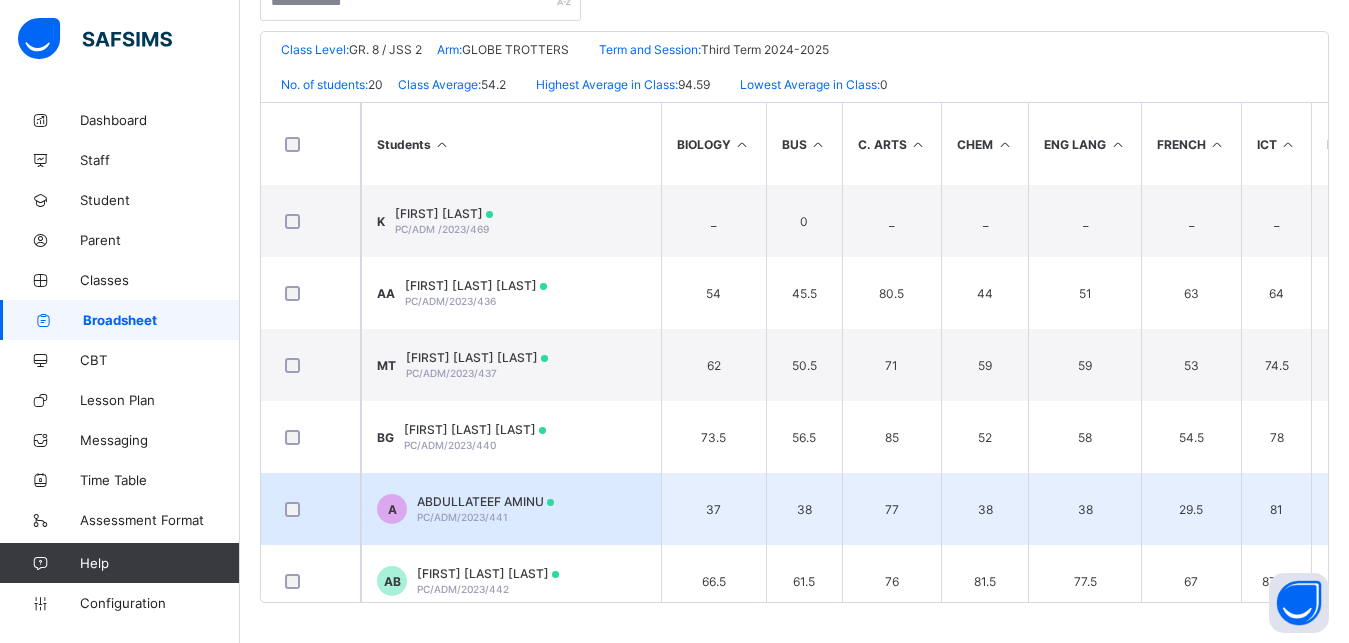click on "A ABDULLATEEF AMINU    PC/ADM/2023/441" at bounding box center [511, 509] 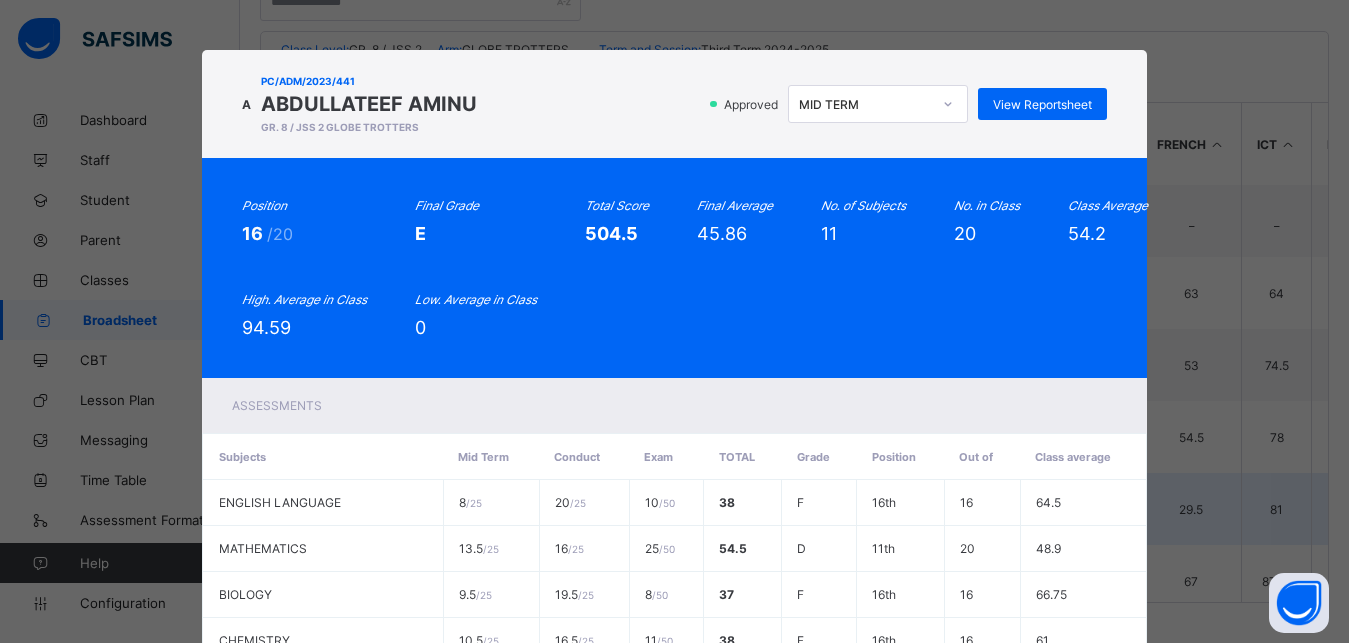 scroll, scrollTop: 433, scrollLeft: 0, axis: vertical 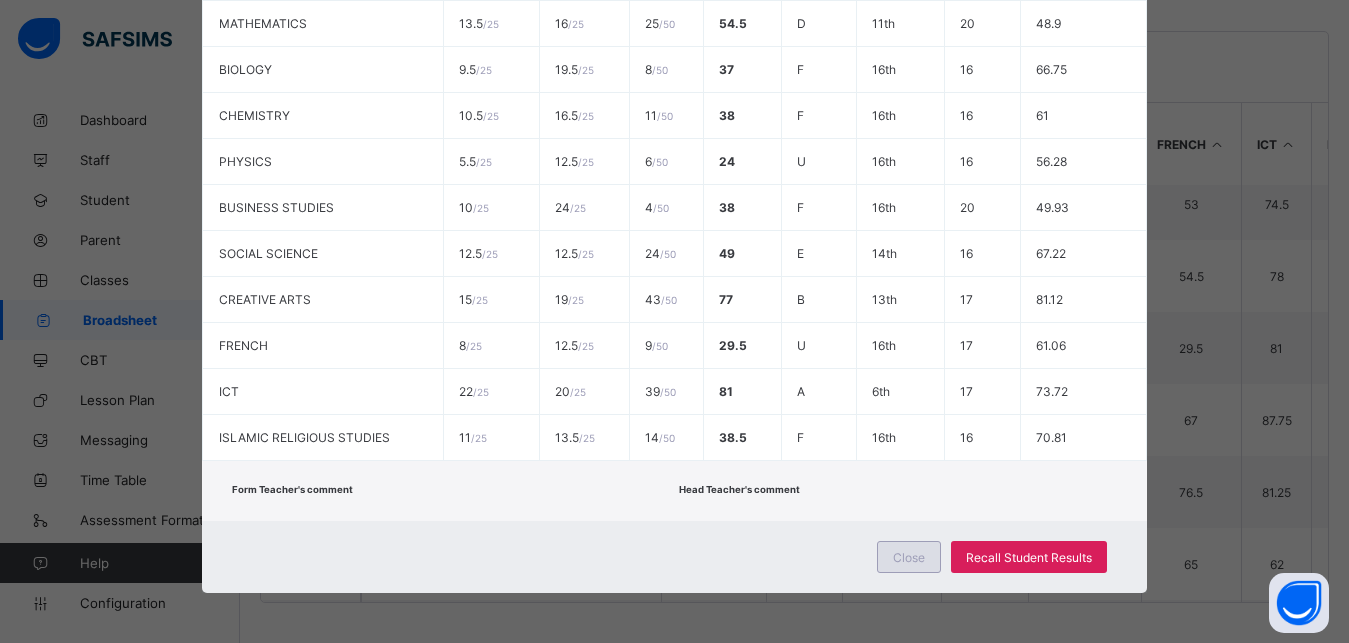 click on "Close" at bounding box center [909, 557] 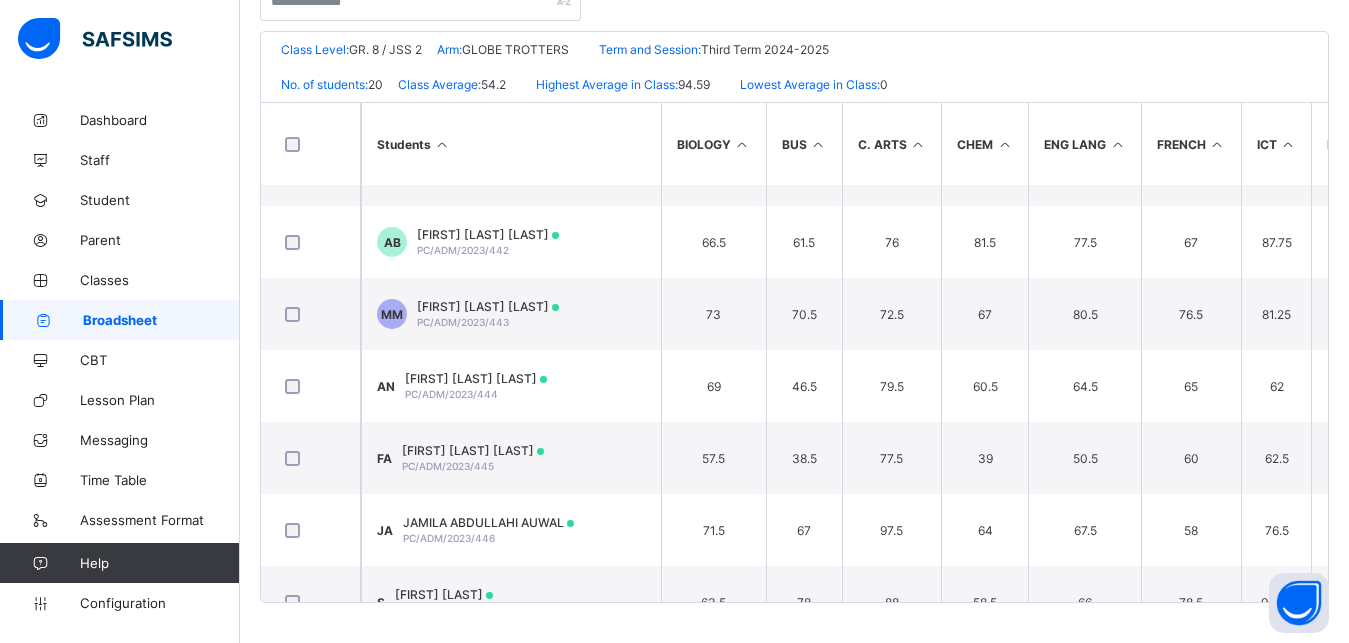 scroll, scrollTop: 372, scrollLeft: 0, axis: vertical 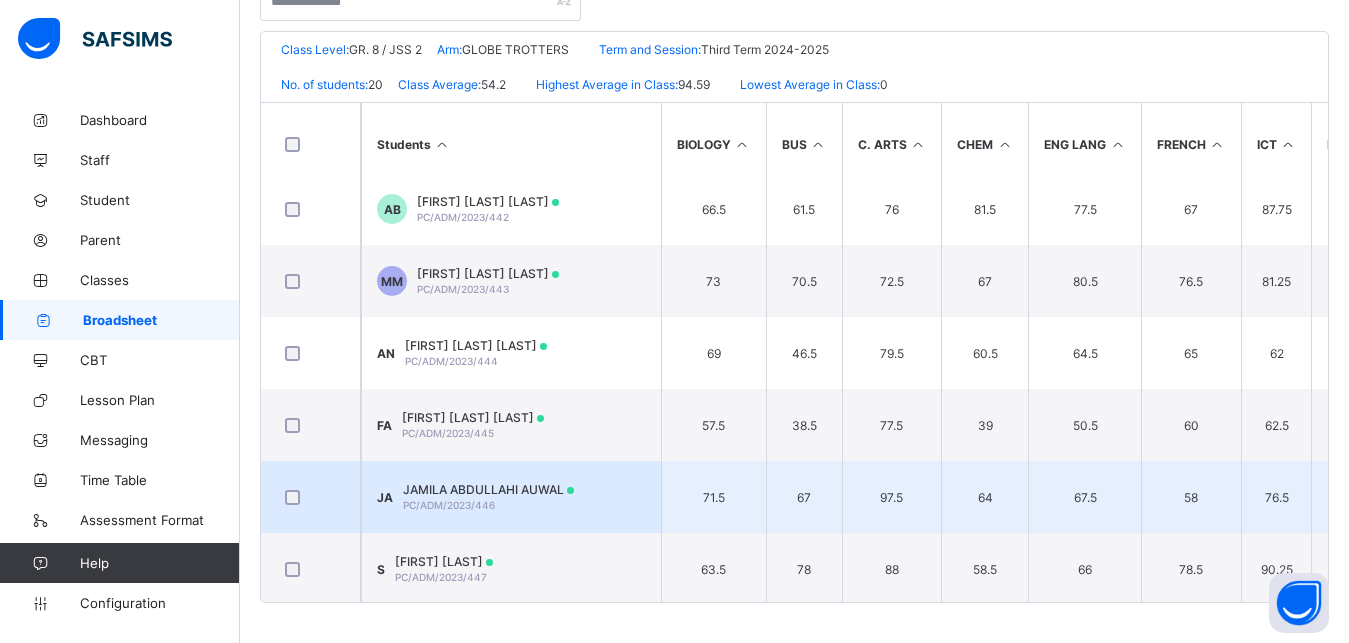 click on "JAMILA ABDULLAHI AUWAL   PC/ADM/2023/446" at bounding box center (488, 497) 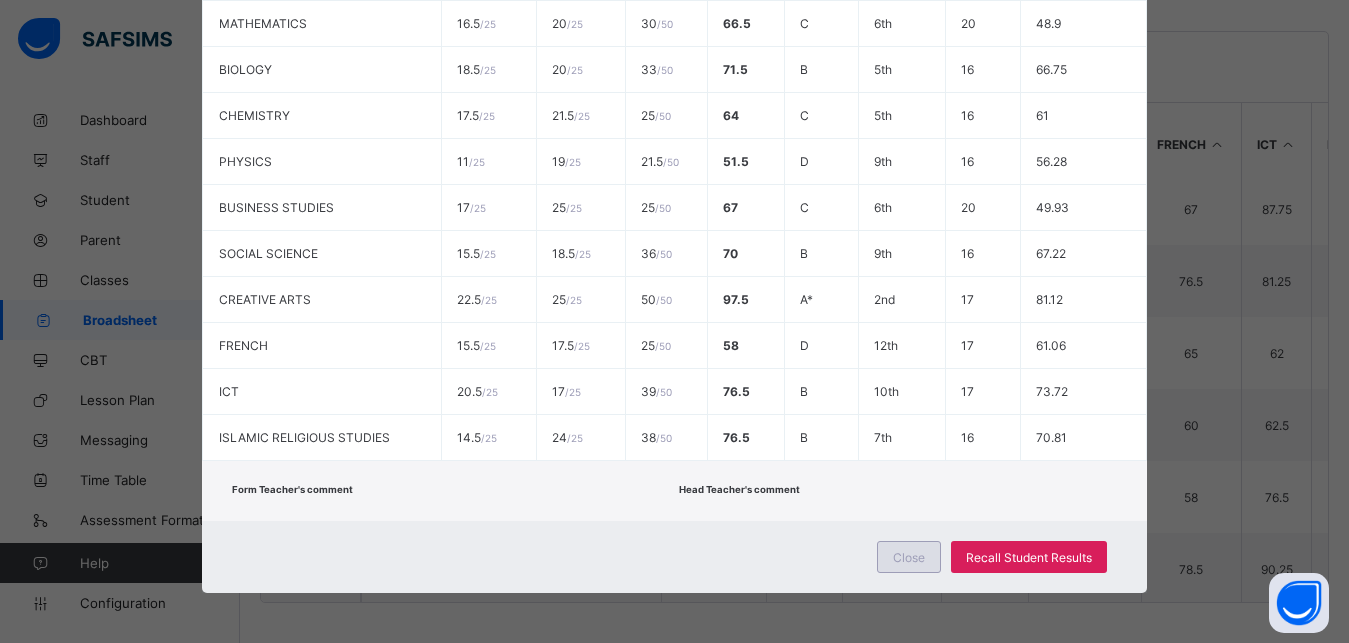 click on "Close" at bounding box center [909, 557] 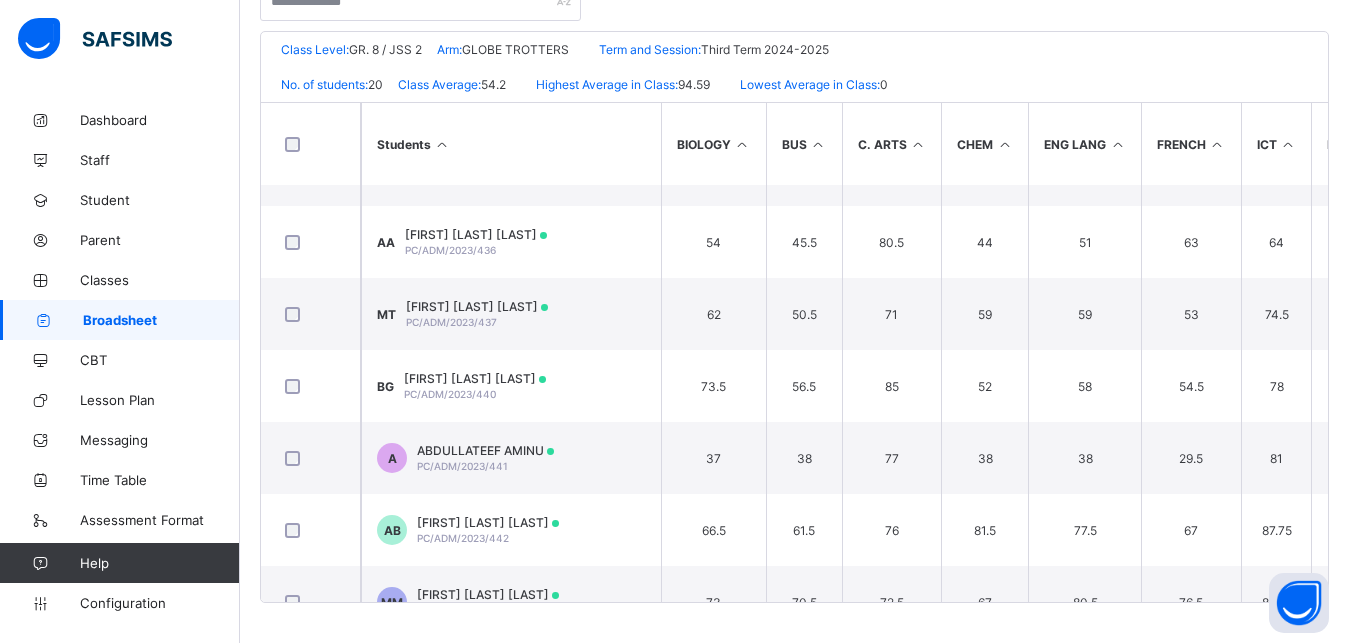 scroll, scrollTop: 0, scrollLeft: 0, axis: both 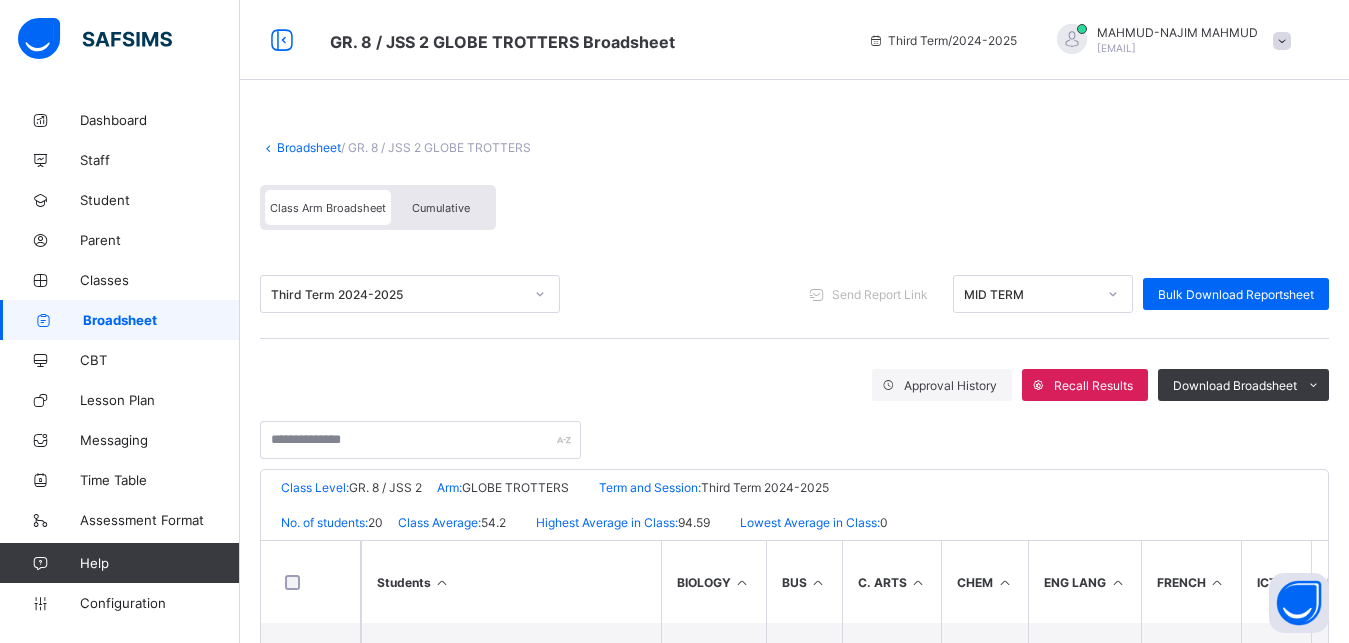 click on "Broadsheet" at bounding box center (309, 147) 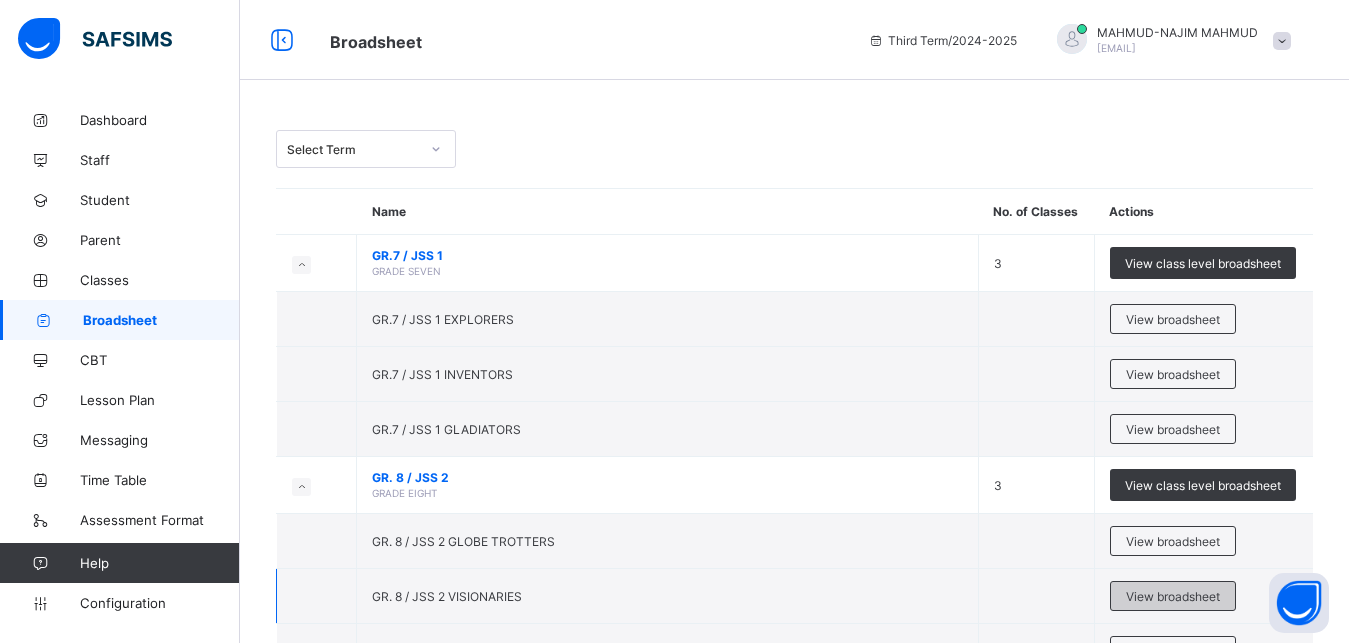 click on "View broadsheet" at bounding box center (1173, 596) 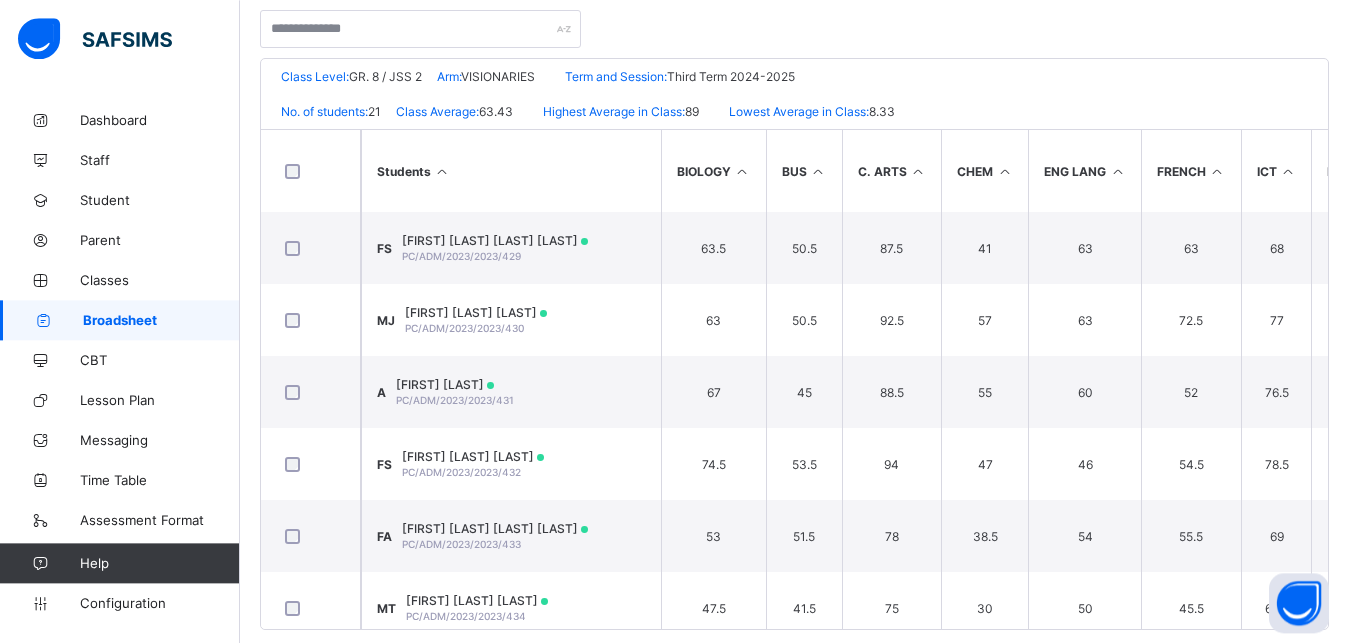scroll, scrollTop: 438, scrollLeft: 0, axis: vertical 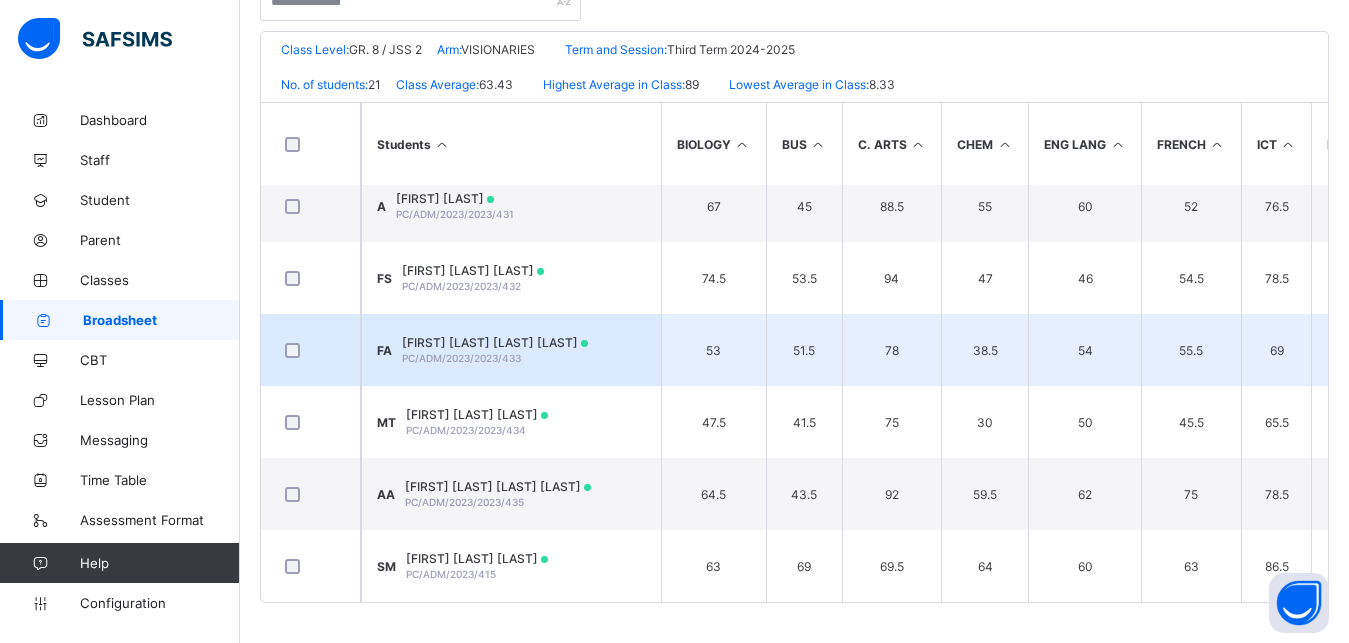 click on "FA FATIMA SALMA RABIU ANWAR   PC/ADM/2023/2023/433" at bounding box center (511, 350) 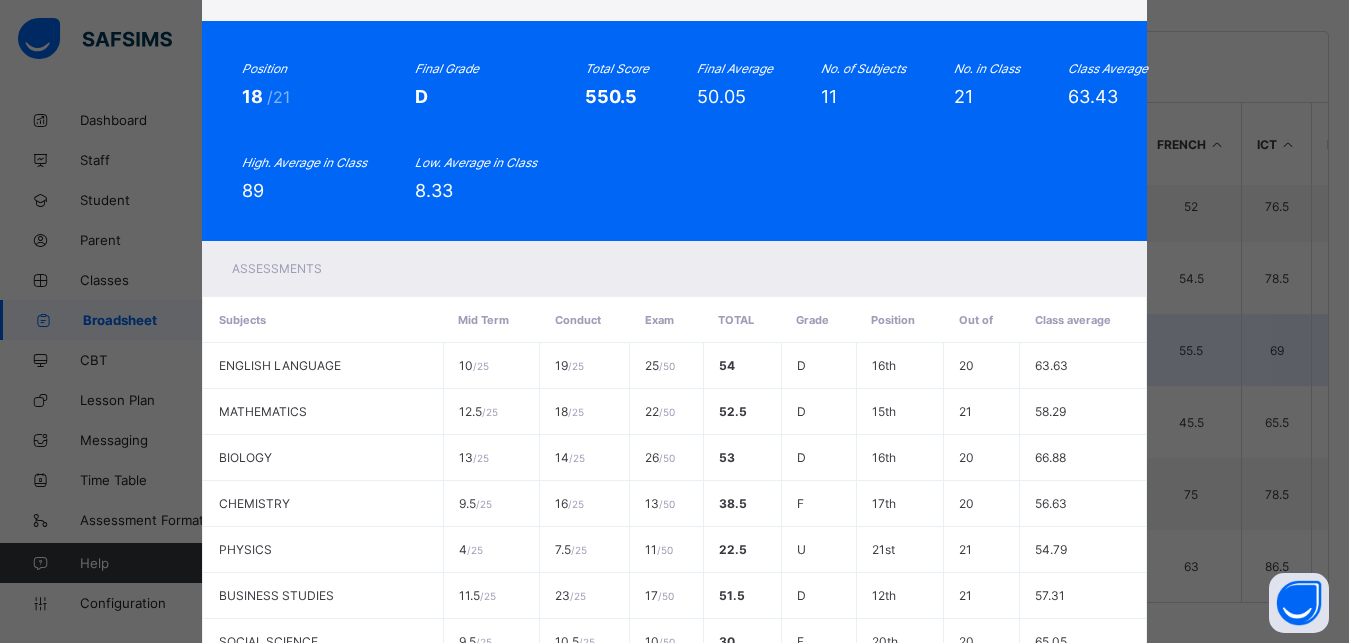 scroll, scrollTop: 0, scrollLeft: 0, axis: both 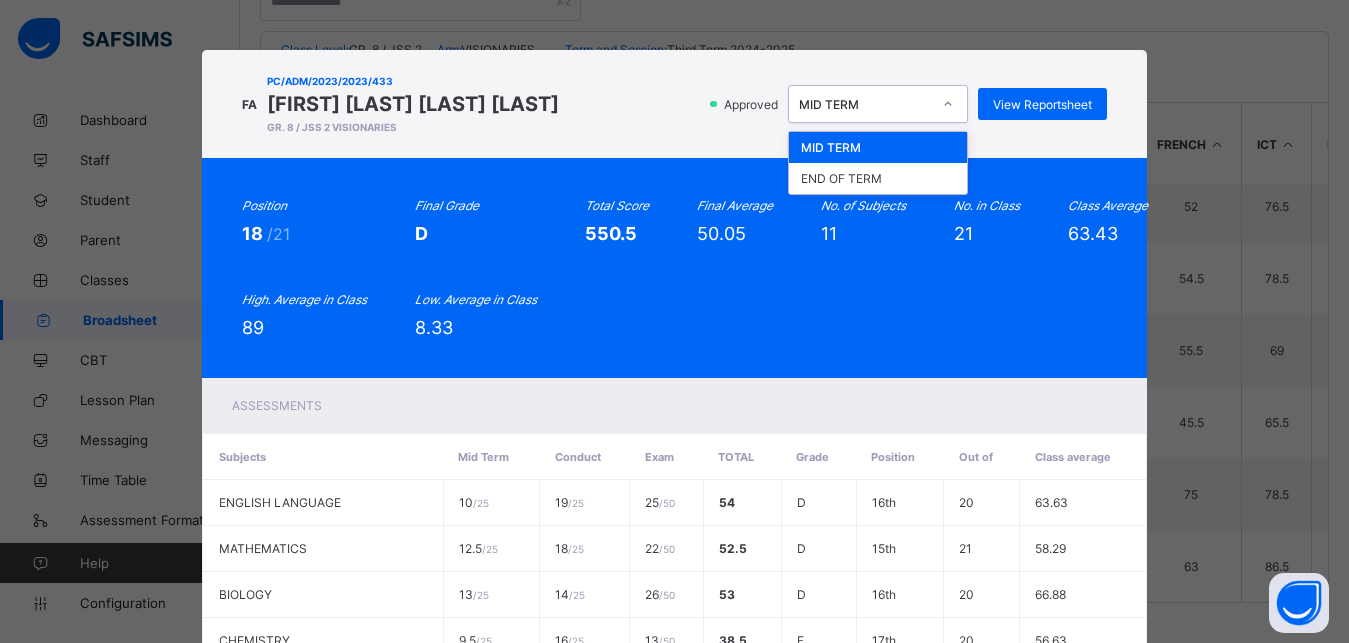 click 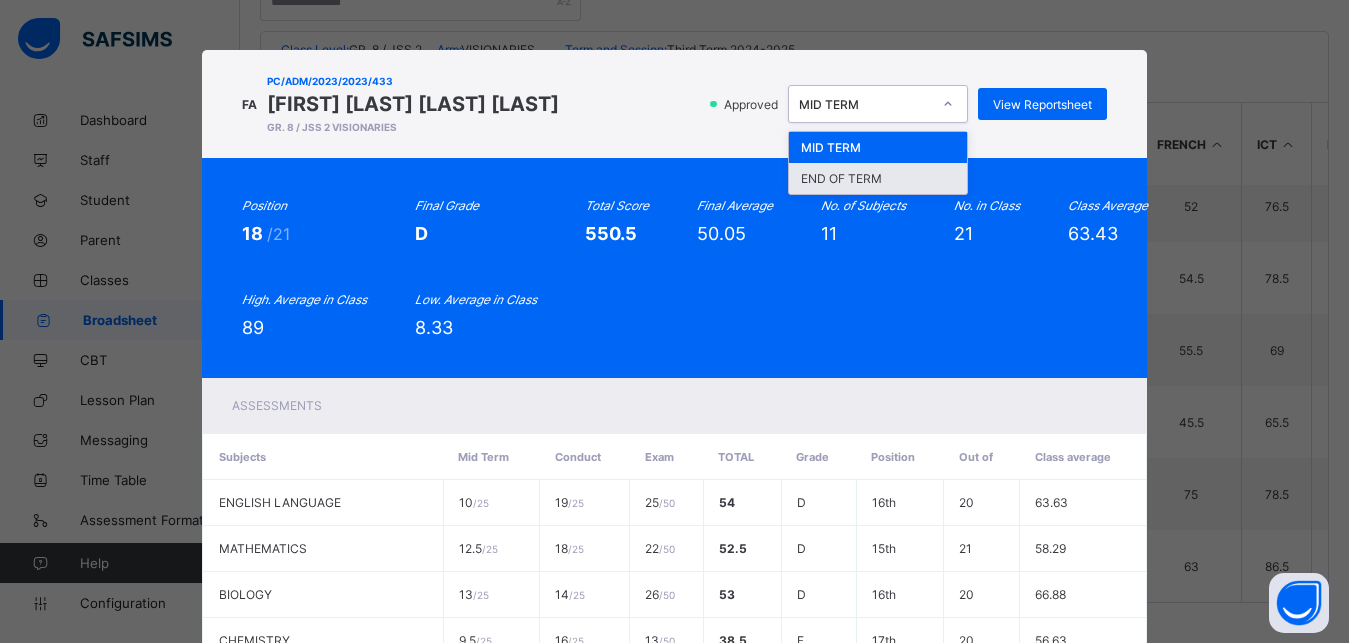 click on "END OF TERM" at bounding box center [878, 178] 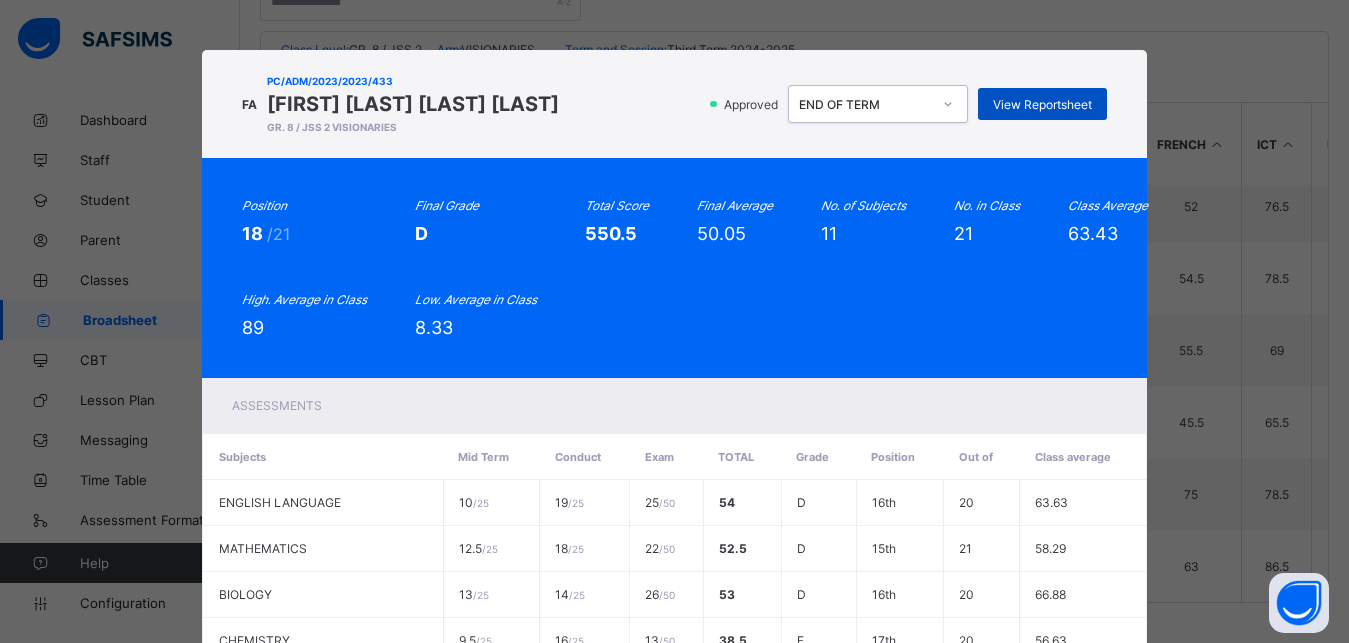 click on "View Reportsheet" at bounding box center [1042, 104] 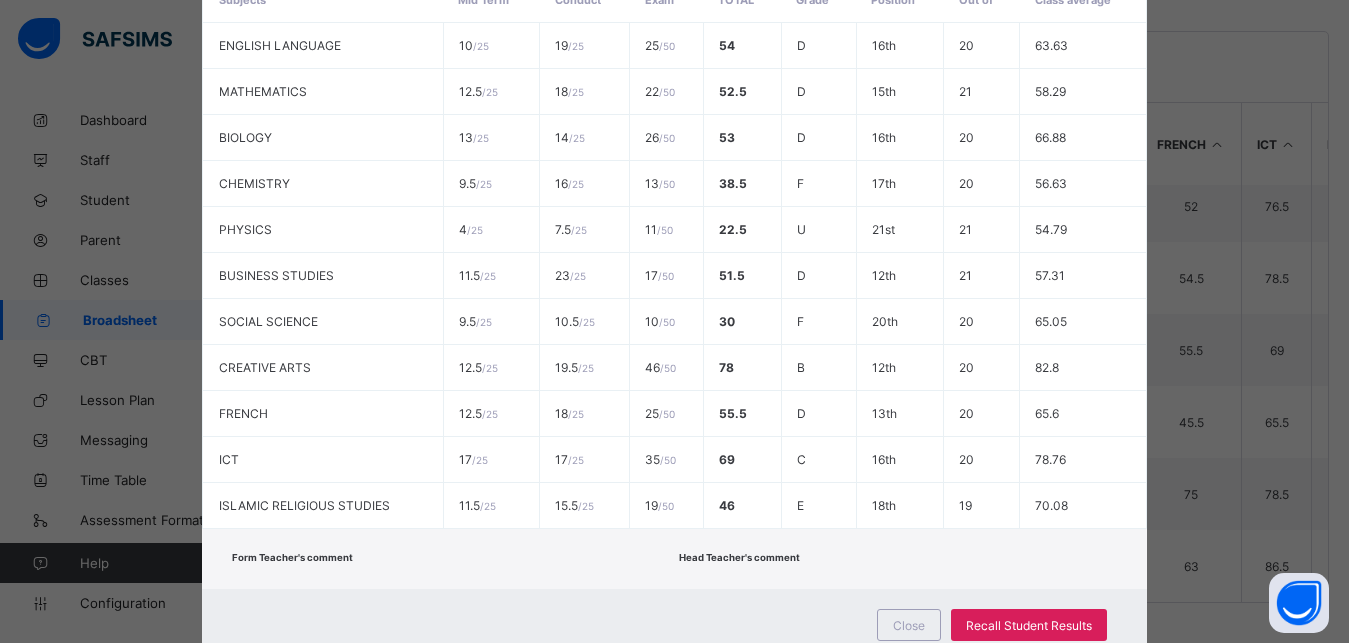 scroll, scrollTop: 525, scrollLeft: 0, axis: vertical 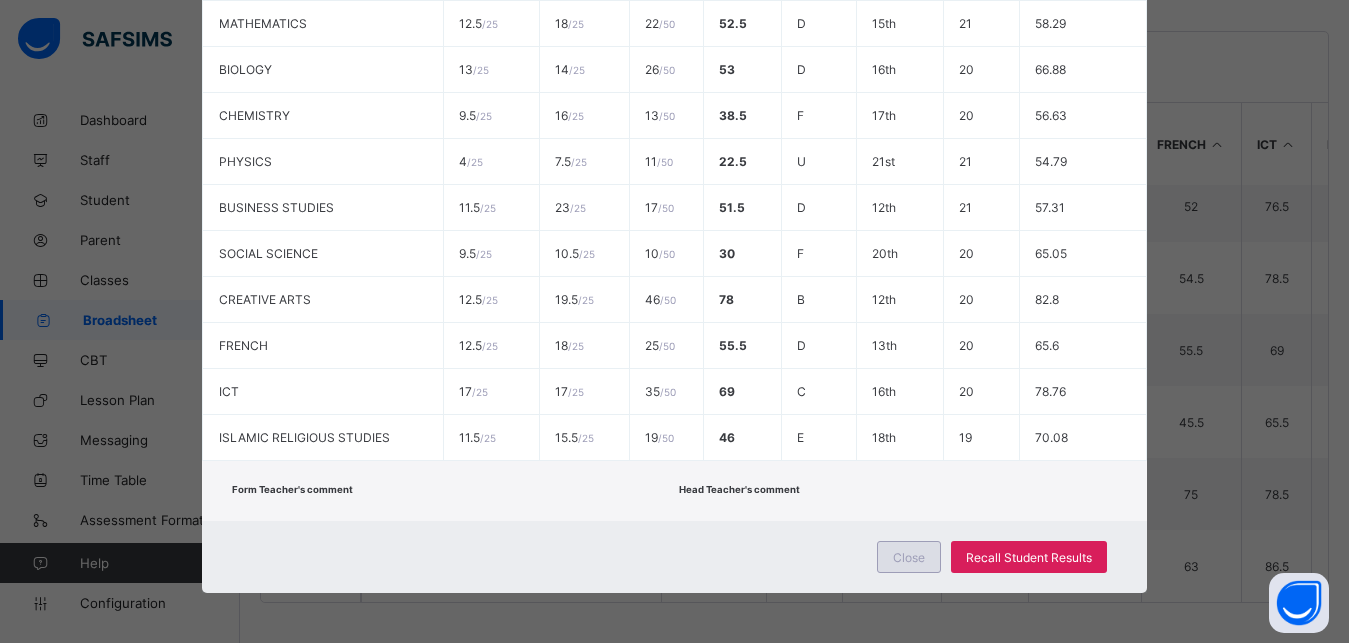 click on "Close" at bounding box center (909, 557) 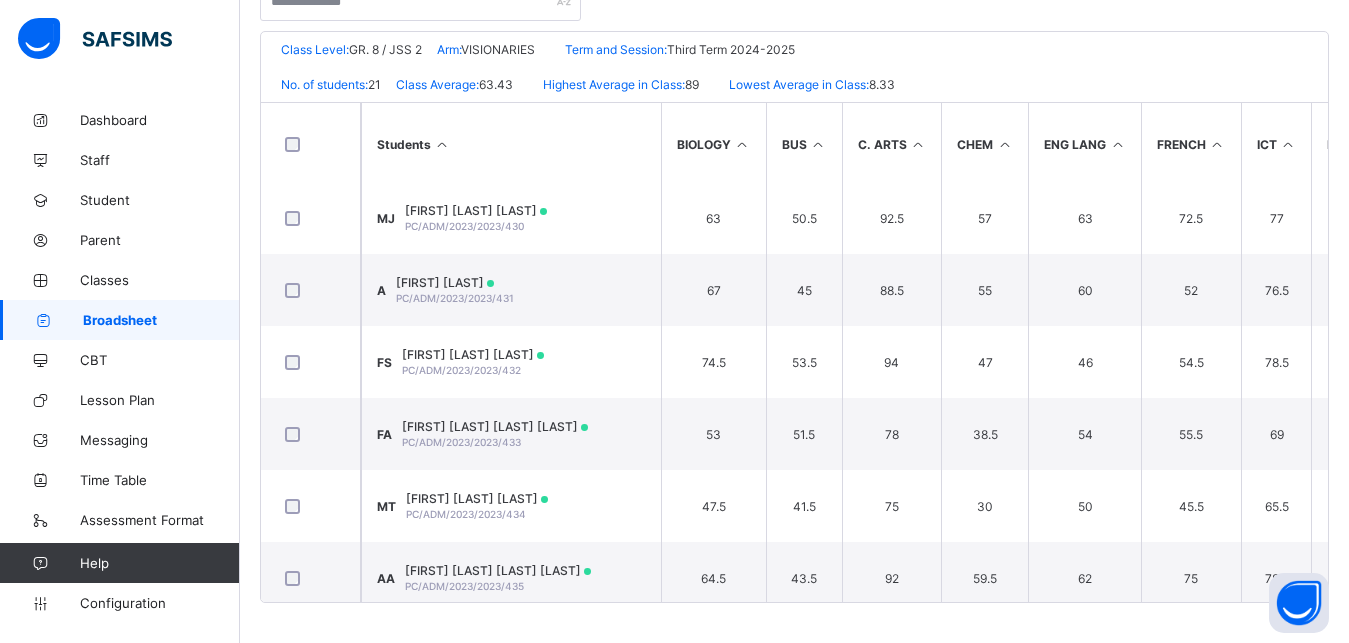 scroll, scrollTop: 0, scrollLeft: 0, axis: both 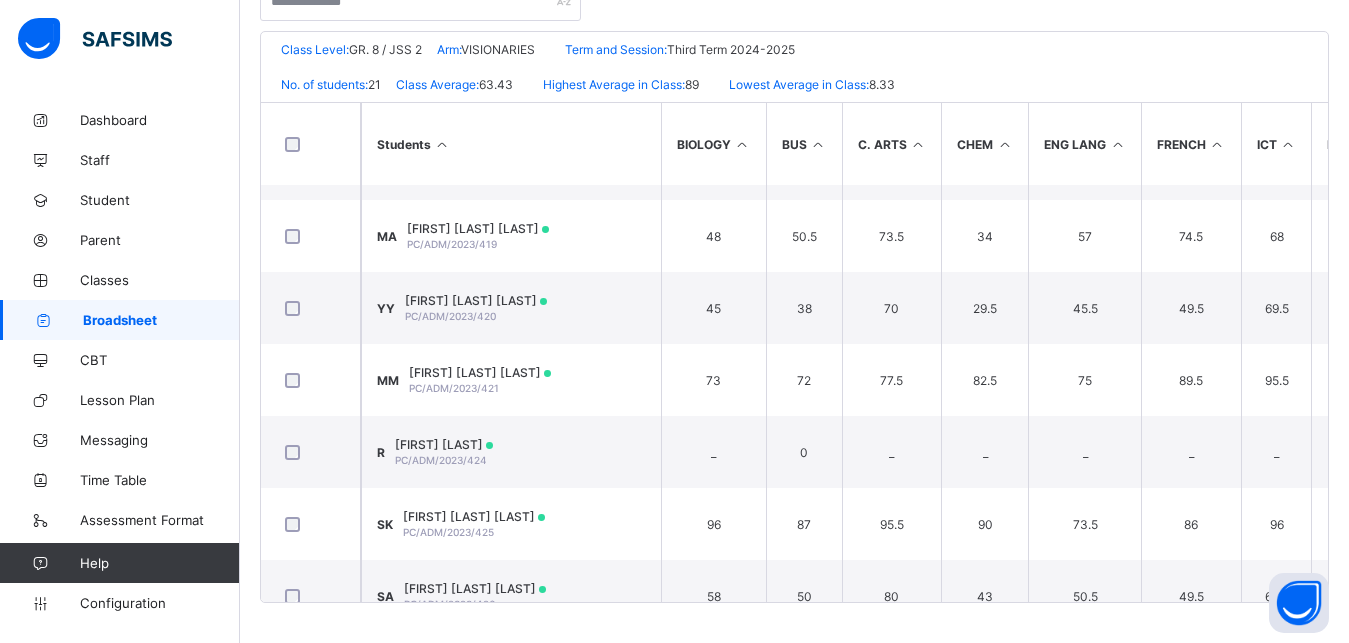 click on "R RAKSHAN SUNDARAPANDIAN    PC/ADM/2023/424" at bounding box center (511, 452) 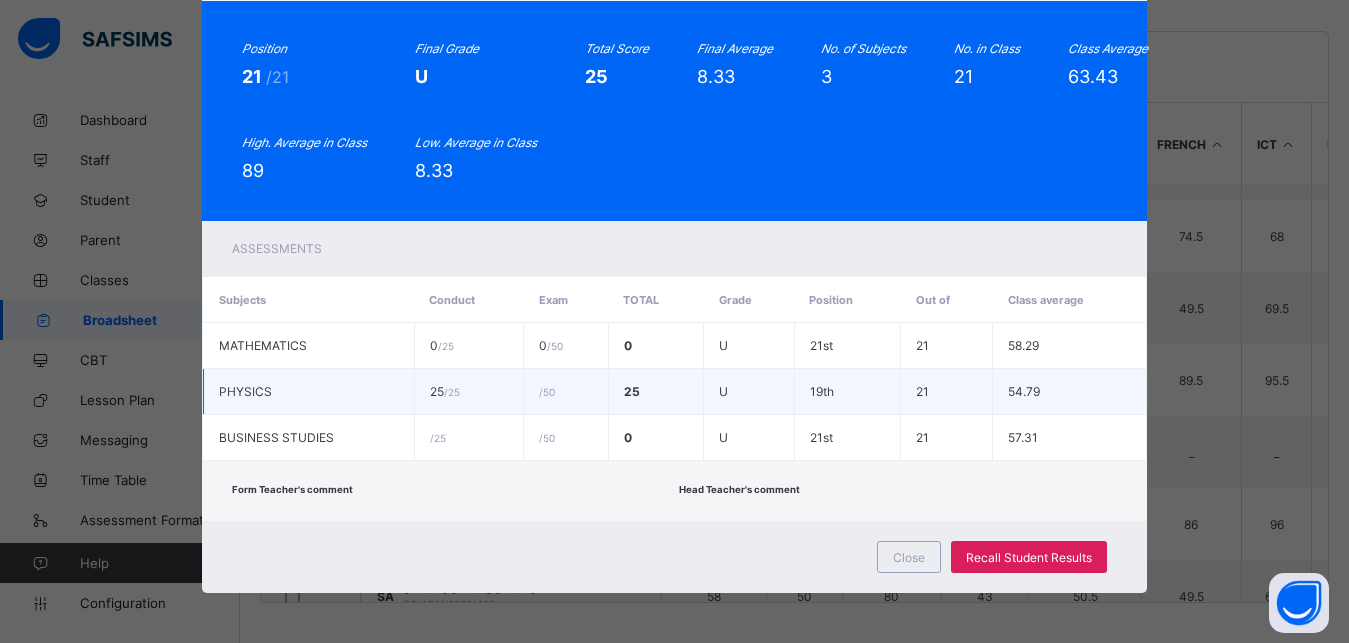 scroll, scrollTop: 157, scrollLeft: 0, axis: vertical 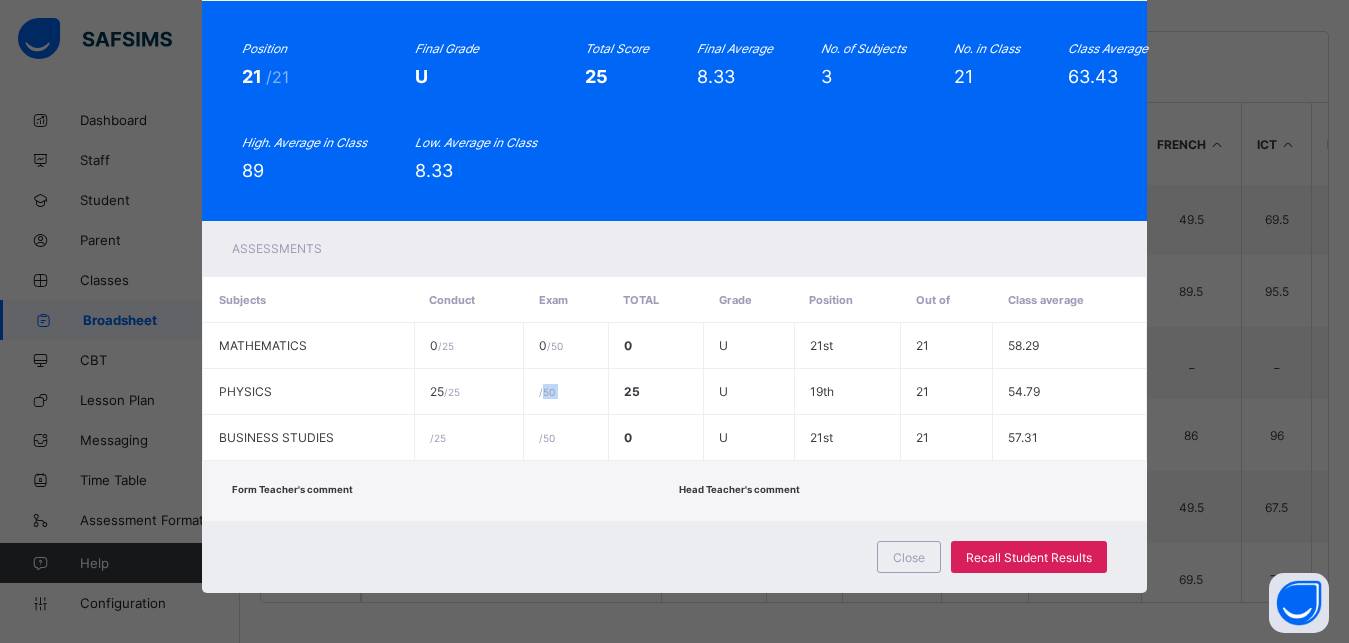 click on "Close   Recall Student Results" at bounding box center [674, 557] 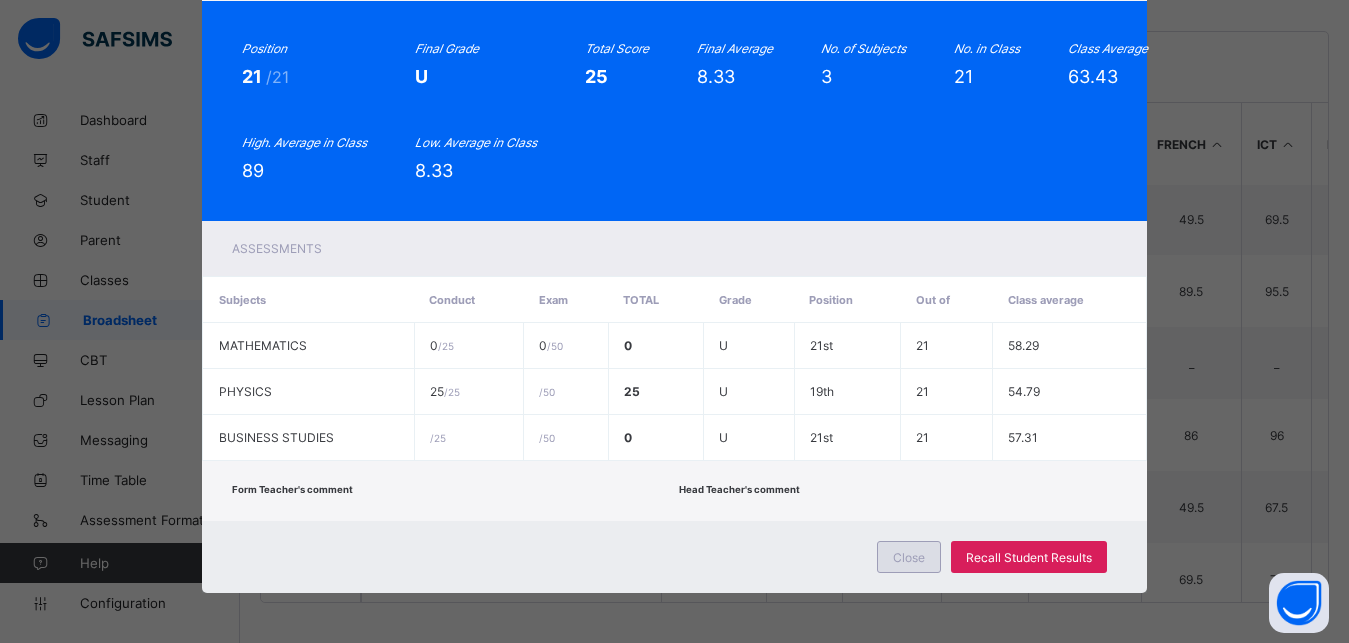 click on "Close" at bounding box center (909, 557) 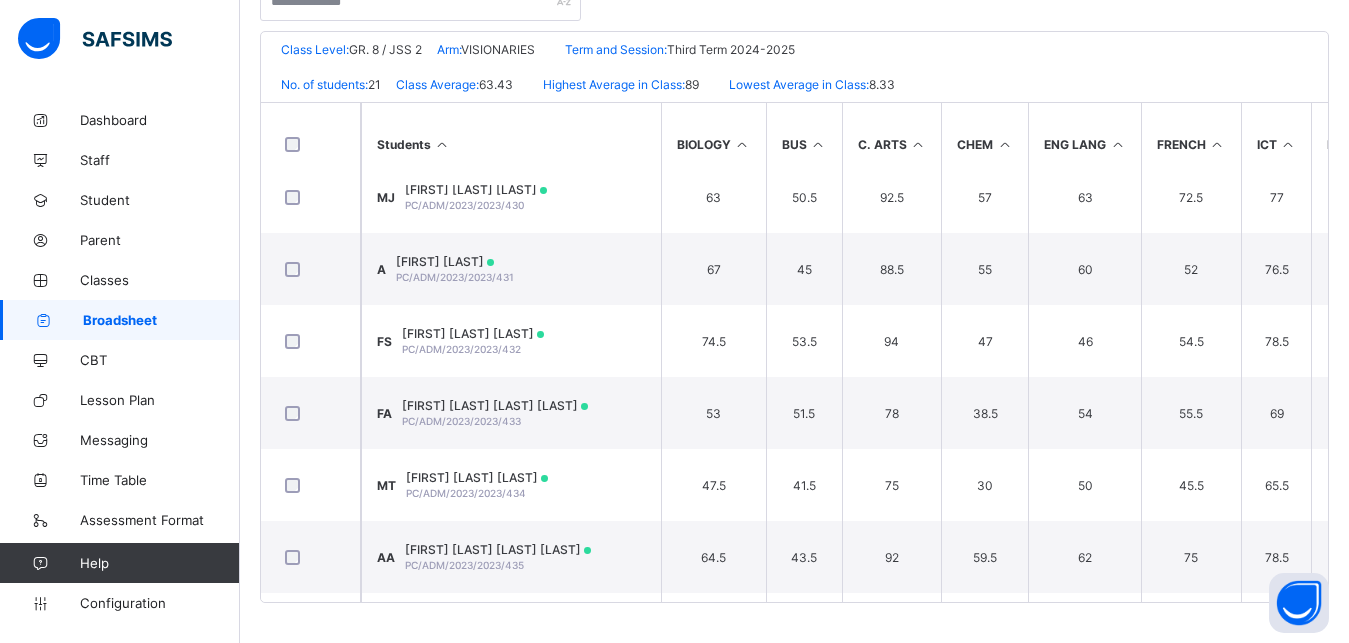 scroll, scrollTop: 0, scrollLeft: 0, axis: both 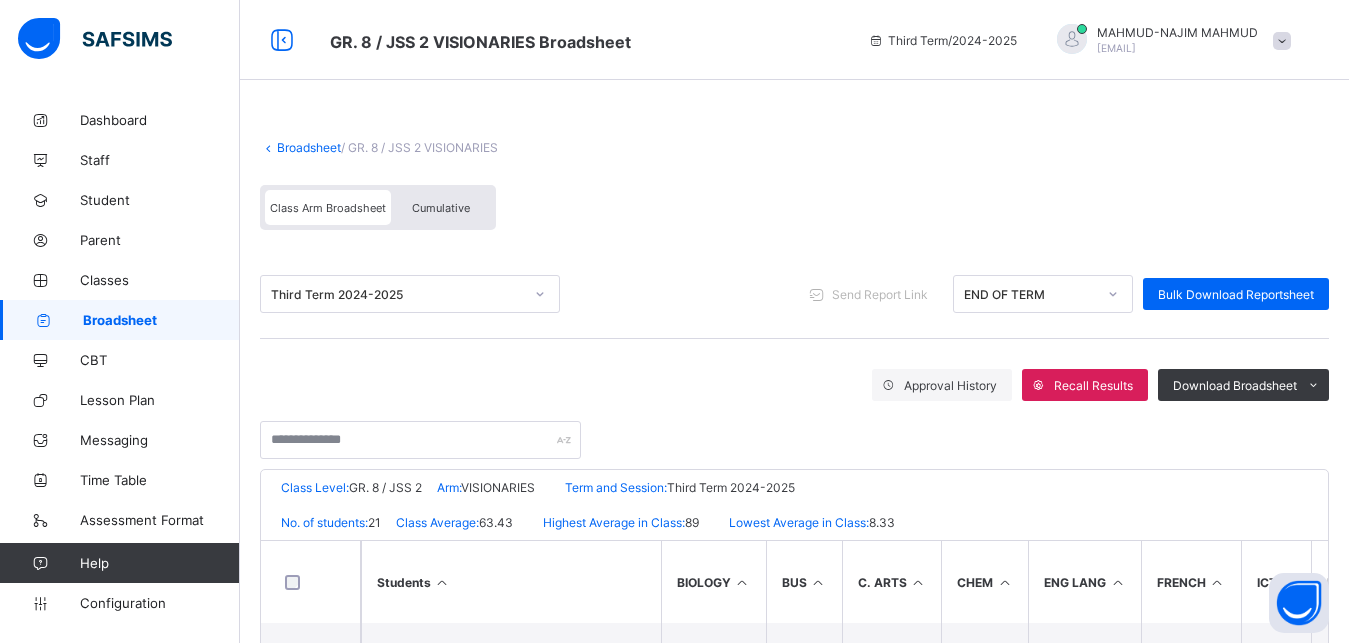 click on "Broadsheet" at bounding box center [309, 147] 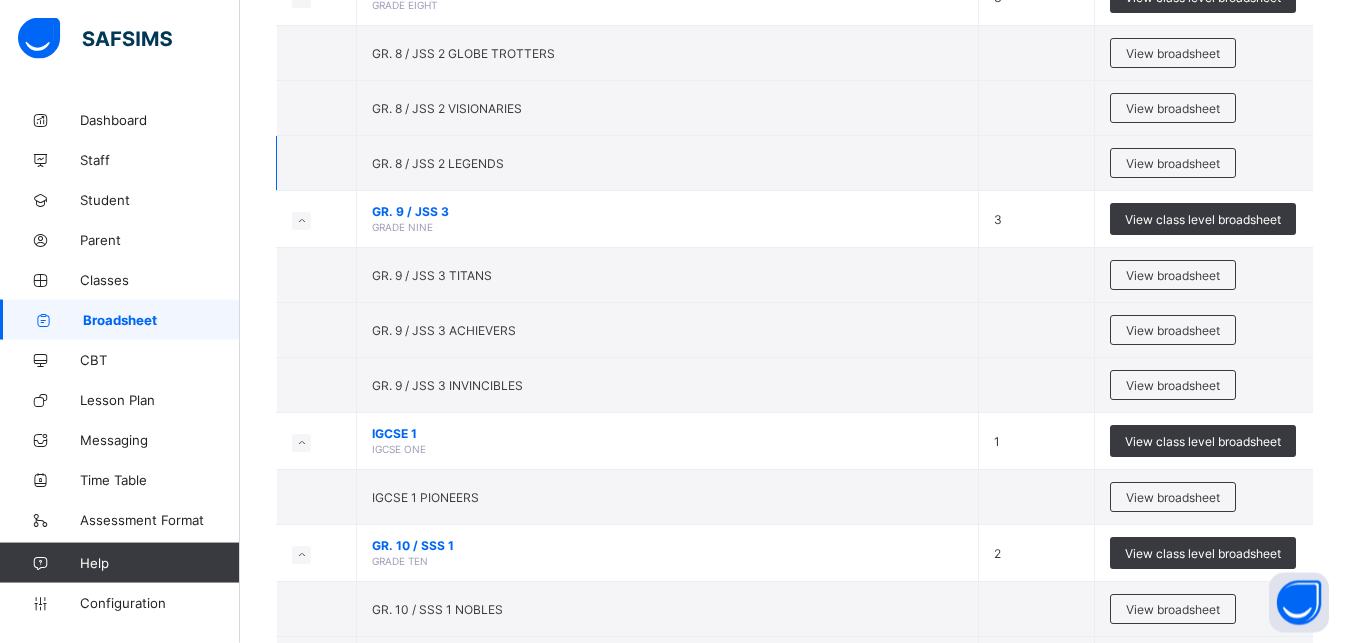 scroll, scrollTop: 491, scrollLeft: 0, axis: vertical 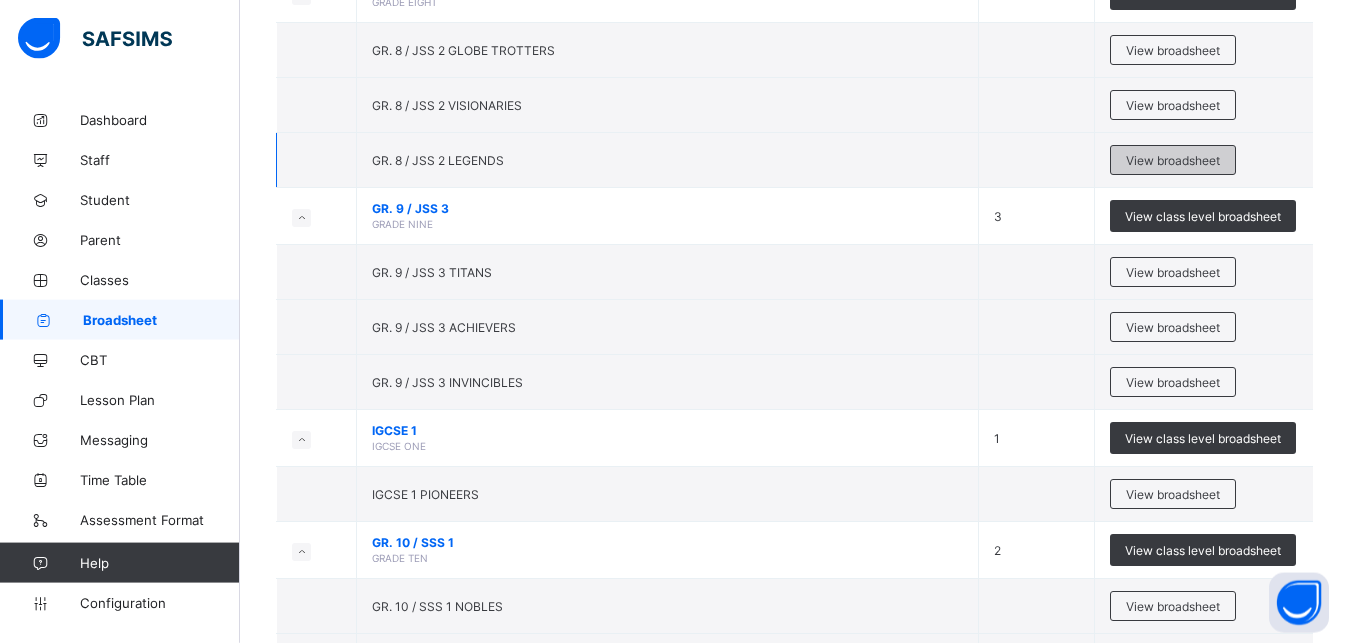 click on "View broadsheet" at bounding box center (1173, 160) 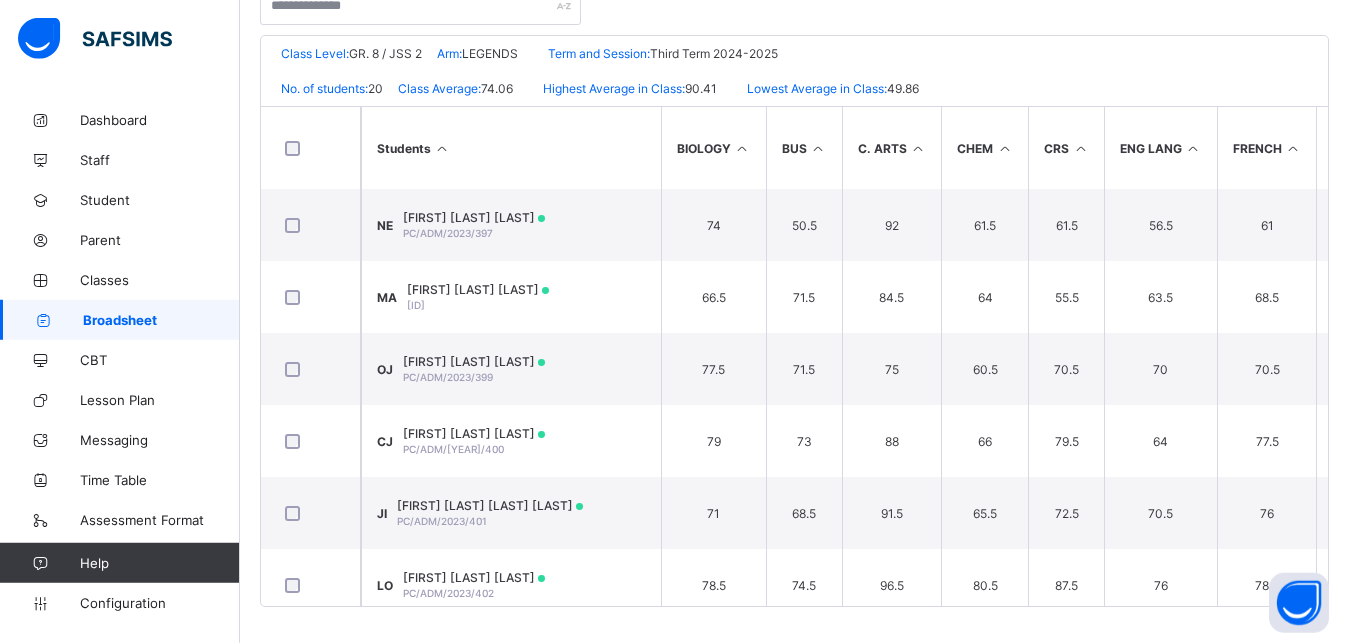 scroll, scrollTop: 438, scrollLeft: 0, axis: vertical 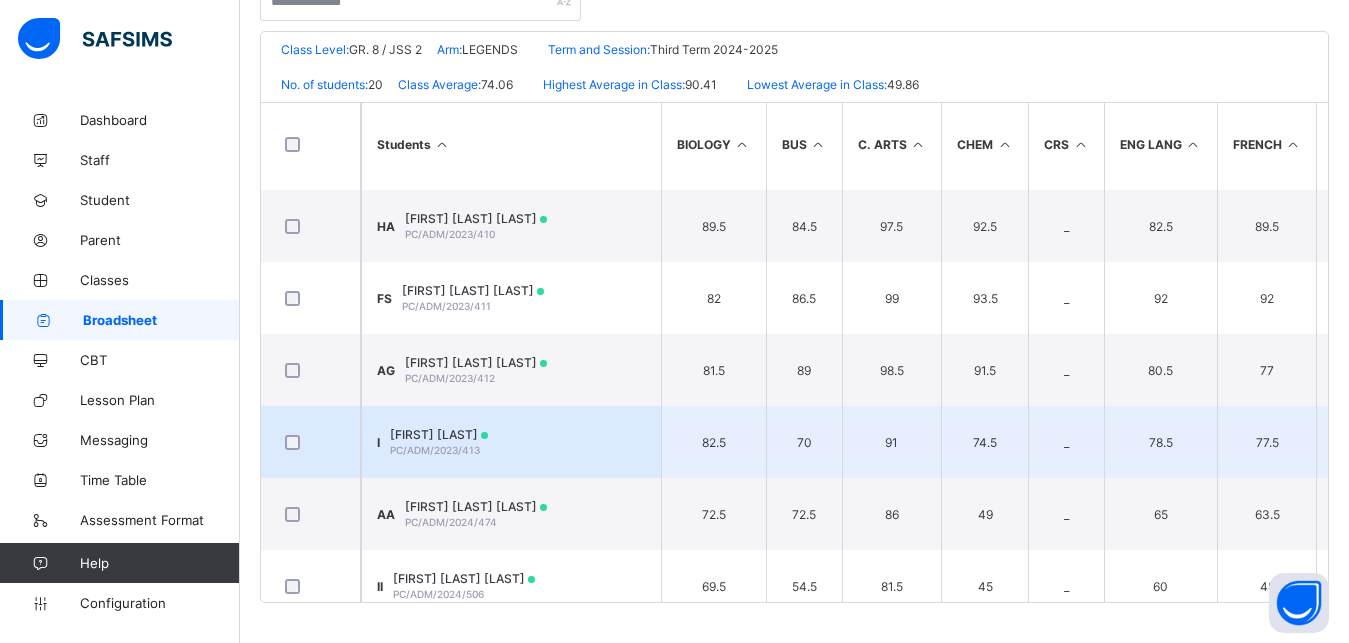 click on "I ISLAHA DIKKO    PC/ADM/2023/413" at bounding box center (511, 442) 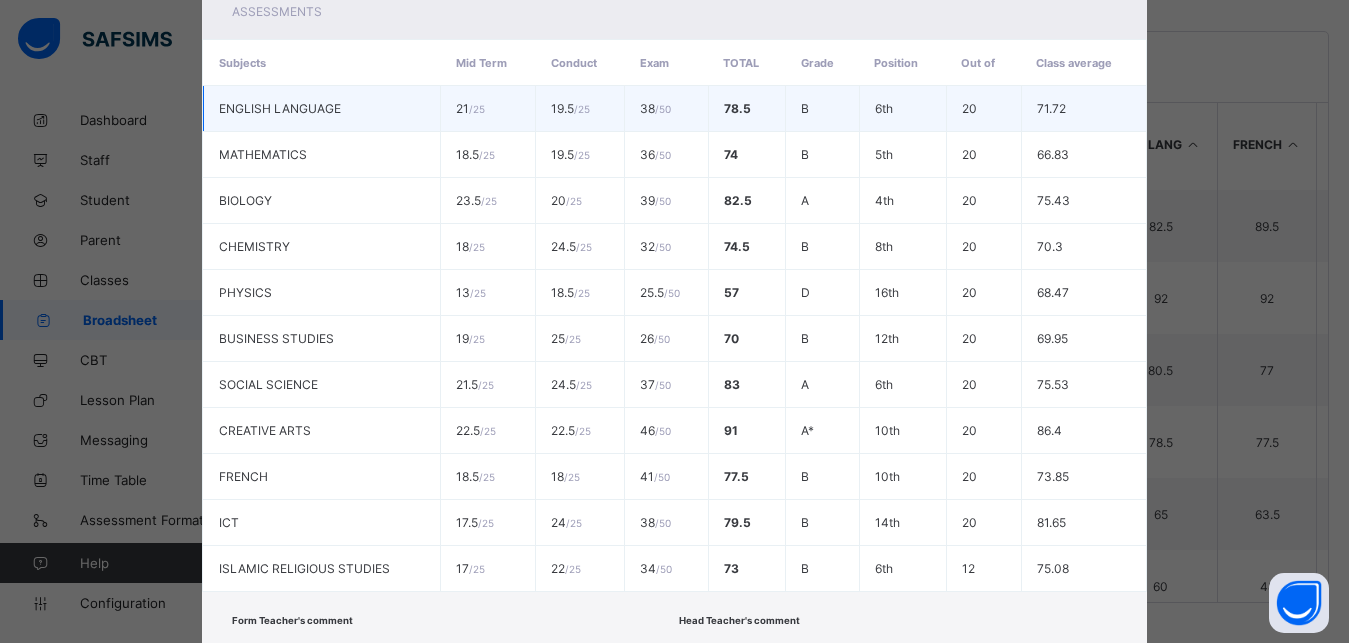 scroll, scrollTop: 0, scrollLeft: 0, axis: both 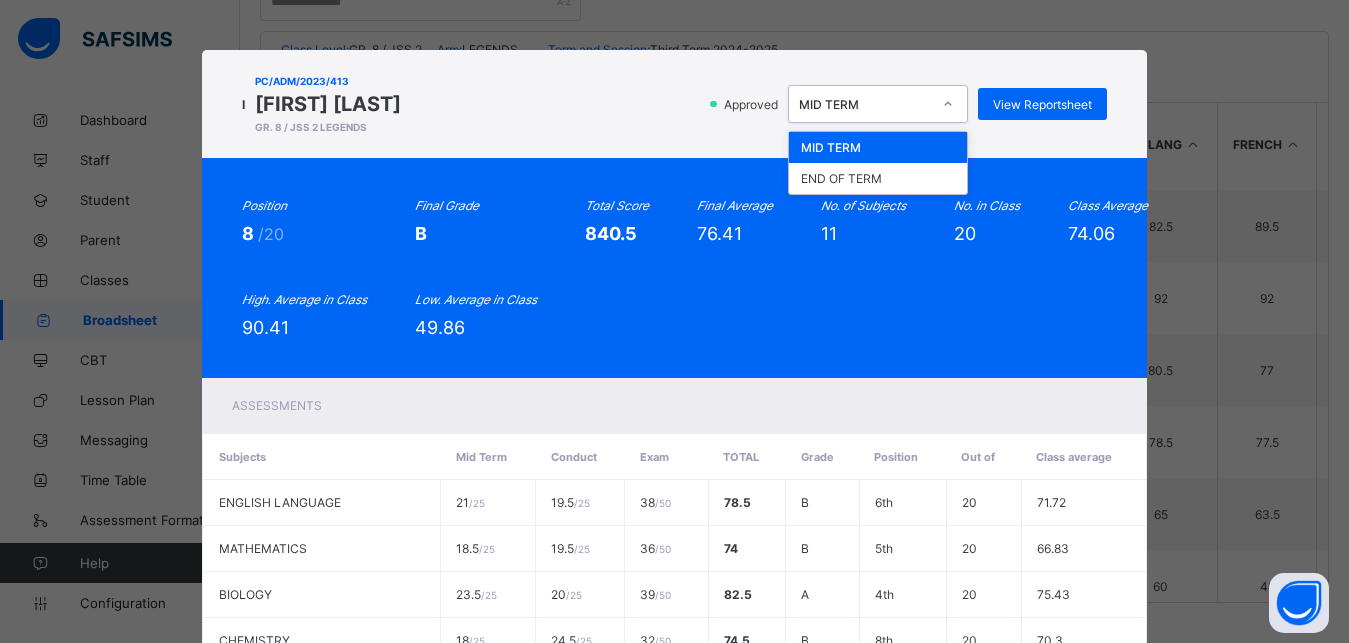 click at bounding box center [948, 104] 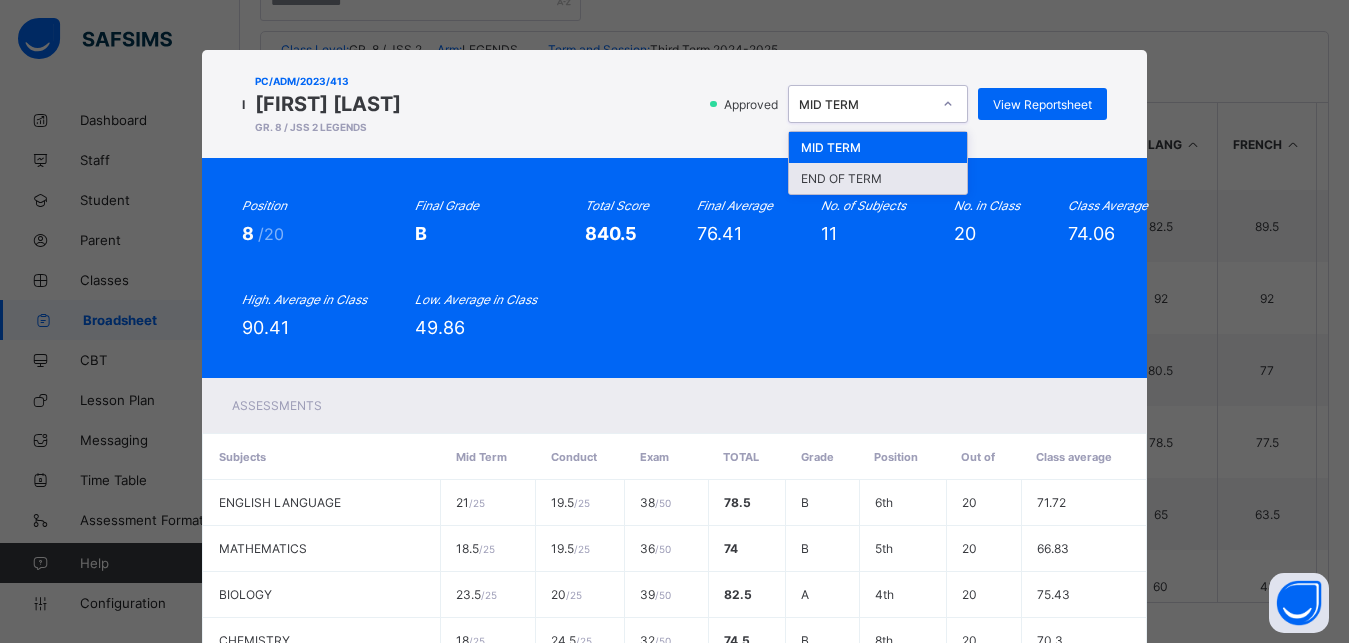 click on "END OF TERM" at bounding box center (878, 178) 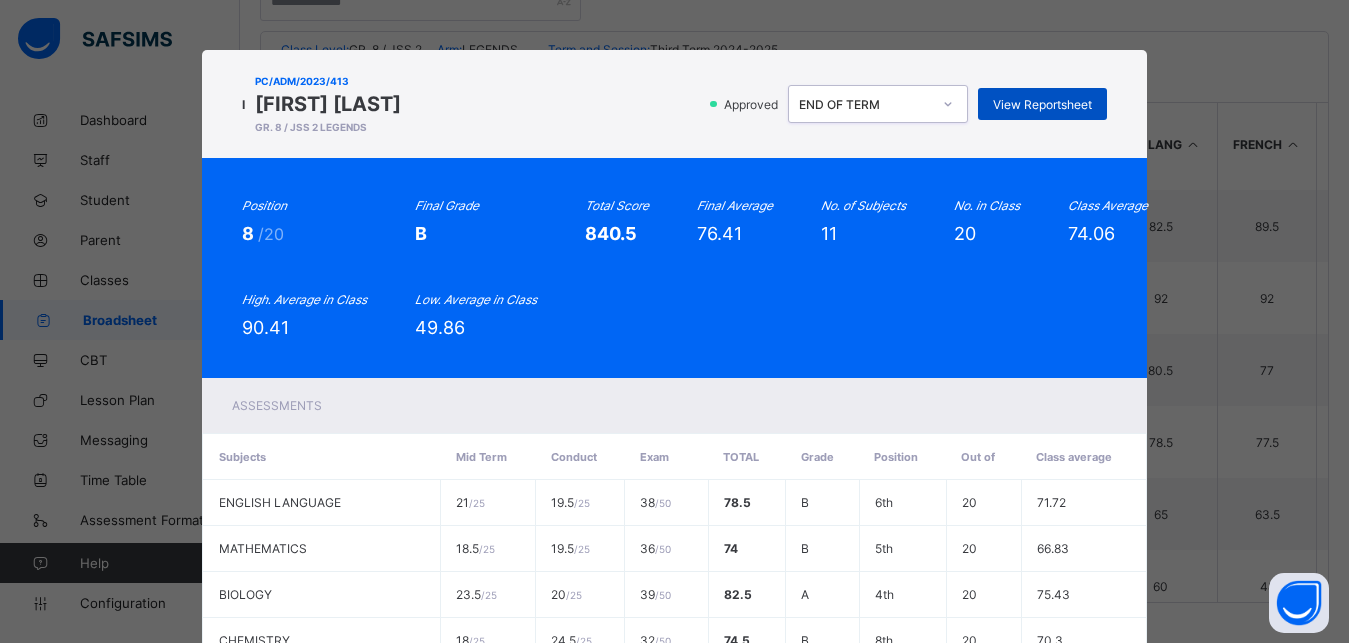 click on "View Reportsheet" at bounding box center [1042, 104] 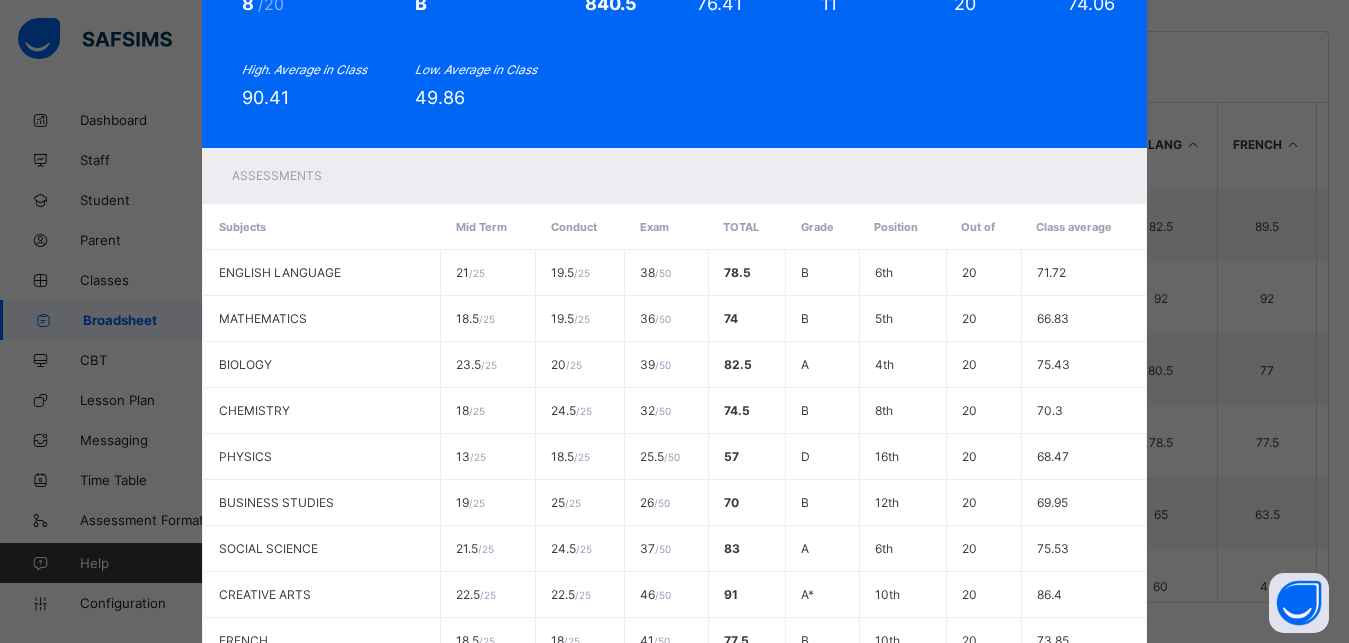 scroll, scrollTop: 525, scrollLeft: 0, axis: vertical 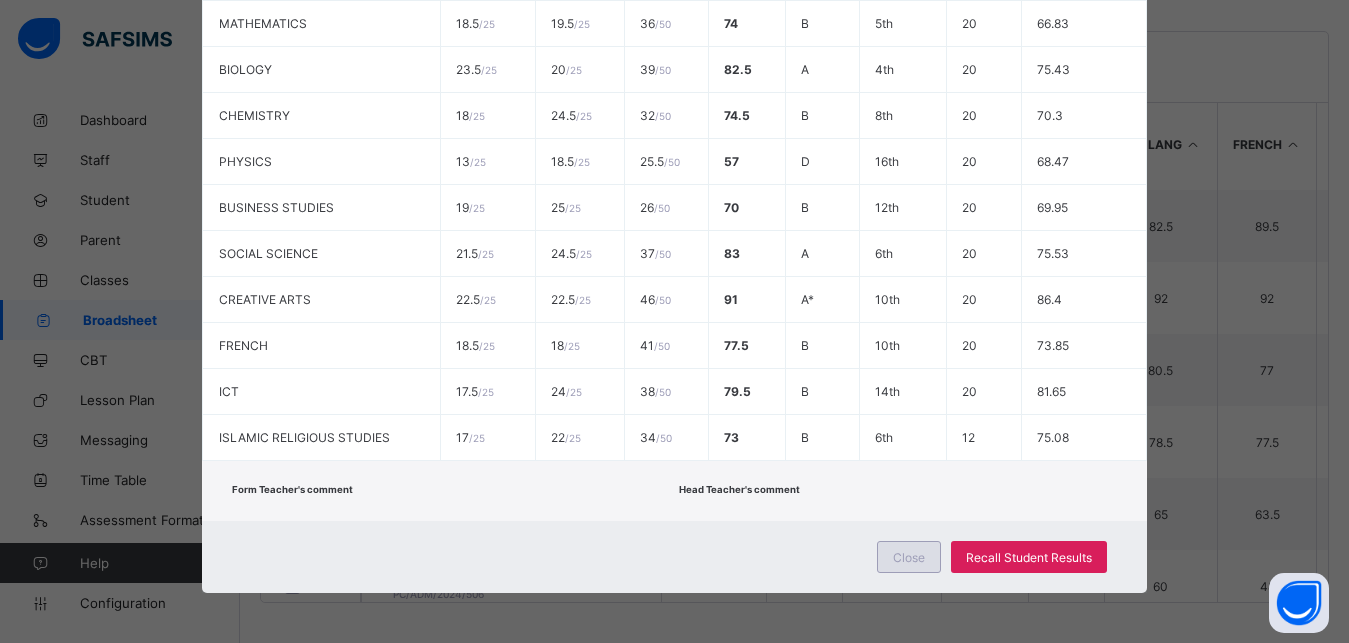click on "Close" at bounding box center (909, 557) 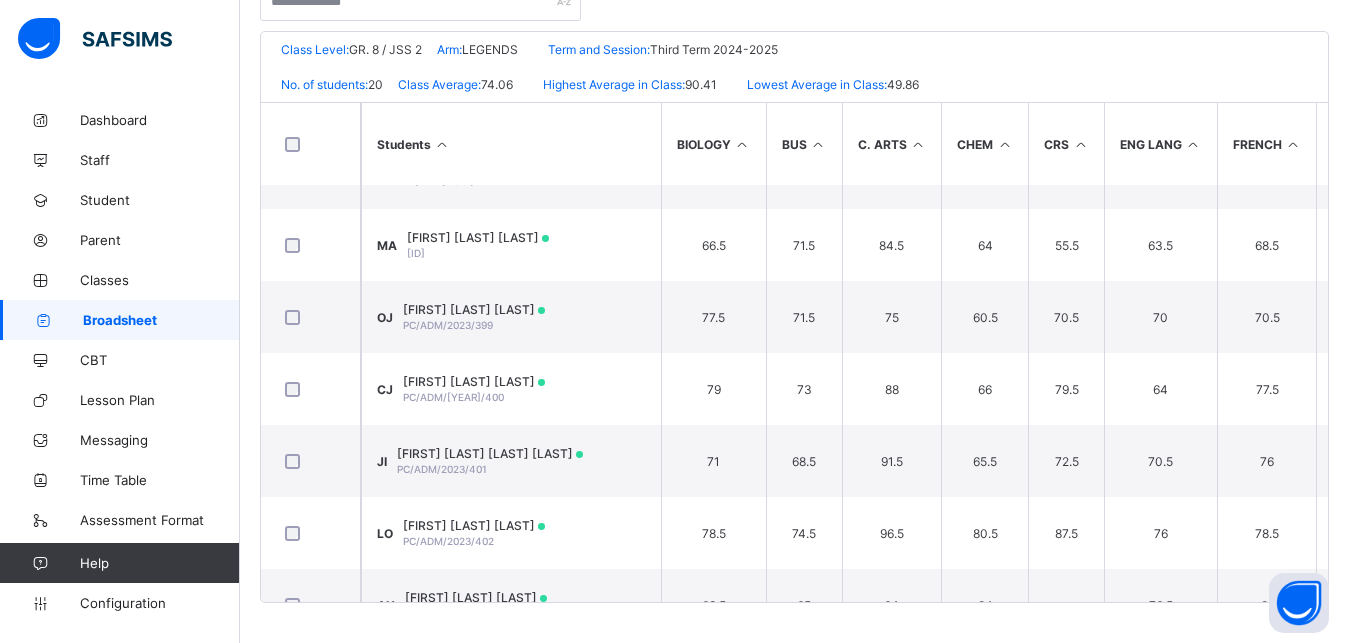 scroll, scrollTop: 0, scrollLeft: 0, axis: both 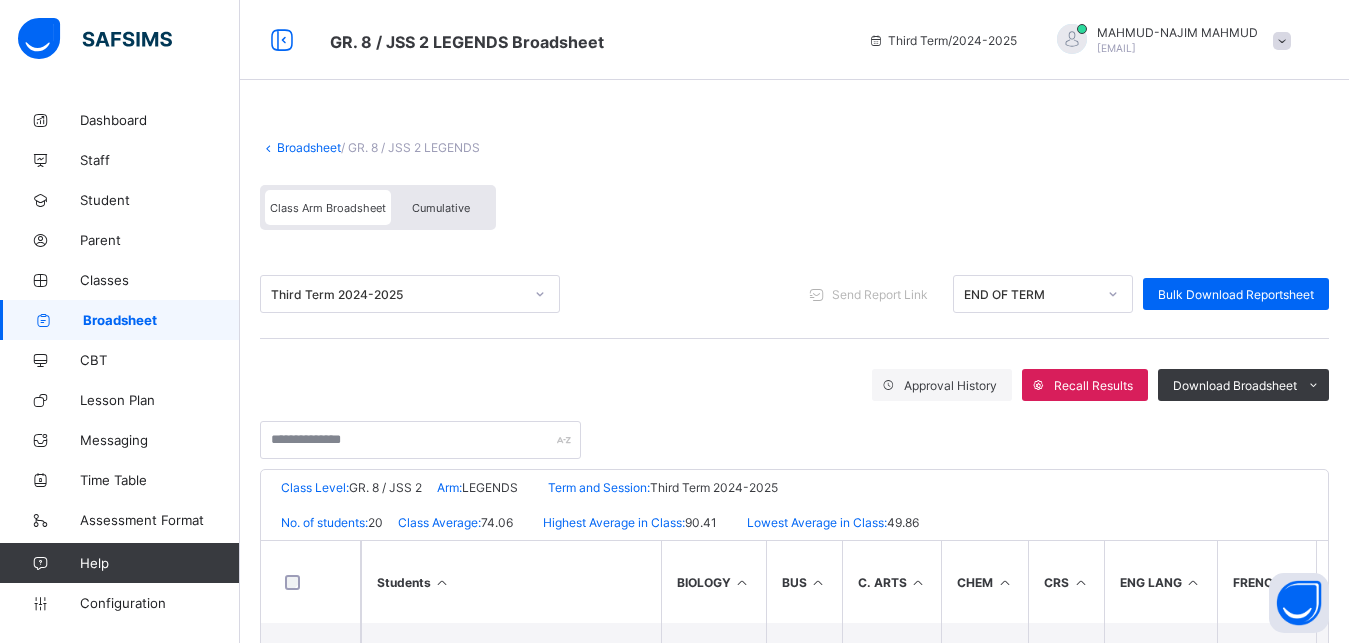 click on "Broadsheet" at bounding box center [309, 147] 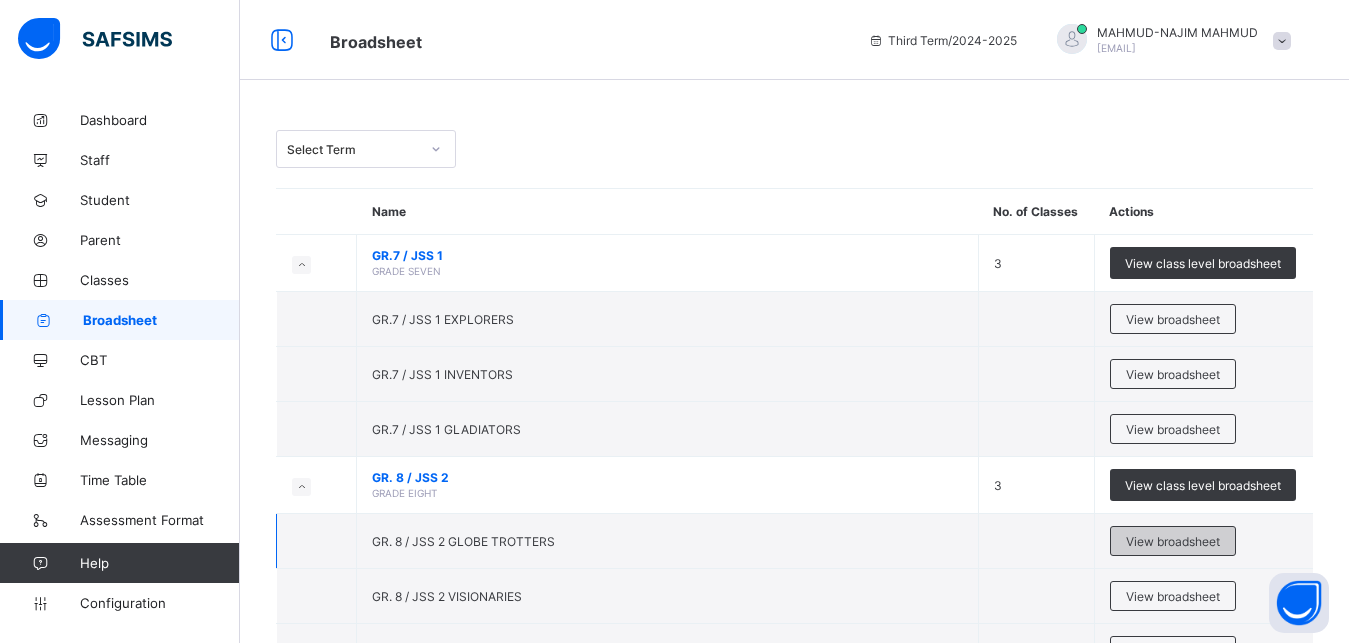 click on "View broadsheet" at bounding box center [1173, 541] 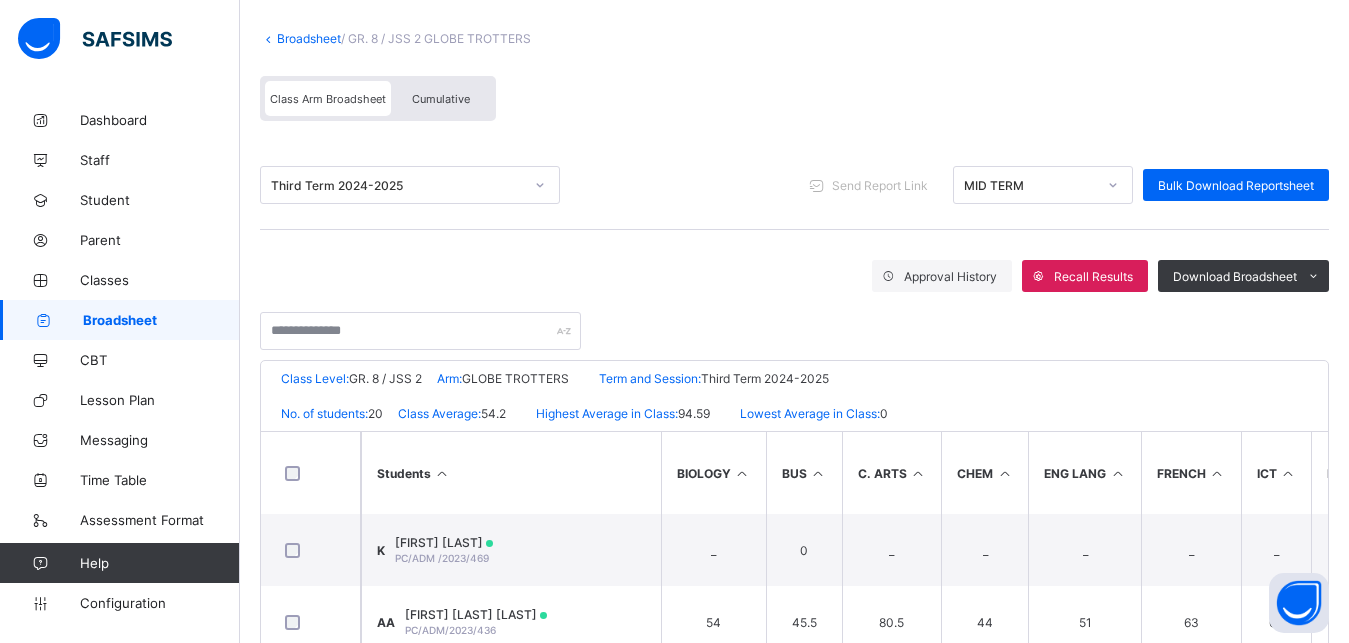 scroll, scrollTop: 161, scrollLeft: 0, axis: vertical 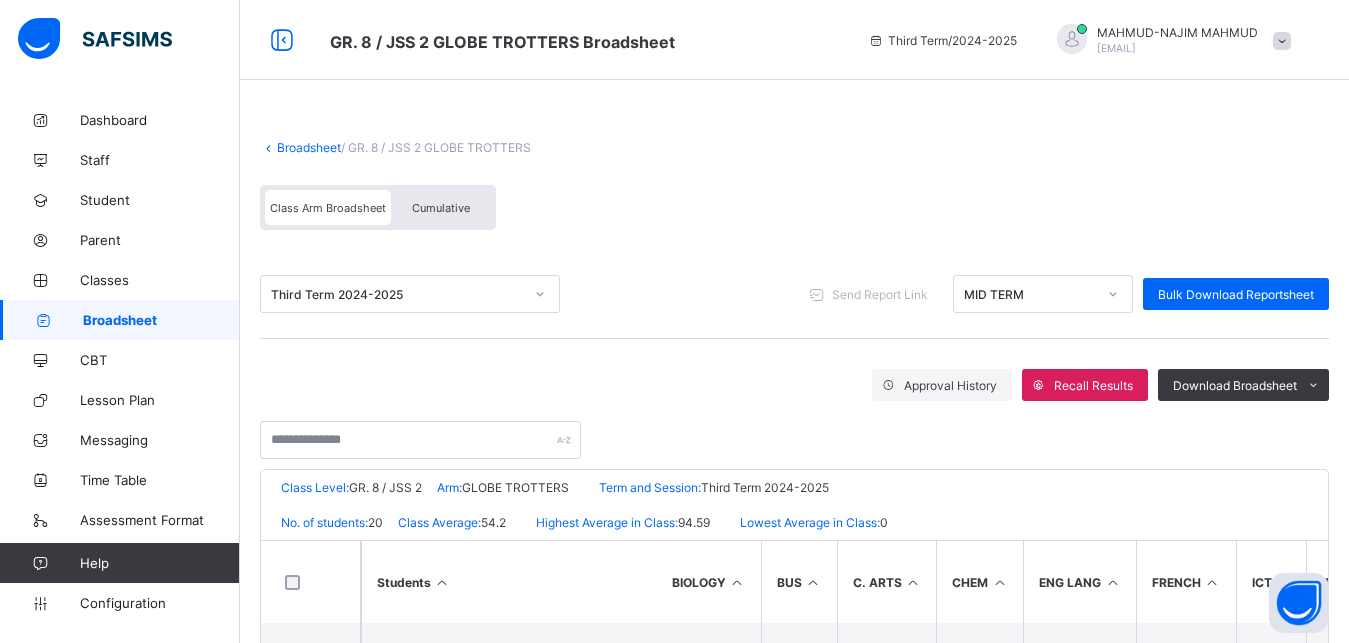 click on "Broadsheet" at bounding box center (309, 147) 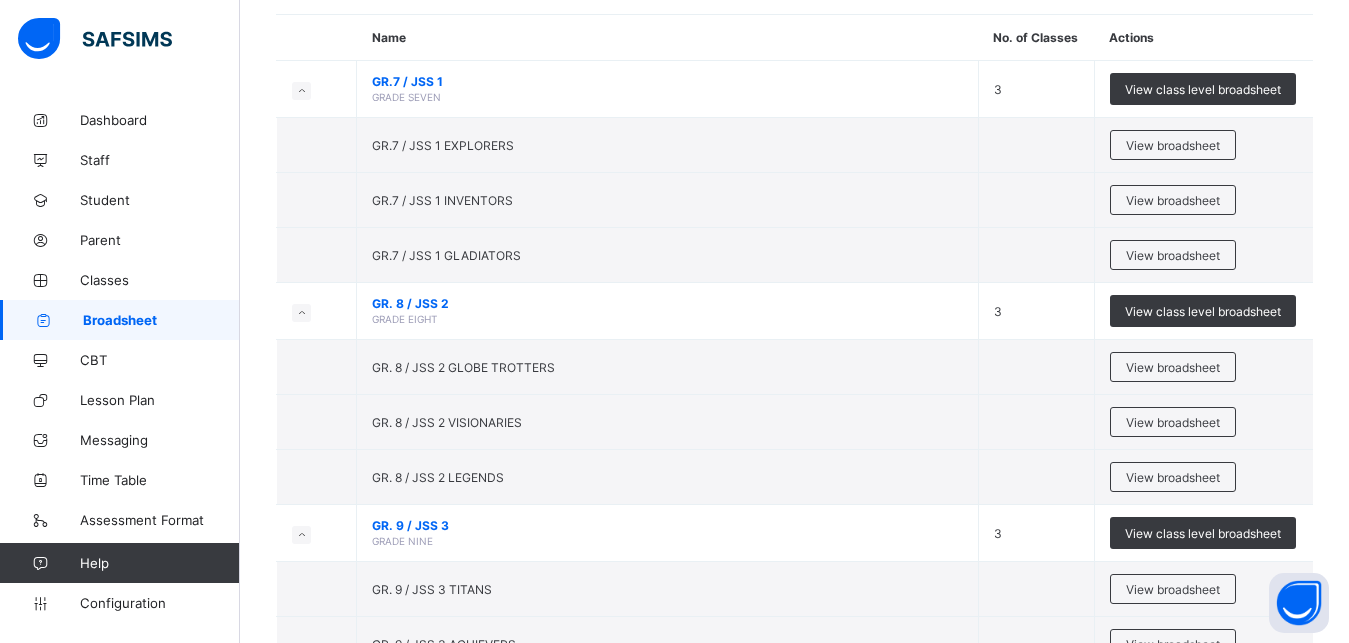 scroll, scrollTop: 188, scrollLeft: 0, axis: vertical 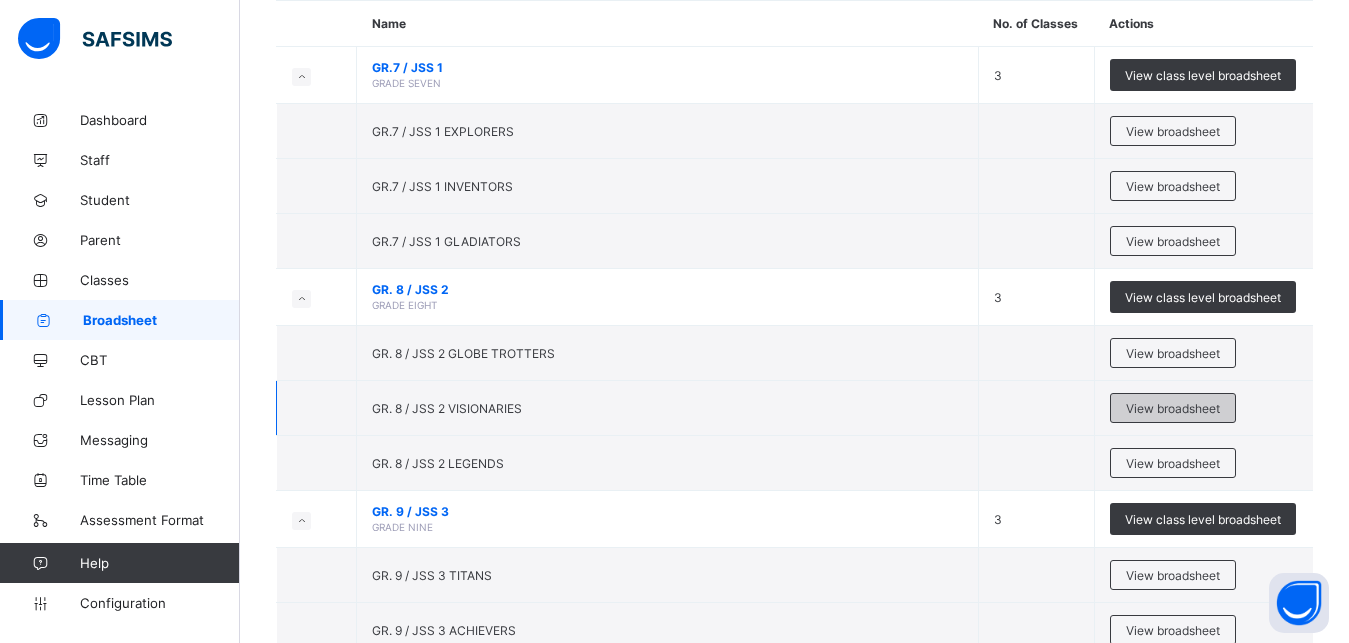 click on "View broadsheet" at bounding box center (1173, 408) 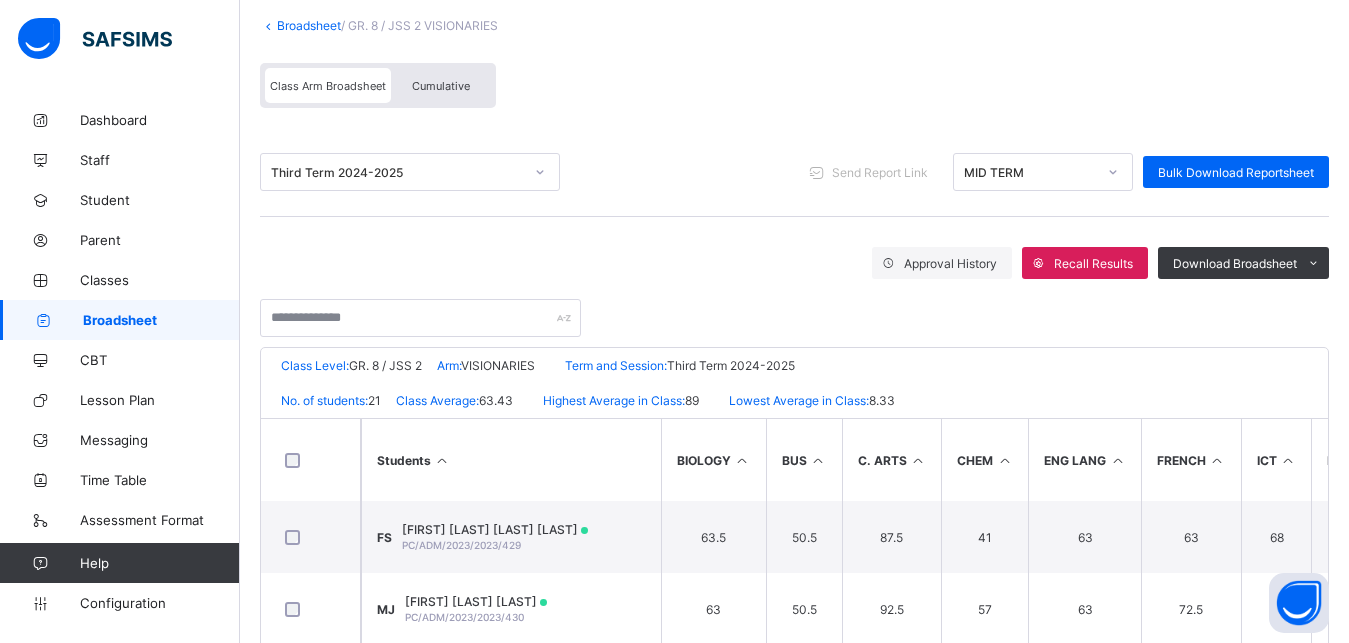 scroll, scrollTop: 156, scrollLeft: 0, axis: vertical 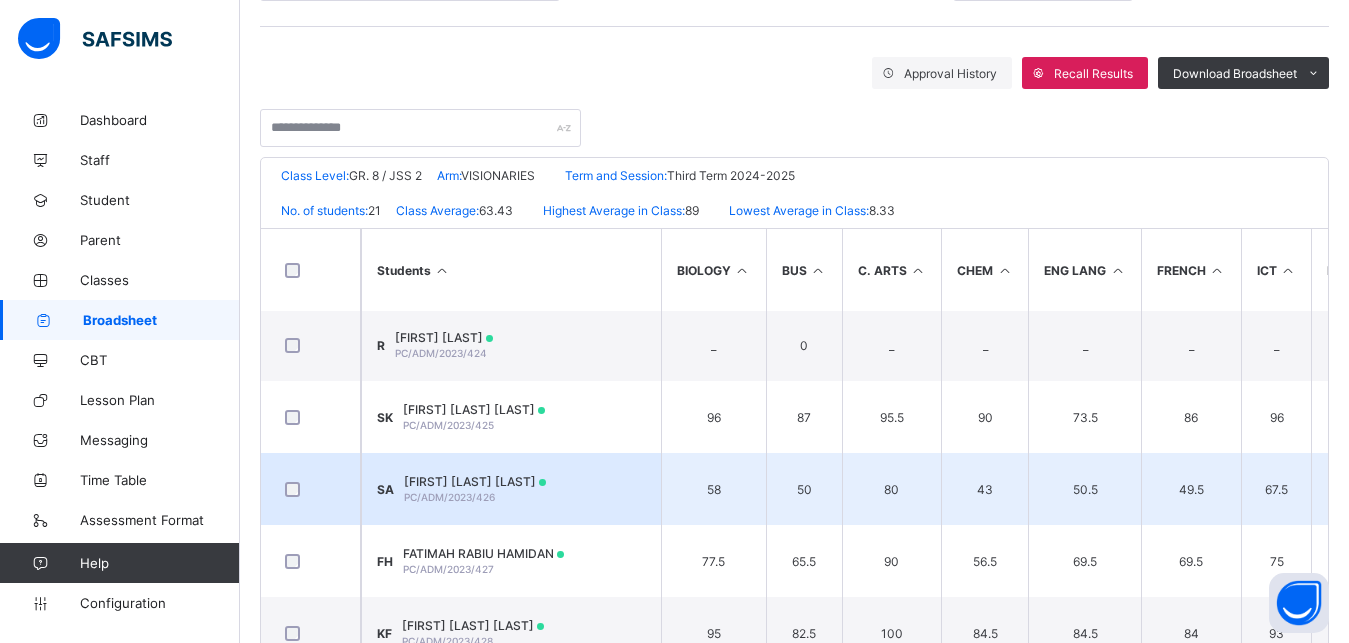 click on "PC/ADM/2023/426" at bounding box center (449, 497) 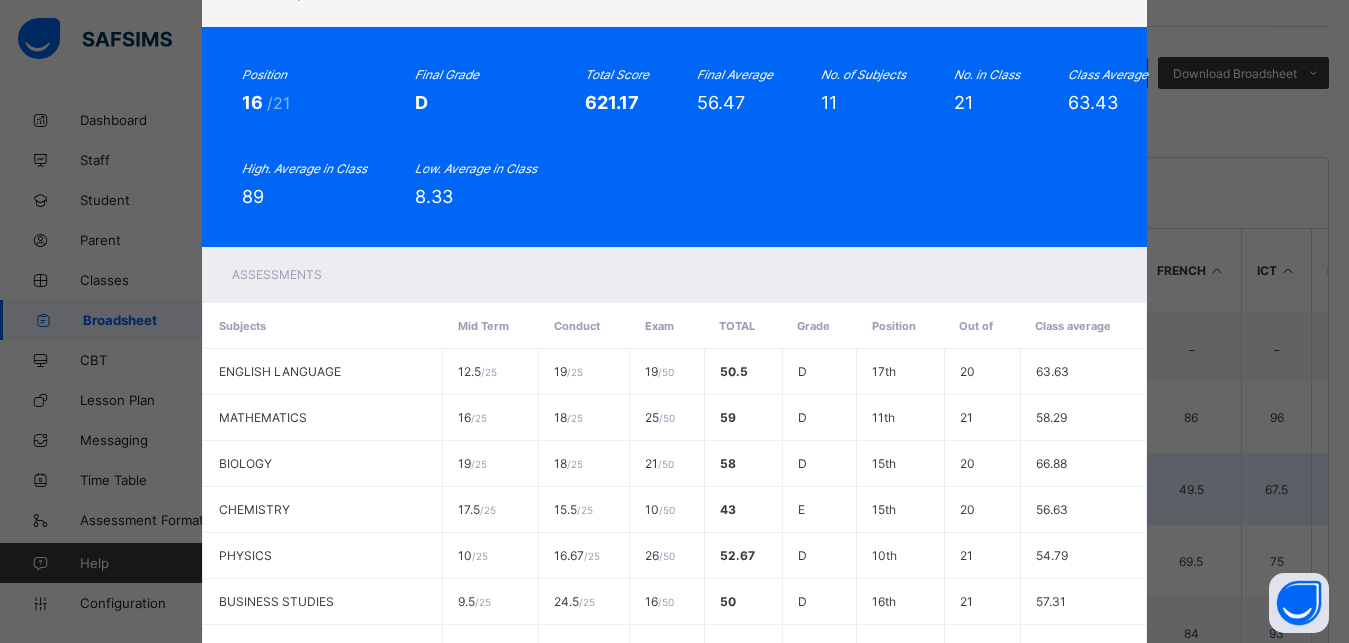 scroll, scrollTop: 0, scrollLeft: 0, axis: both 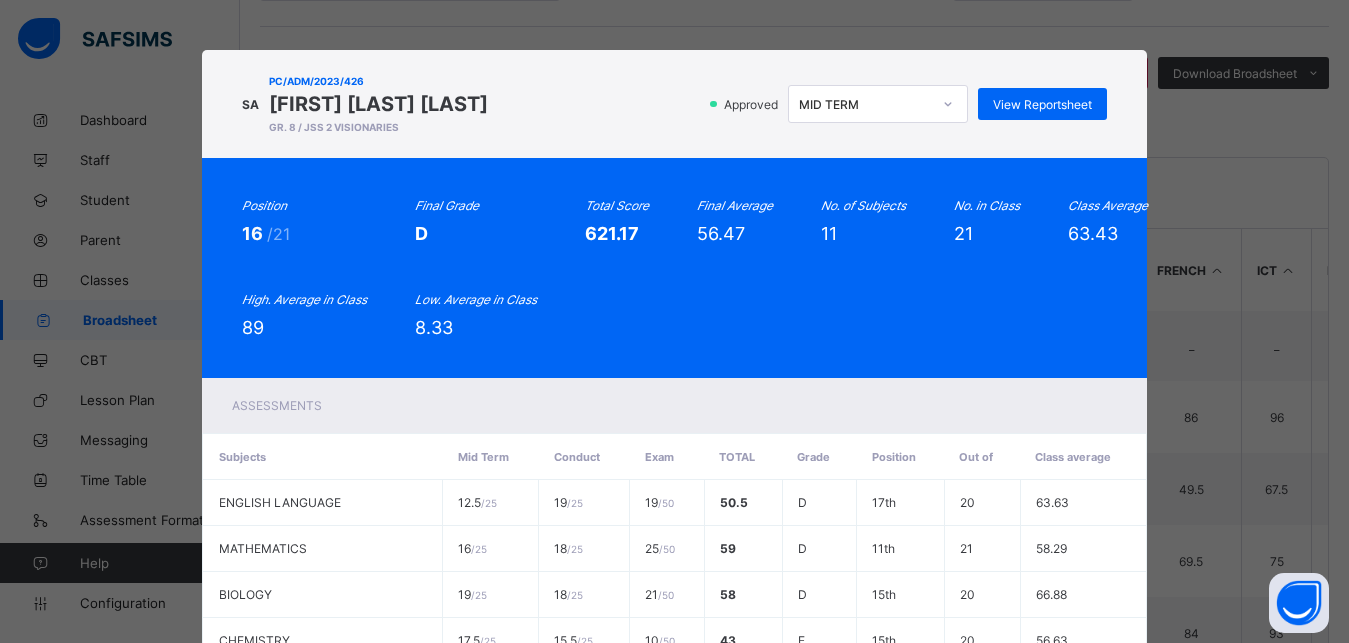click 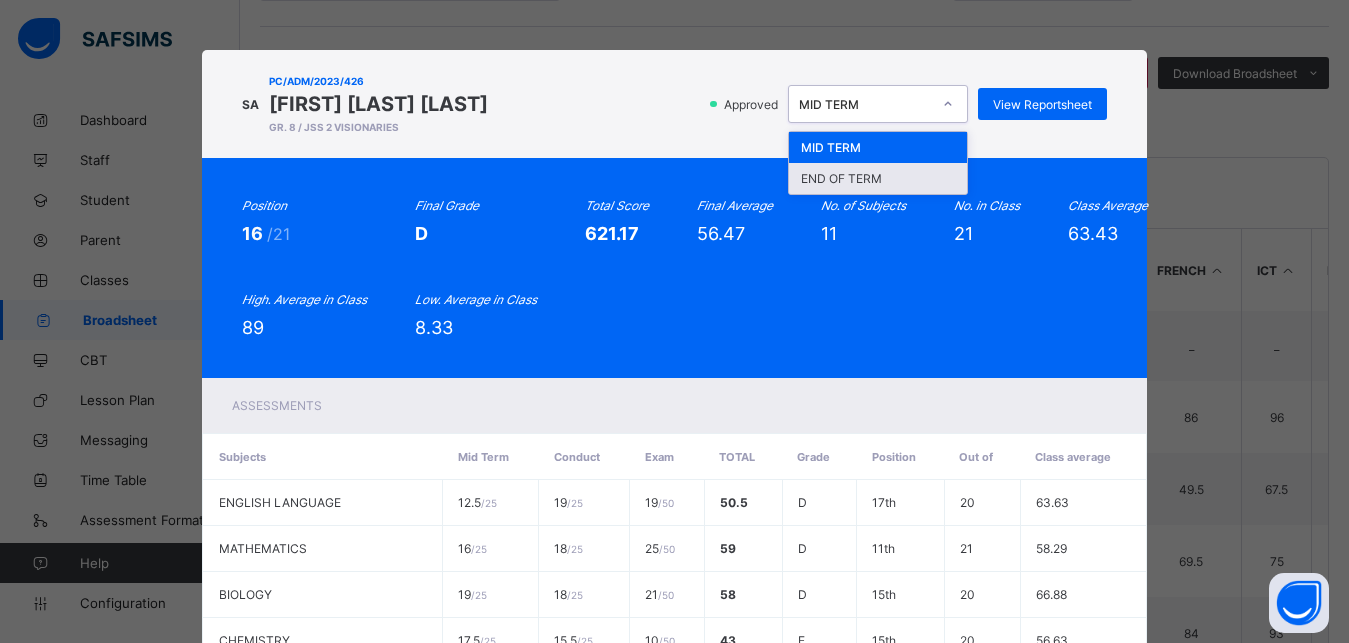 click on "END OF TERM" at bounding box center [878, 178] 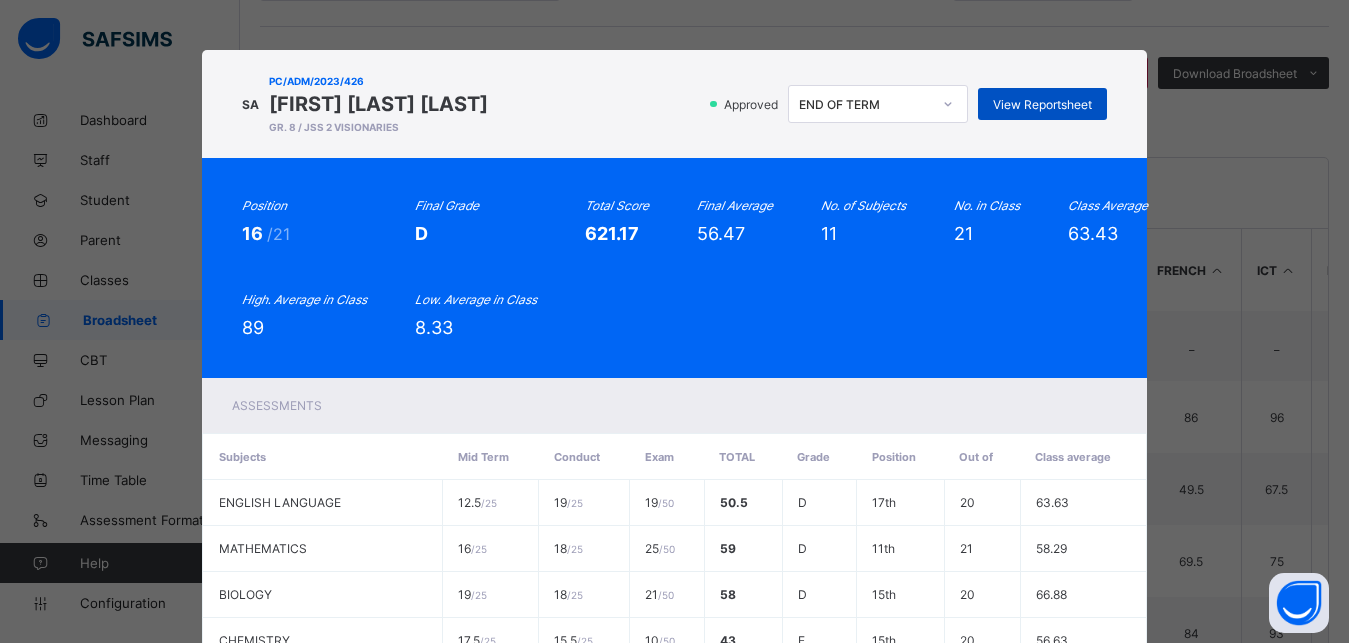 click on "View Reportsheet" at bounding box center [1042, 104] 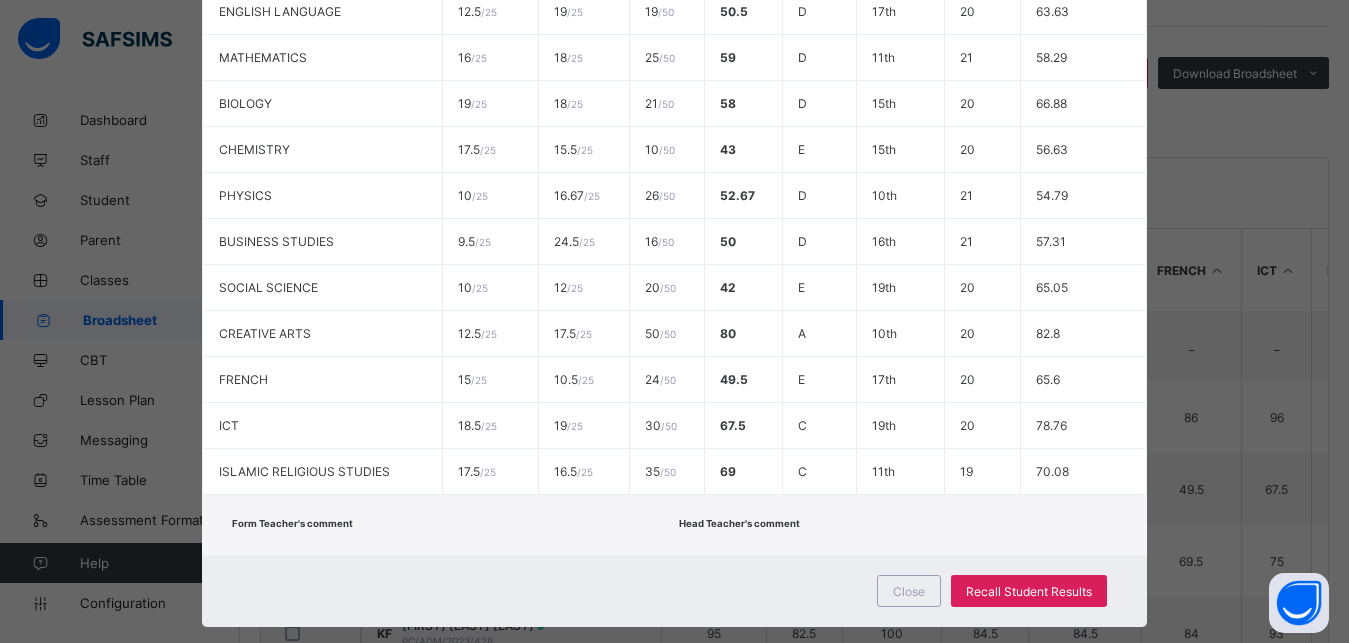 scroll, scrollTop: 525, scrollLeft: 0, axis: vertical 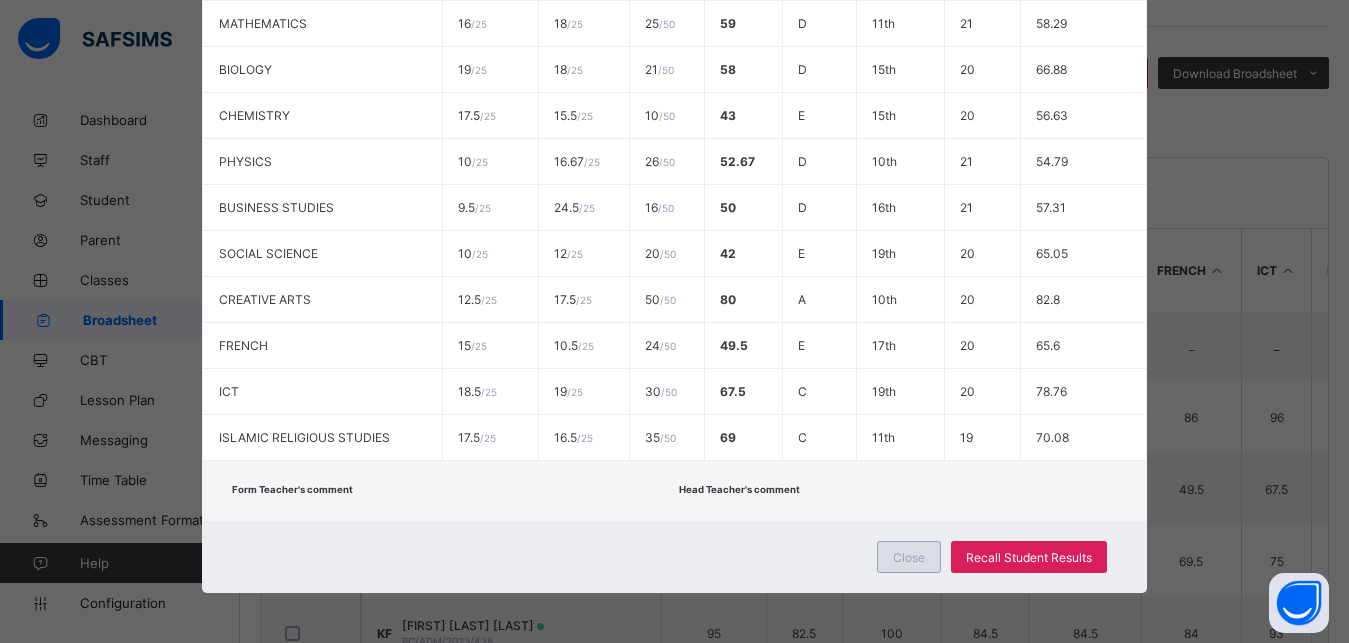 click on "Close" at bounding box center [909, 557] 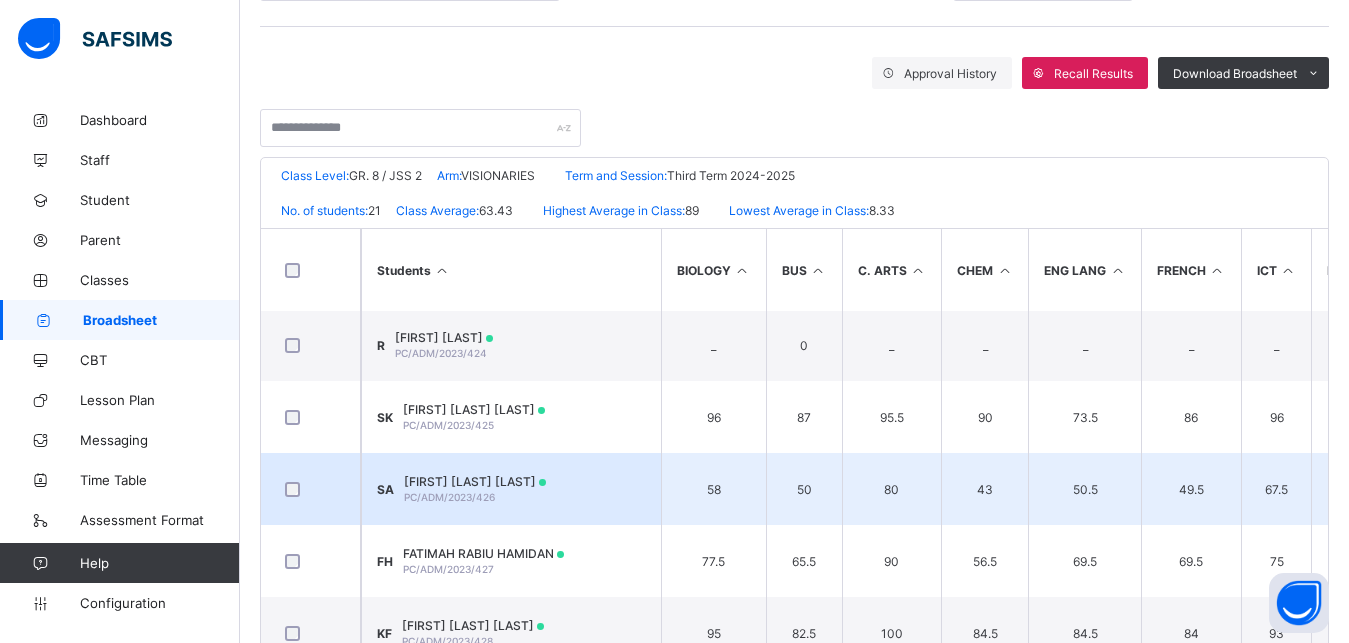 click on "SA SULEIMAN UMAR ADAM   PC/ADM/2023/426" at bounding box center (511, 489) 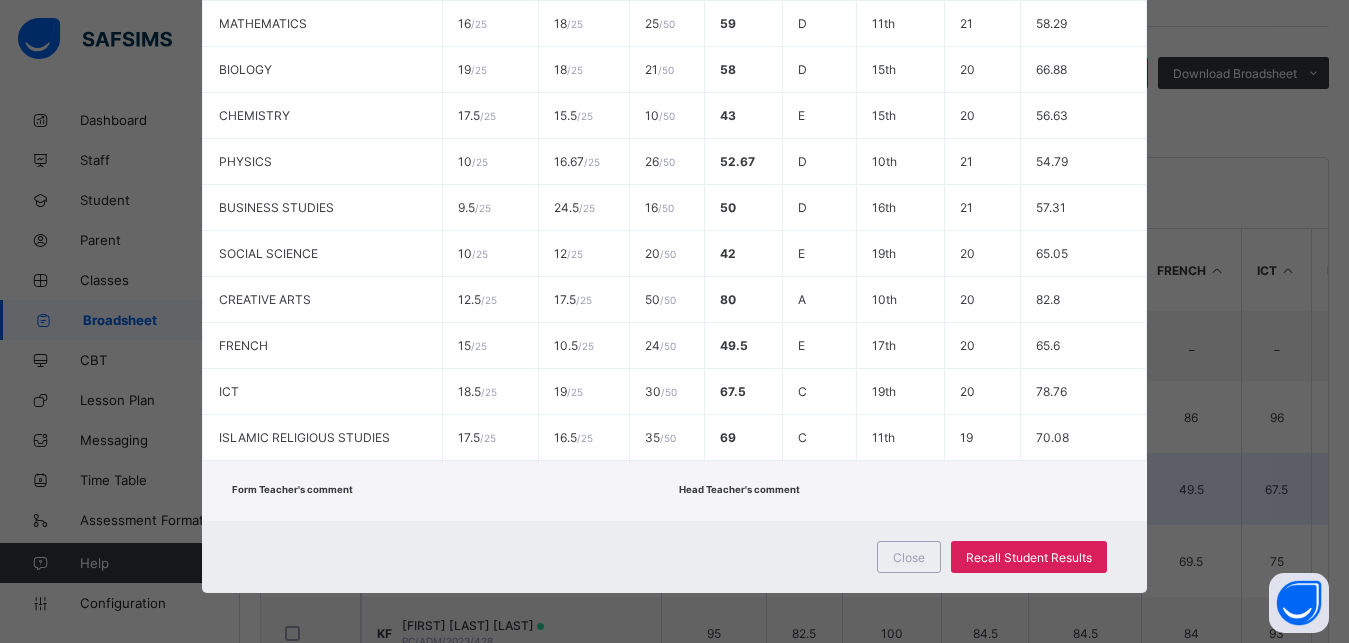 scroll, scrollTop: 525, scrollLeft: 0, axis: vertical 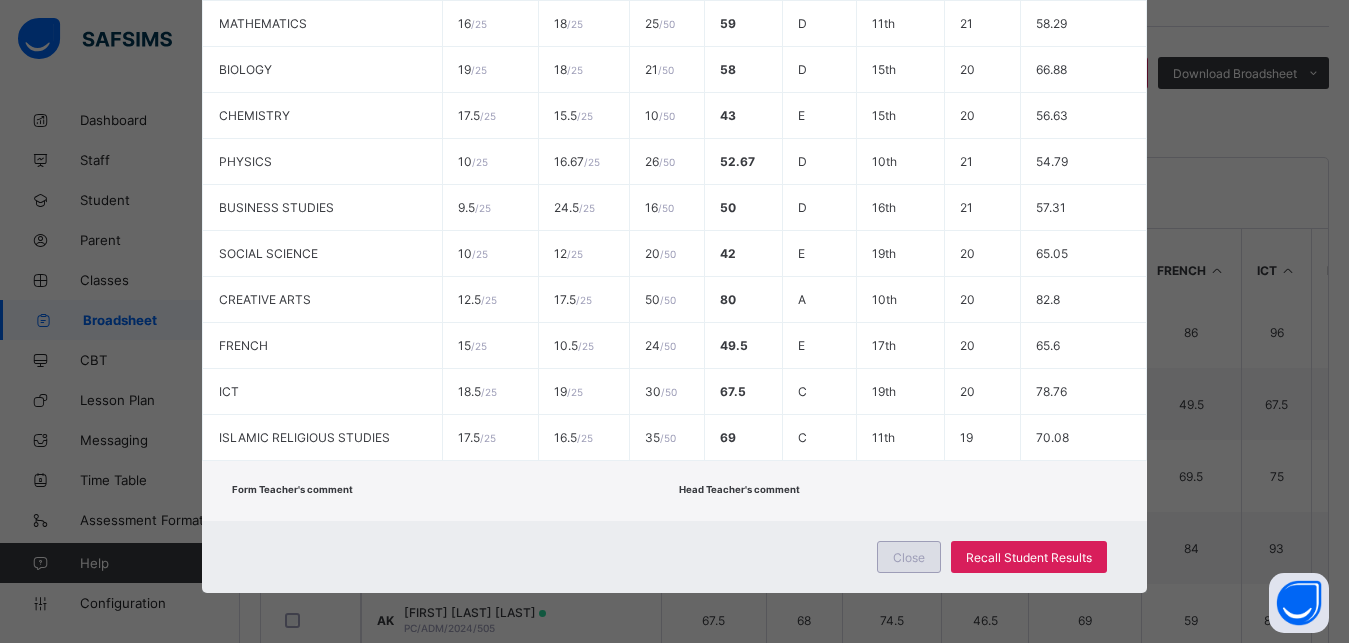 click on "Close" at bounding box center [909, 557] 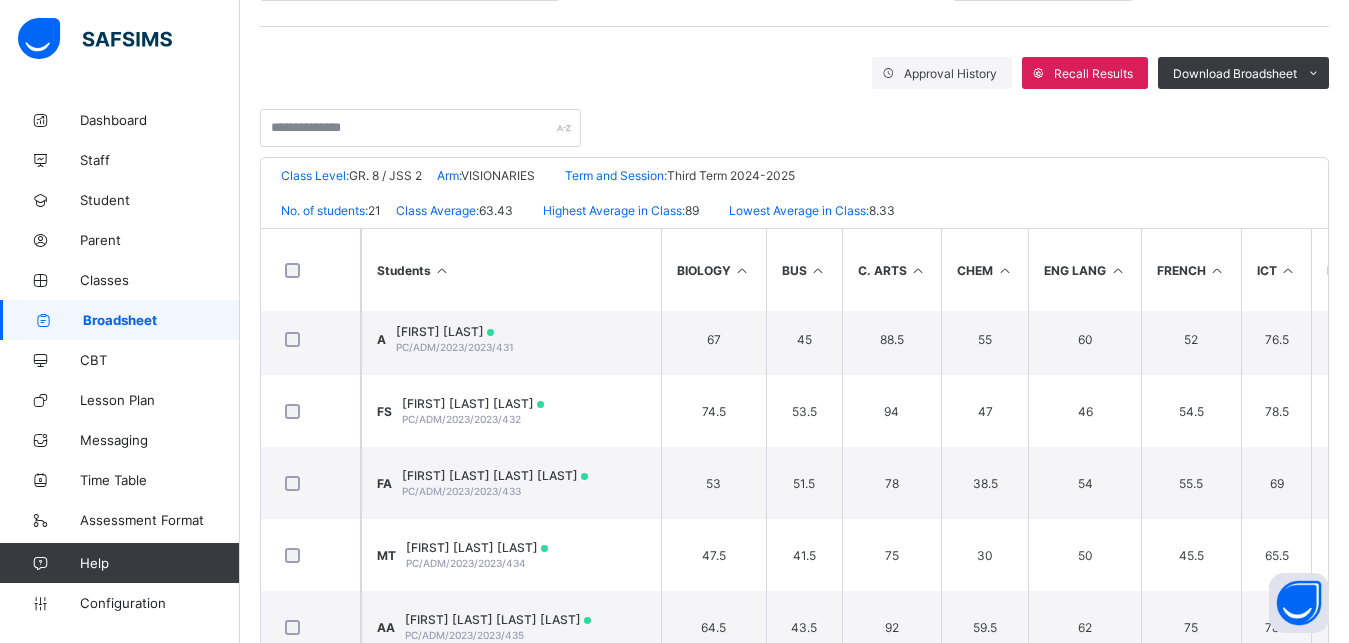 scroll, scrollTop: 0, scrollLeft: 0, axis: both 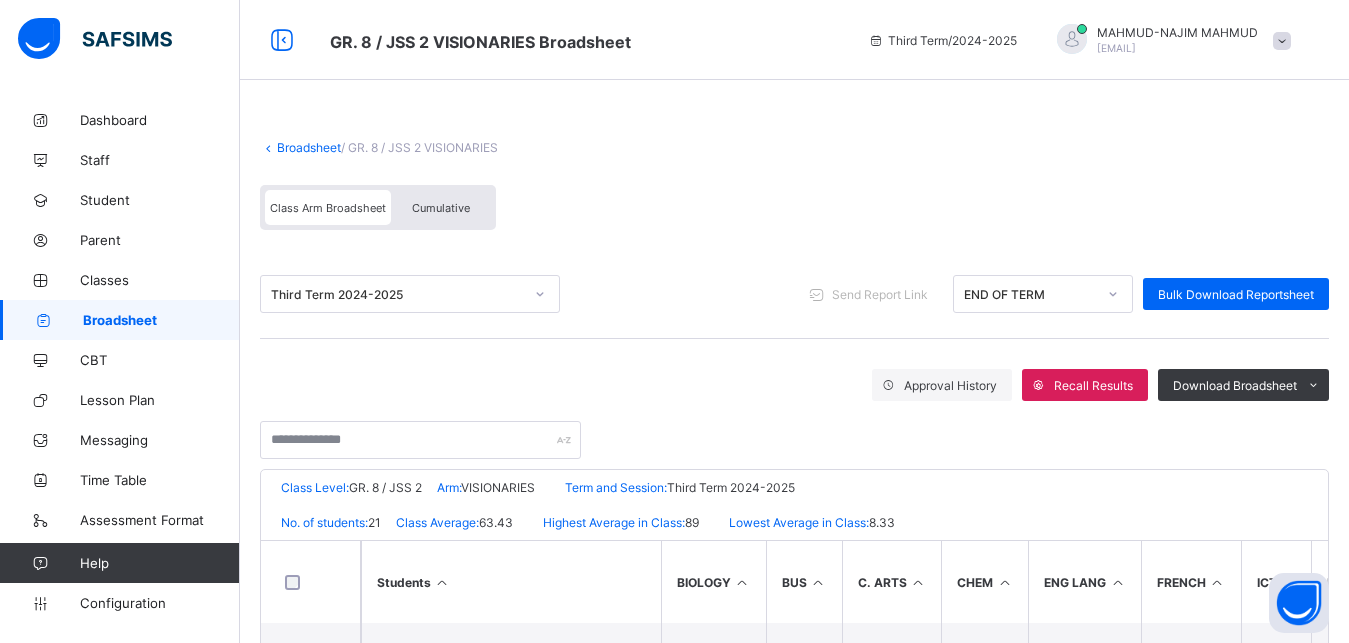 click on "Broadsheet" at bounding box center [309, 147] 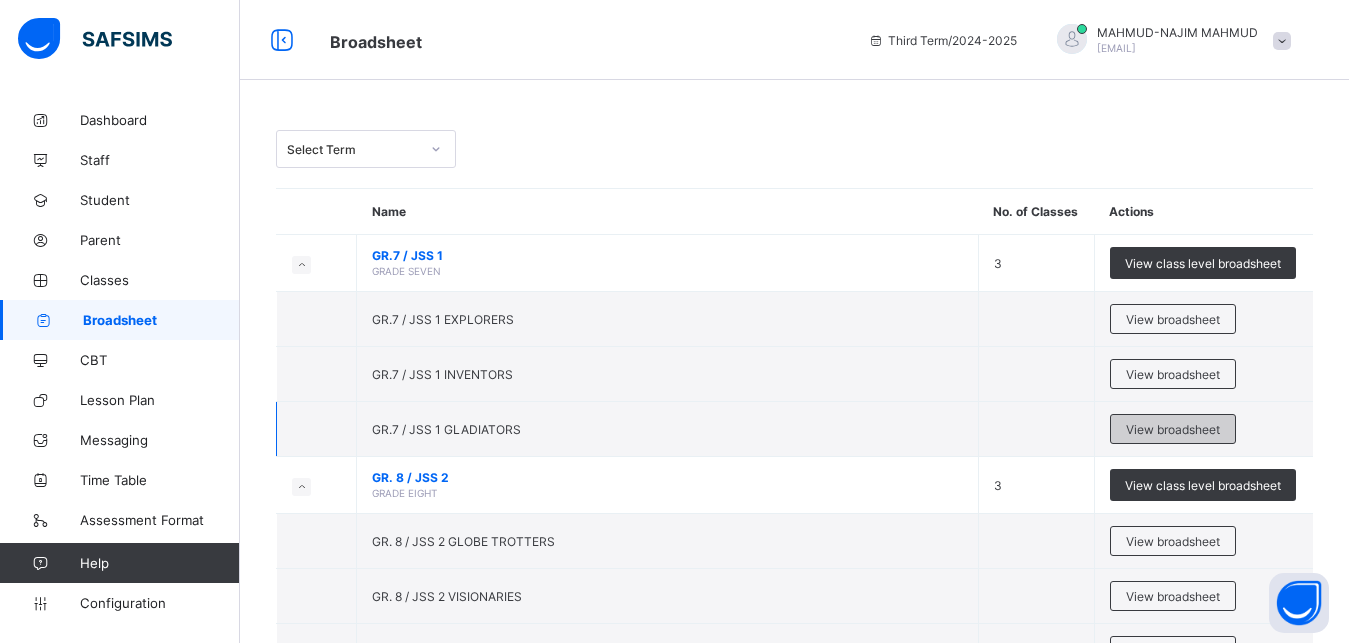 click on "View broadsheet" at bounding box center (1173, 429) 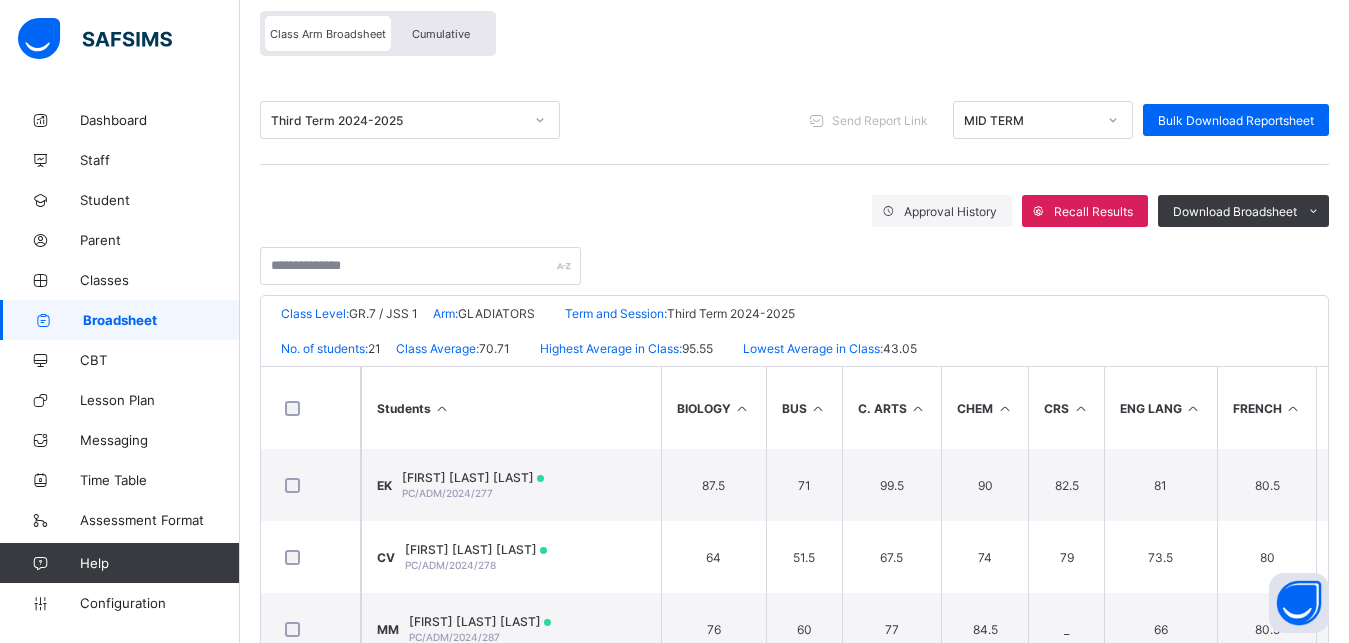 scroll, scrollTop: 189, scrollLeft: 0, axis: vertical 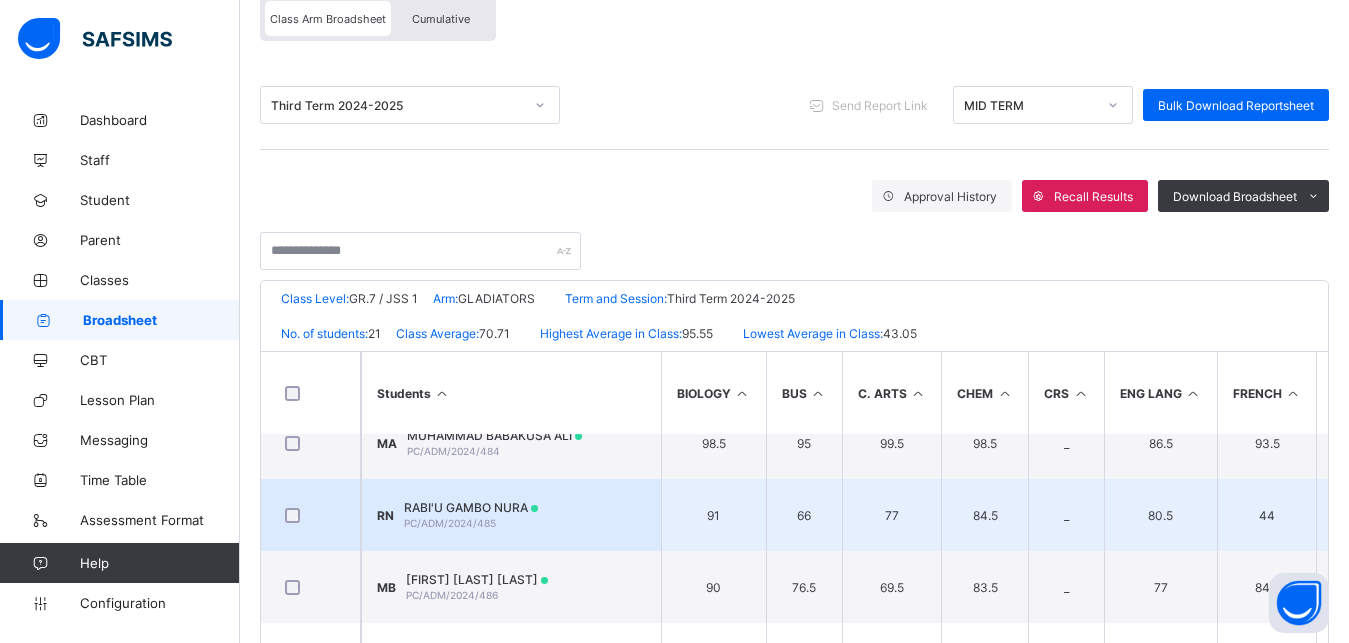 click on "RN RABI'U GAMBO NURA   PC/ADM/2024/485" at bounding box center (511, 515) 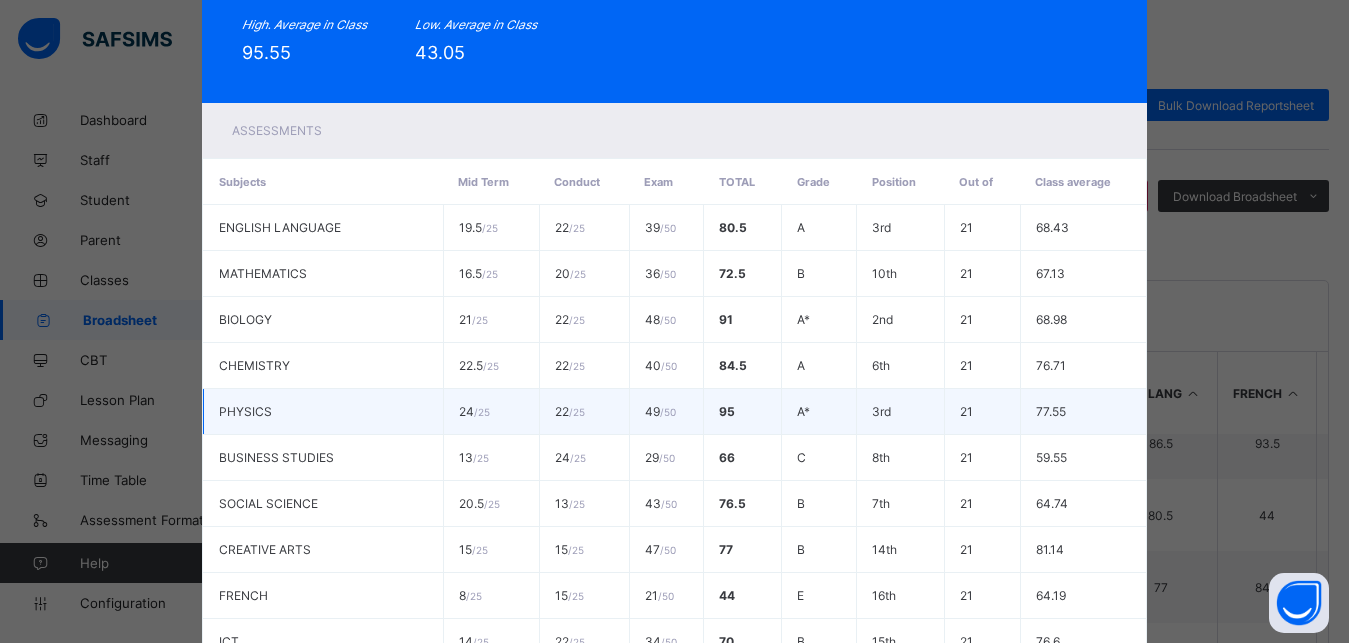 scroll, scrollTop: 0, scrollLeft: 0, axis: both 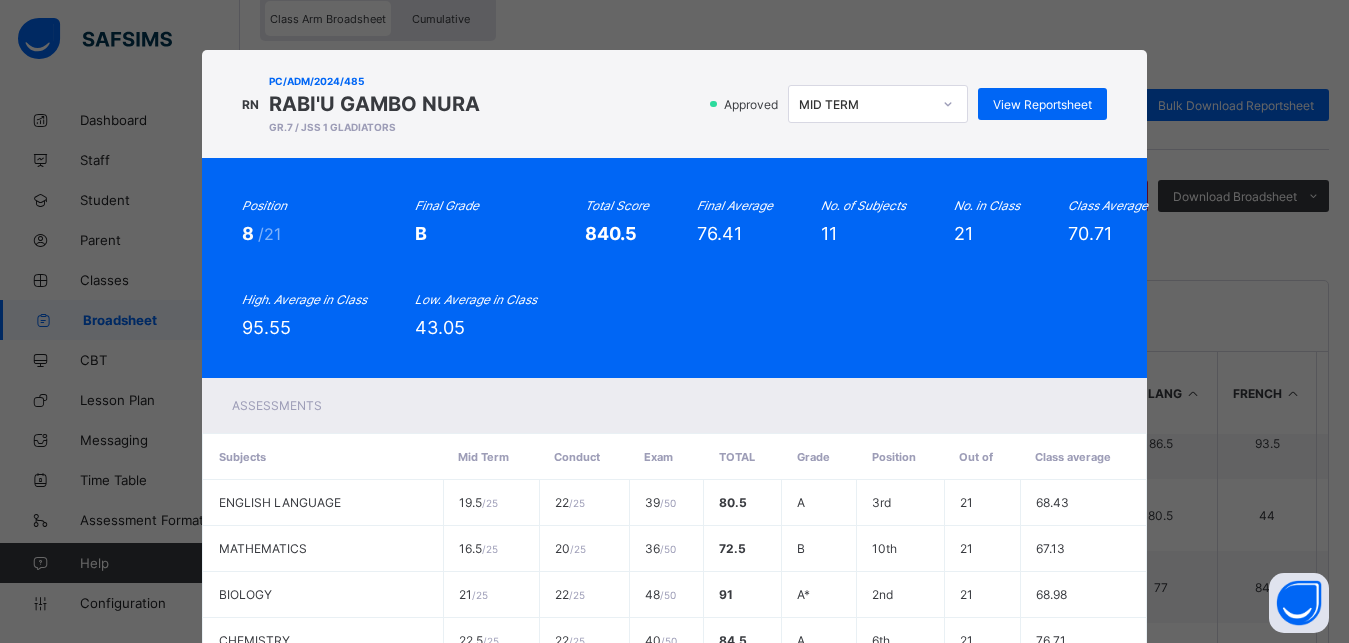 click 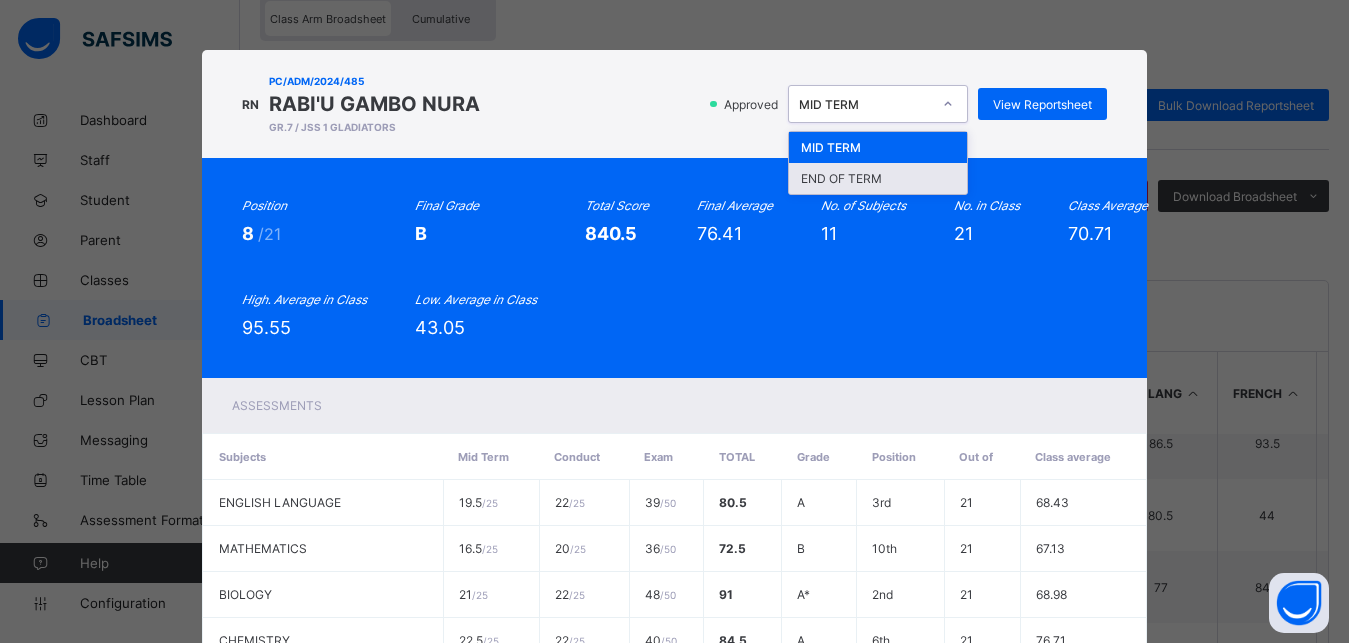 click on "END OF TERM" at bounding box center [878, 178] 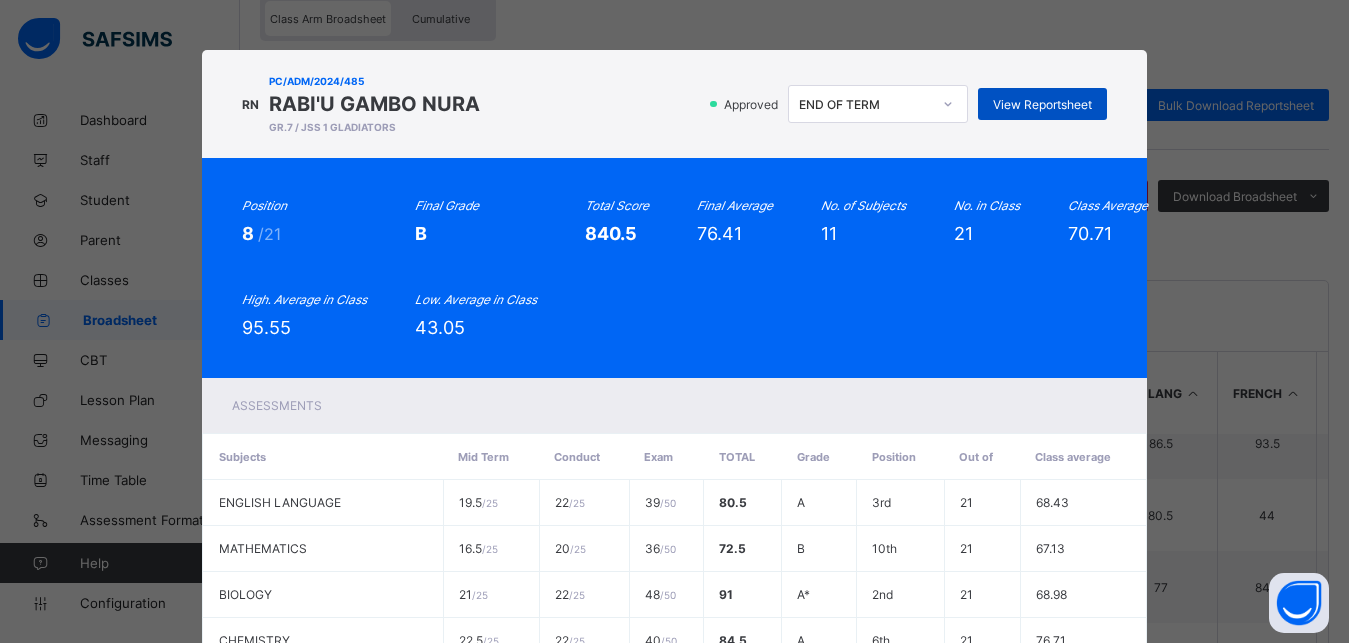 click on "View Reportsheet" at bounding box center (1042, 104) 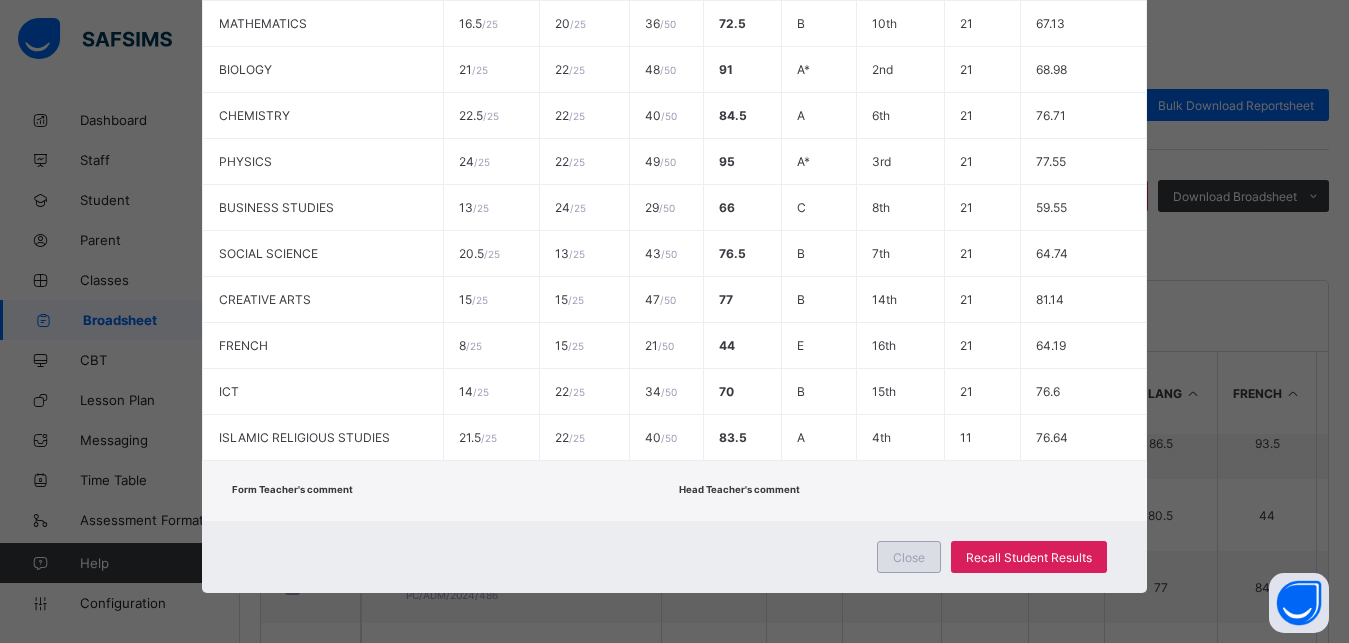 click on "Close" at bounding box center (909, 557) 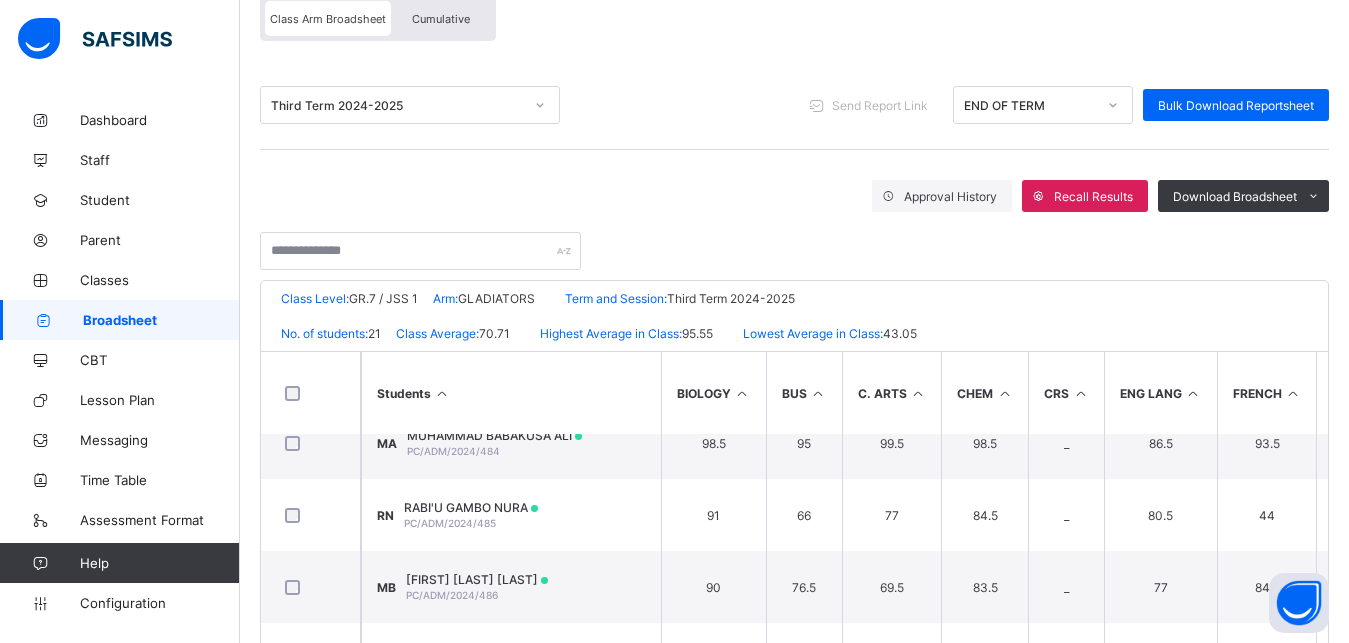 scroll, scrollTop: 0, scrollLeft: 0, axis: both 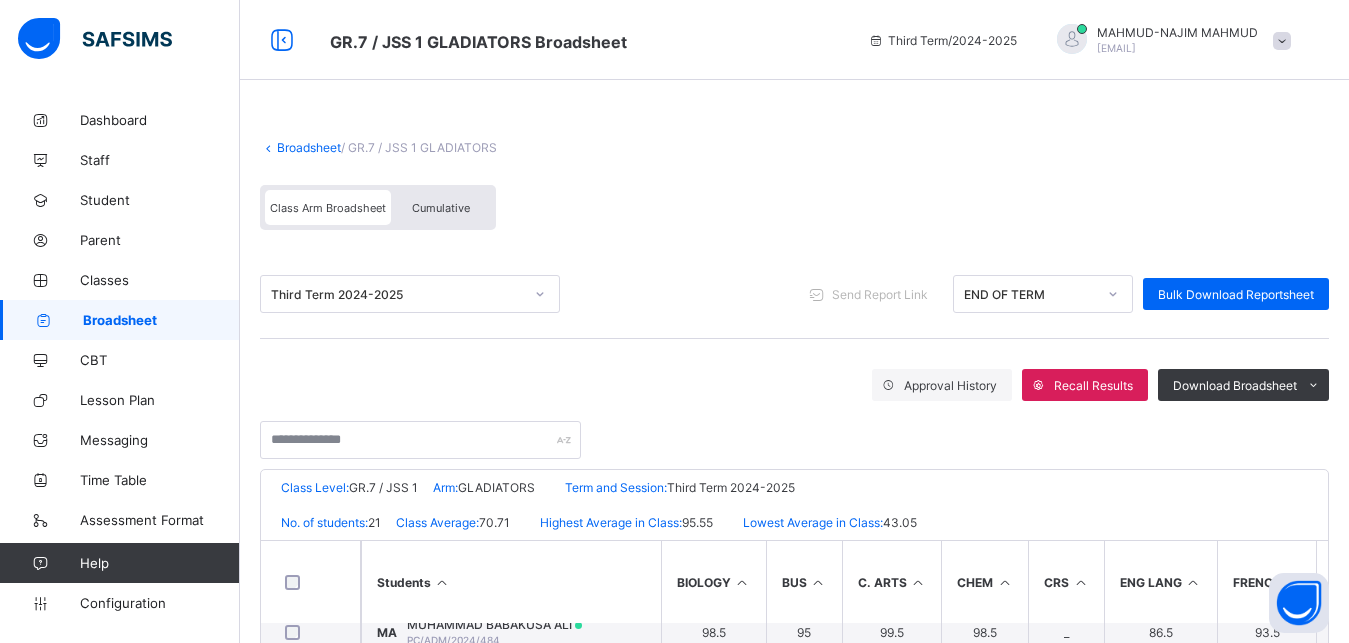 click on "Broadsheet  / GR.7 / JSS 1 GLADIATORS Class Arm Broadsheet Cumulative" at bounding box center (794, 185) 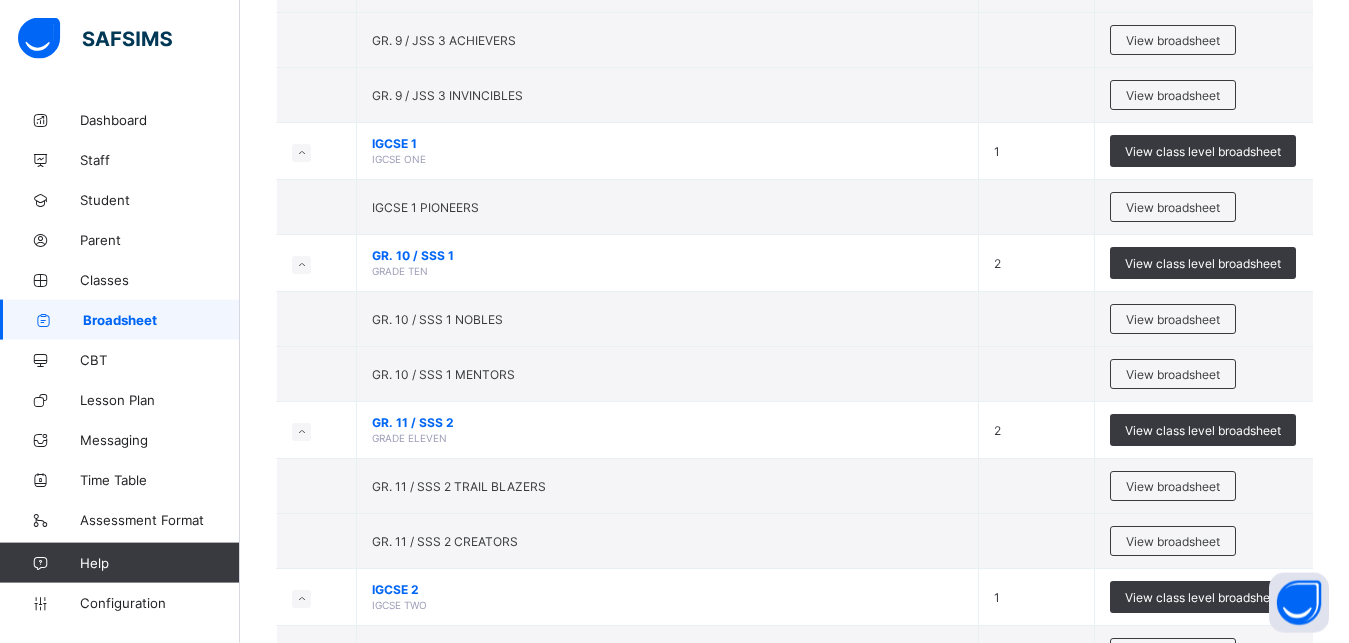 scroll, scrollTop: 838, scrollLeft: 0, axis: vertical 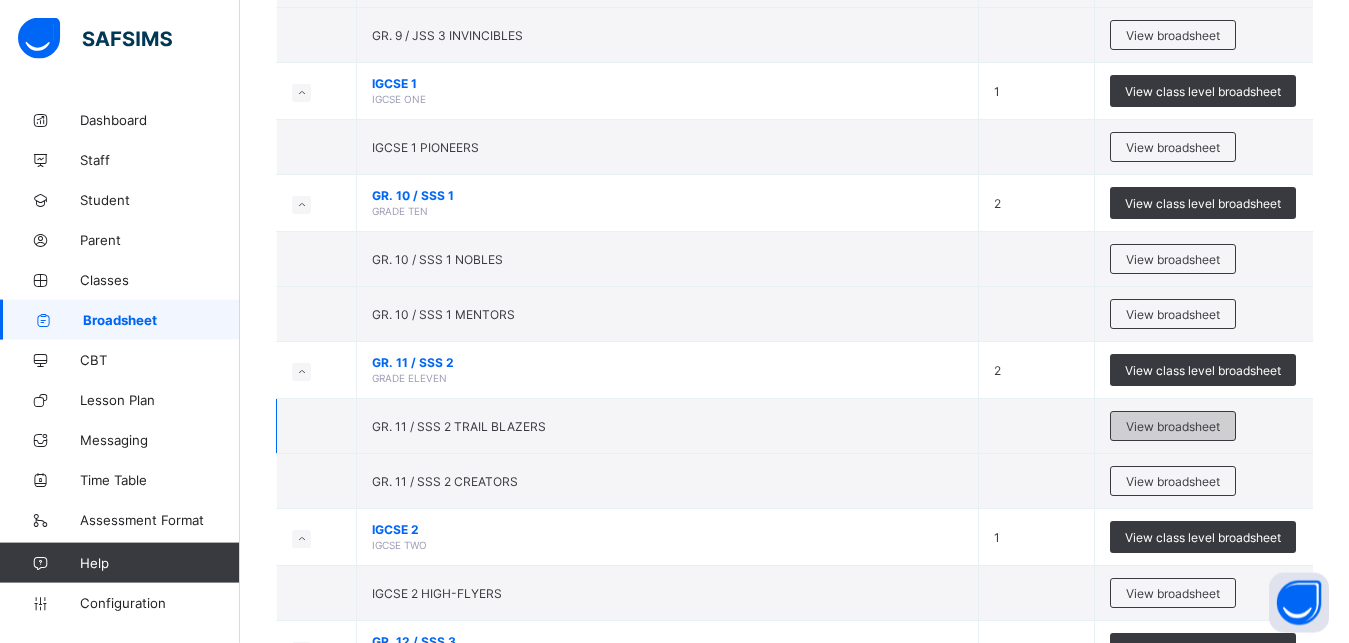 click on "View broadsheet" at bounding box center [1173, 426] 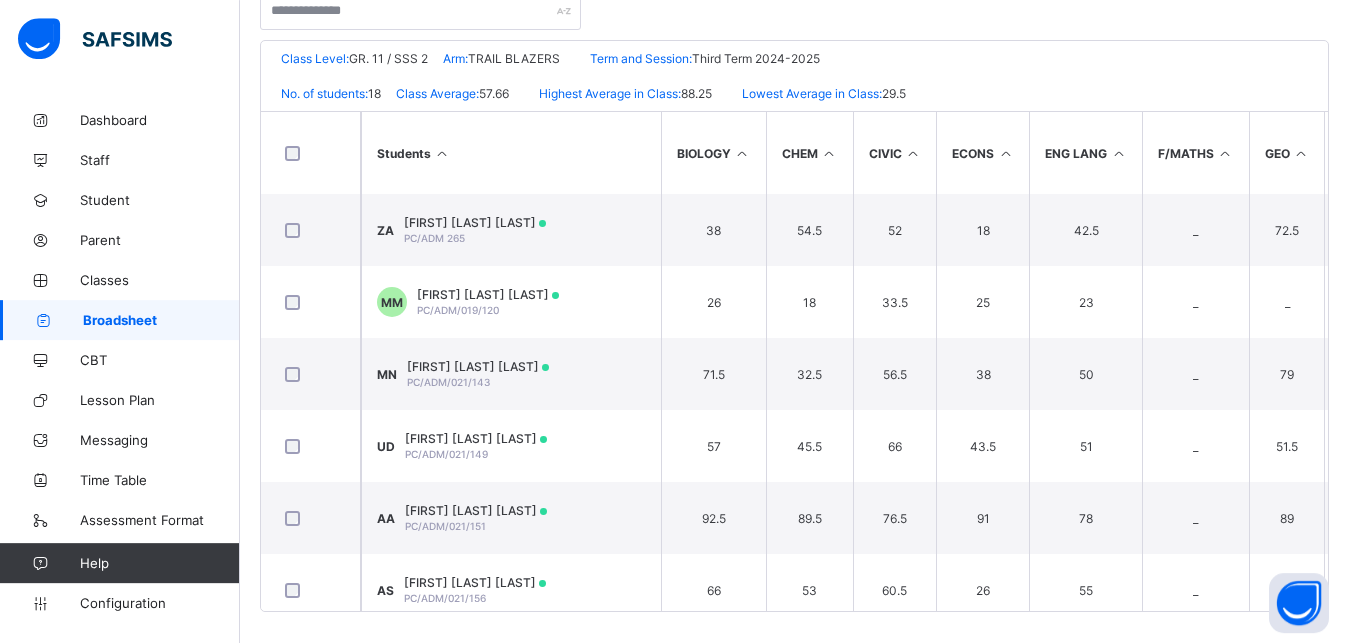scroll, scrollTop: 438, scrollLeft: 0, axis: vertical 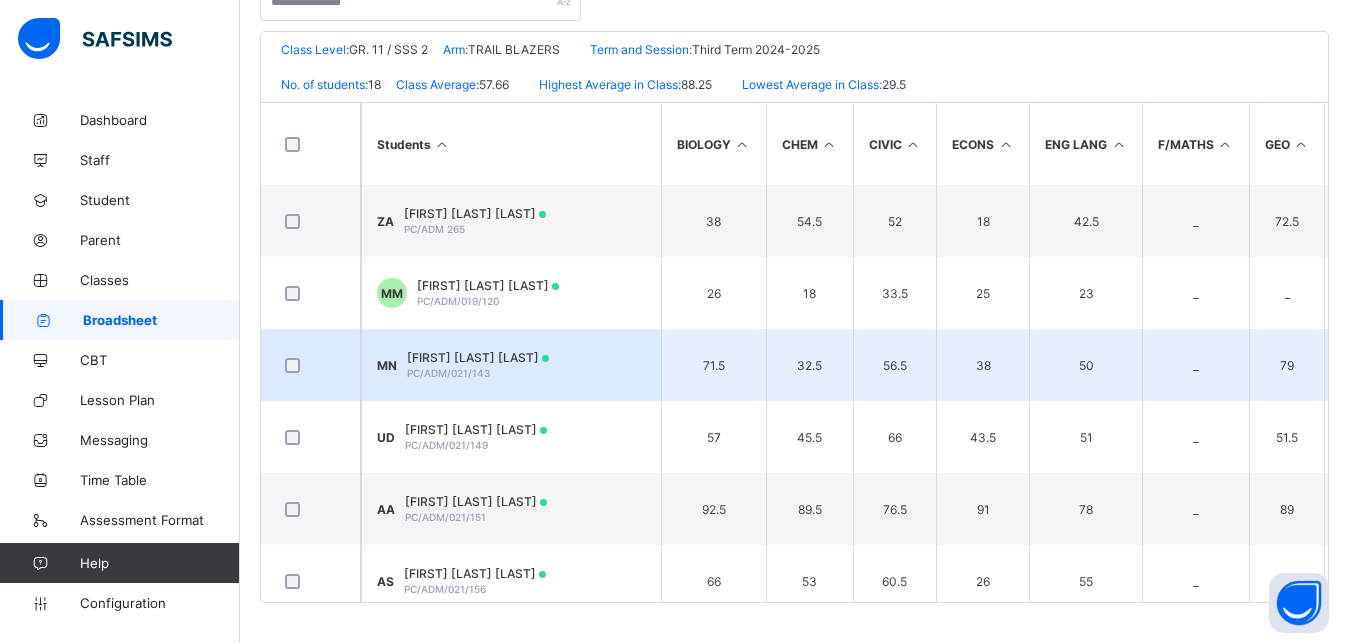 click on "MN Mohammad Gambo Nura   PC/ADM/021/143" at bounding box center [511, 365] 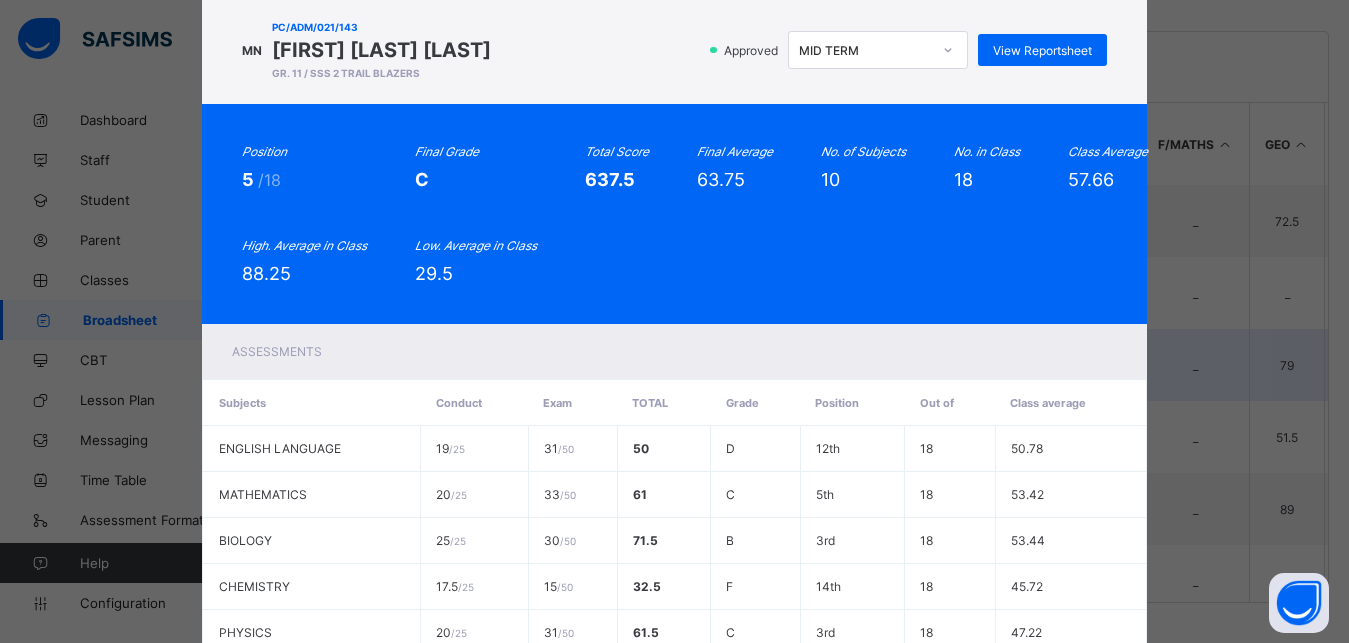 scroll, scrollTop: 0, scrollLeft: 0, axis: both 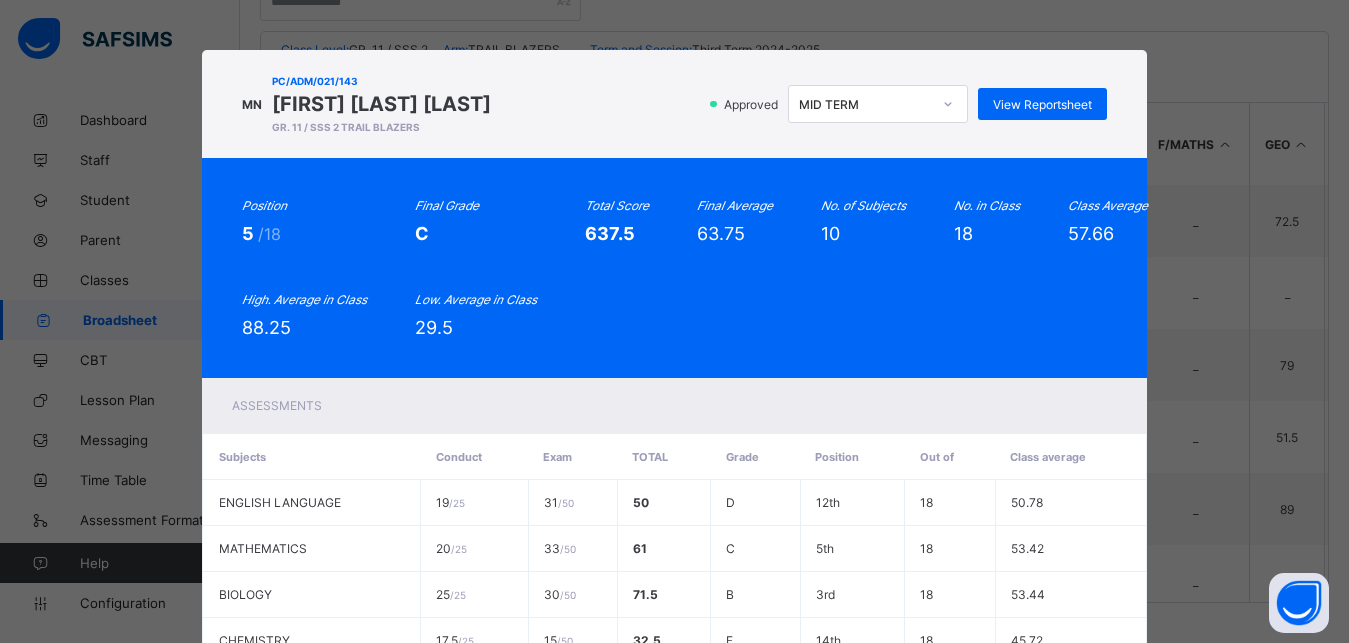 click 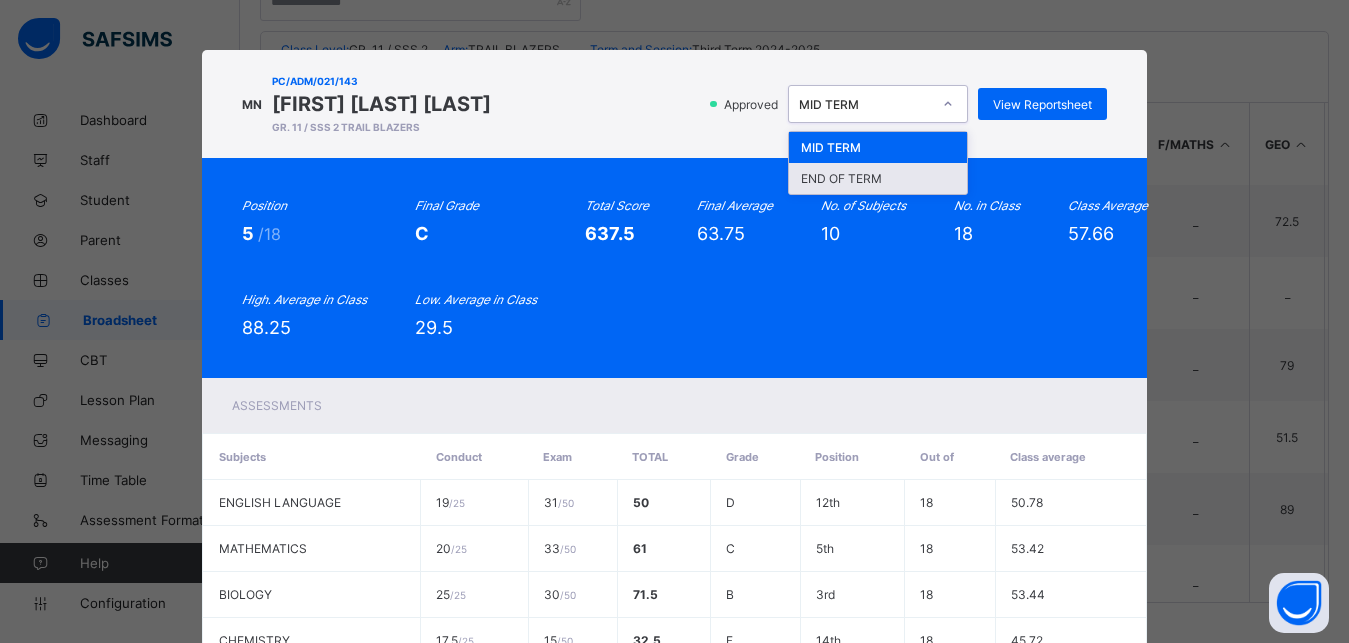 click on "END OF TERM" at bounding box center (878, 178) 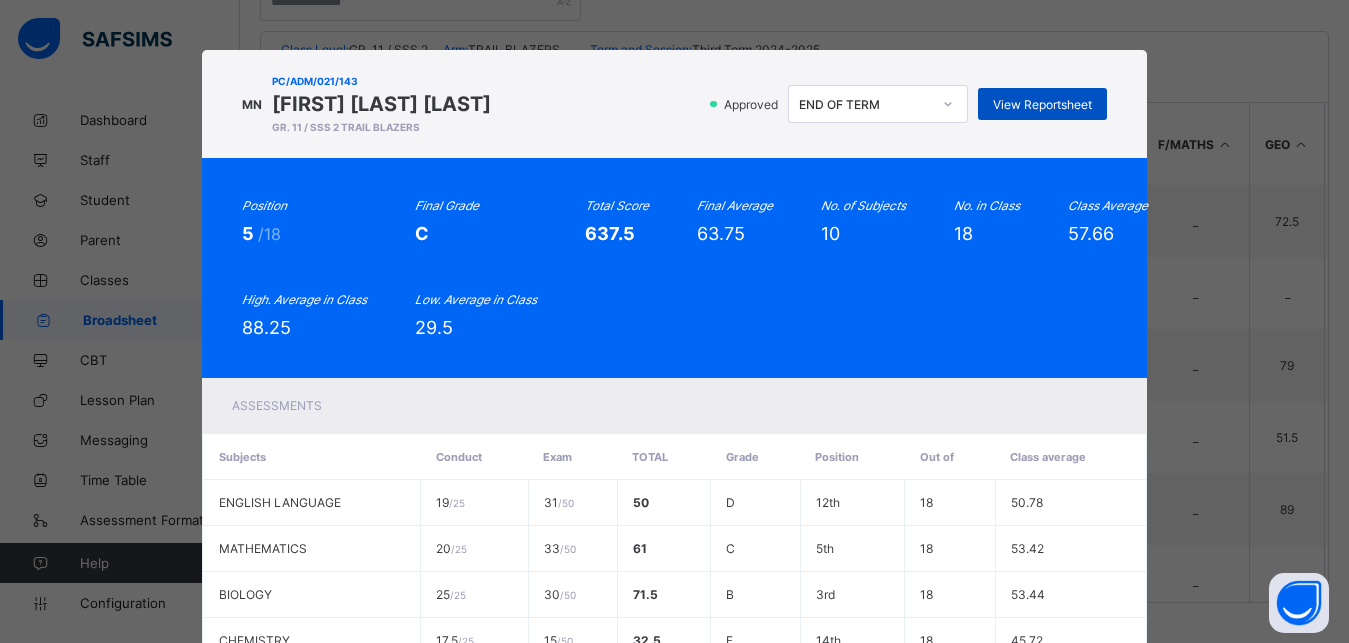 click on "View Reportsheet" at bounding box center [1042, 104] 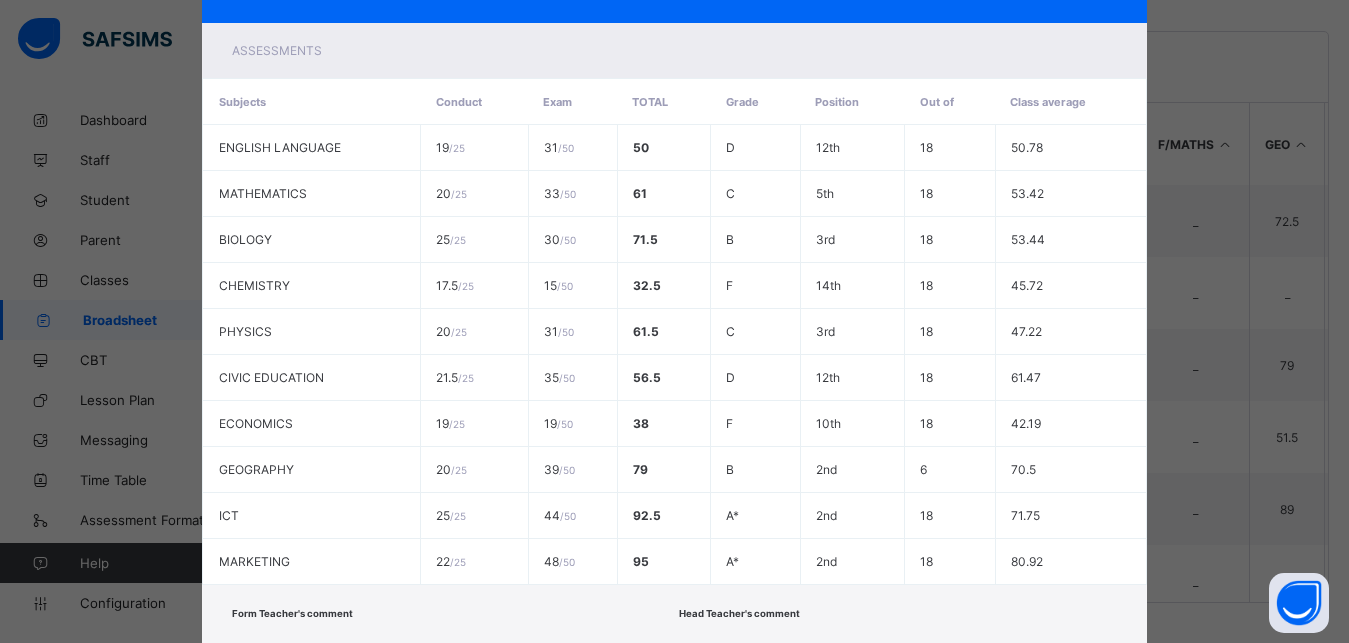 scroll, scrollTop: 479, scrollLeft: 0, axis: vertical 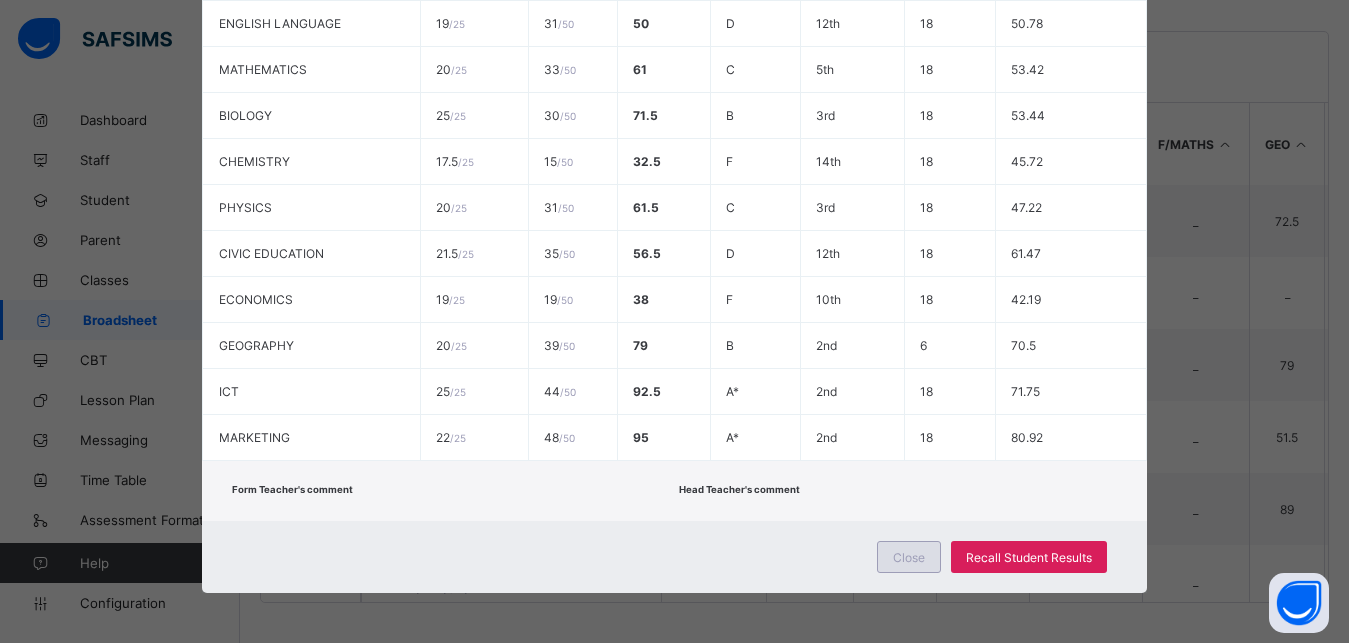 click on "Close" at bounding box center (909, 557) 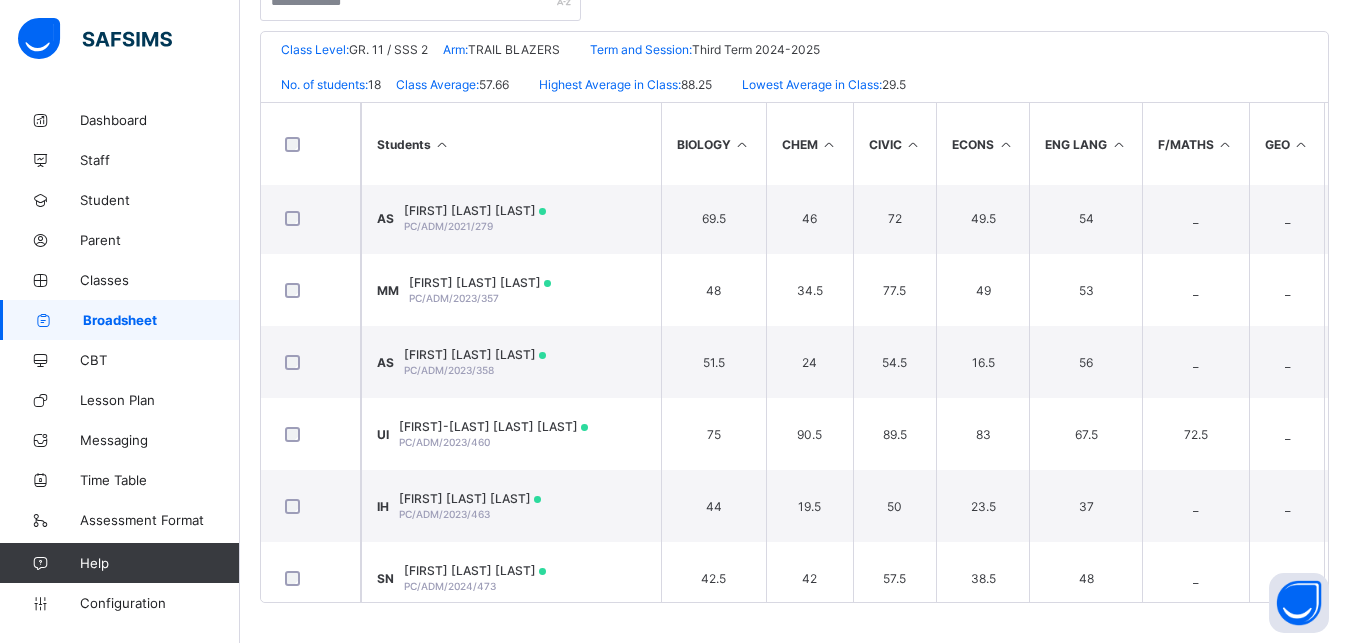 scroll, scrollTop: 896, scrollLeft: 0, axis: vertical 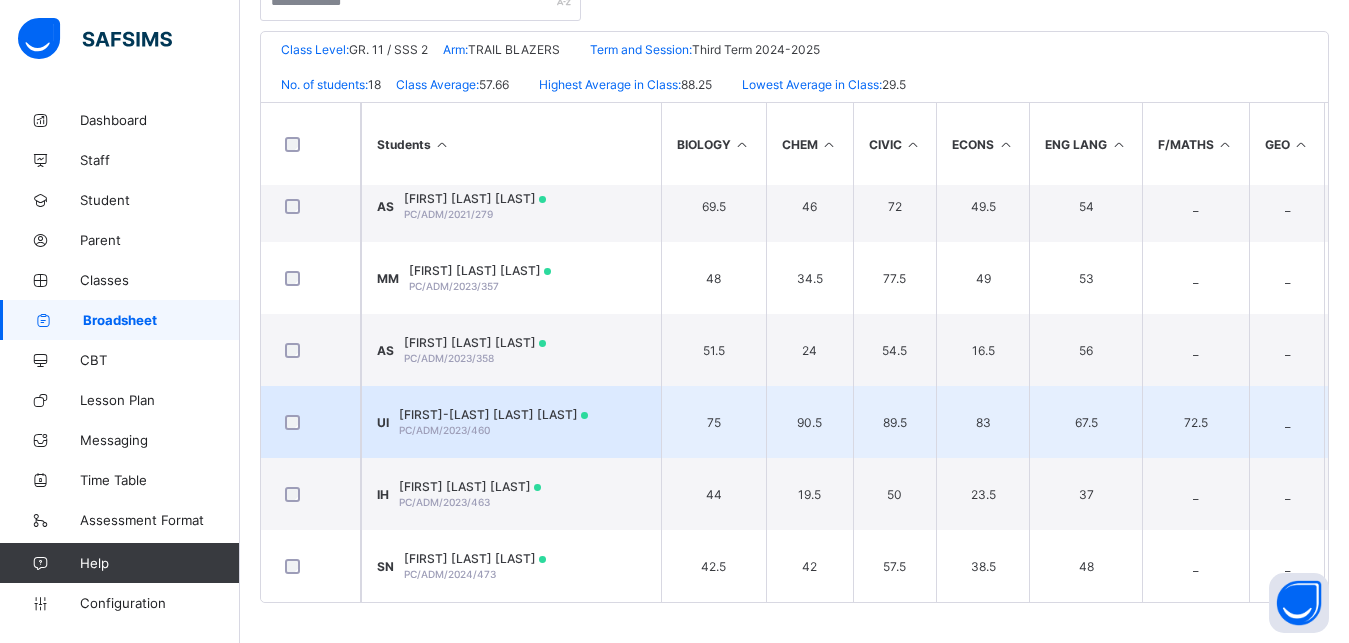 click at bounding box center [584, 415] 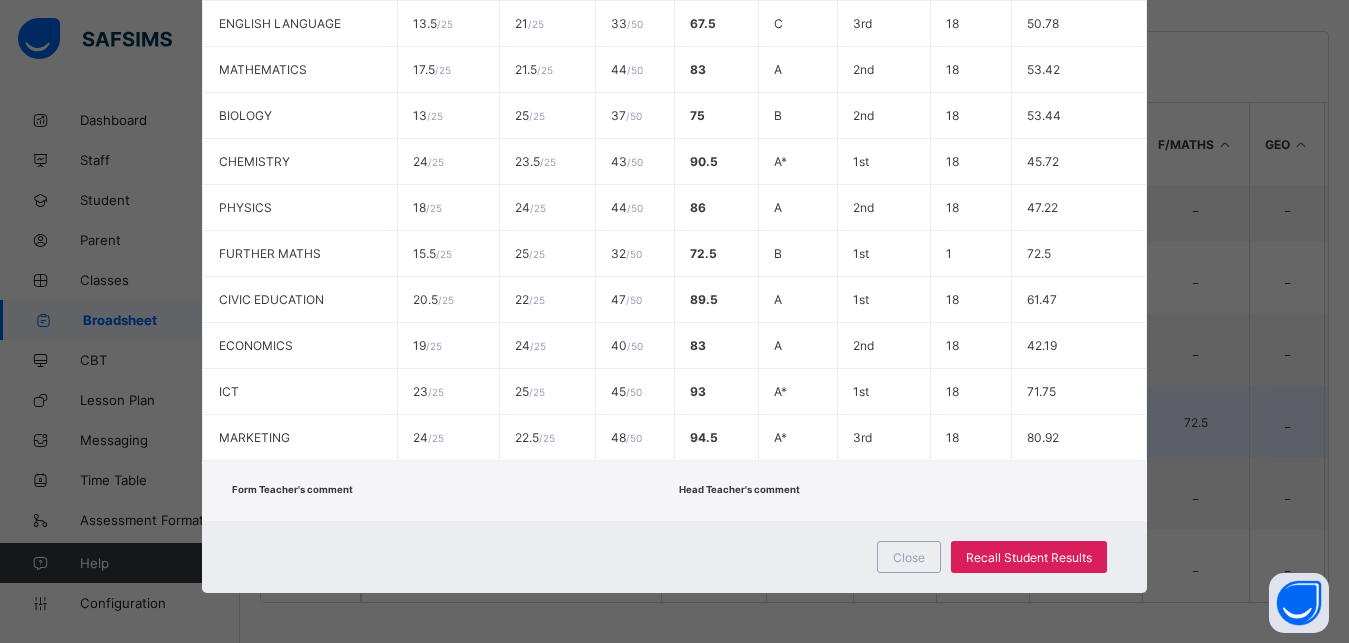 scroll, scrollTop: 479, scrollLeft: 0, axis: vertical 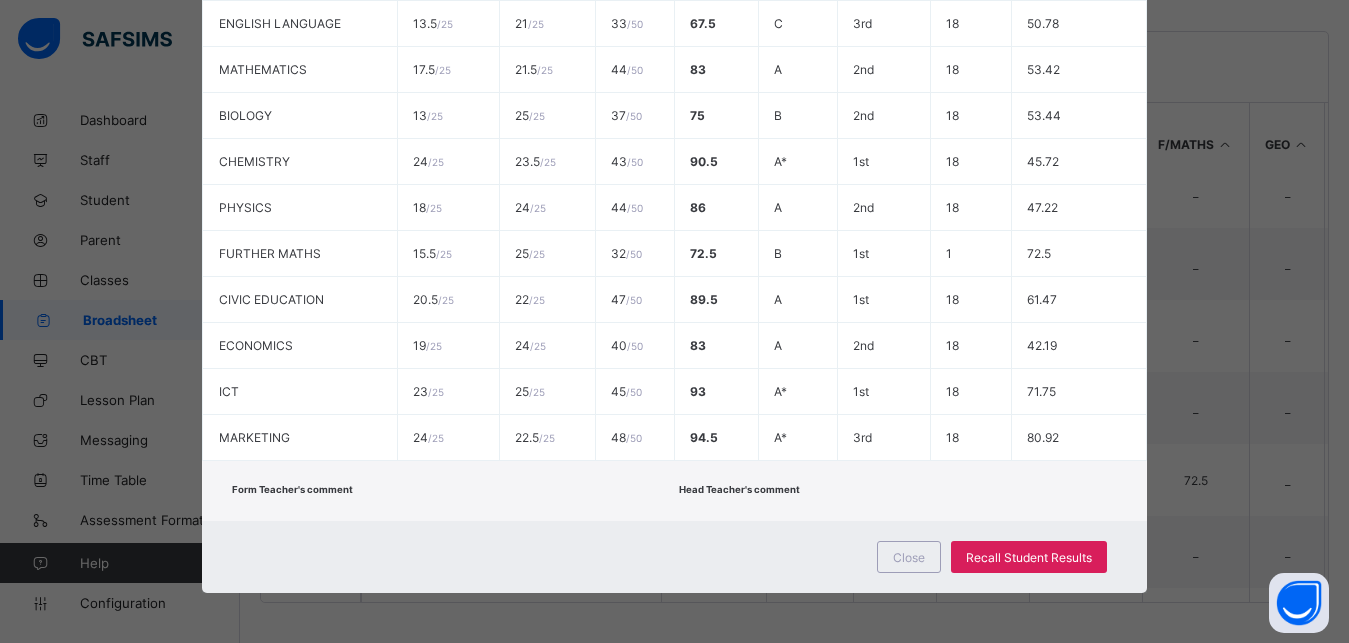 click on "Close   Recall Student Results" at bounding box center (674, 557) 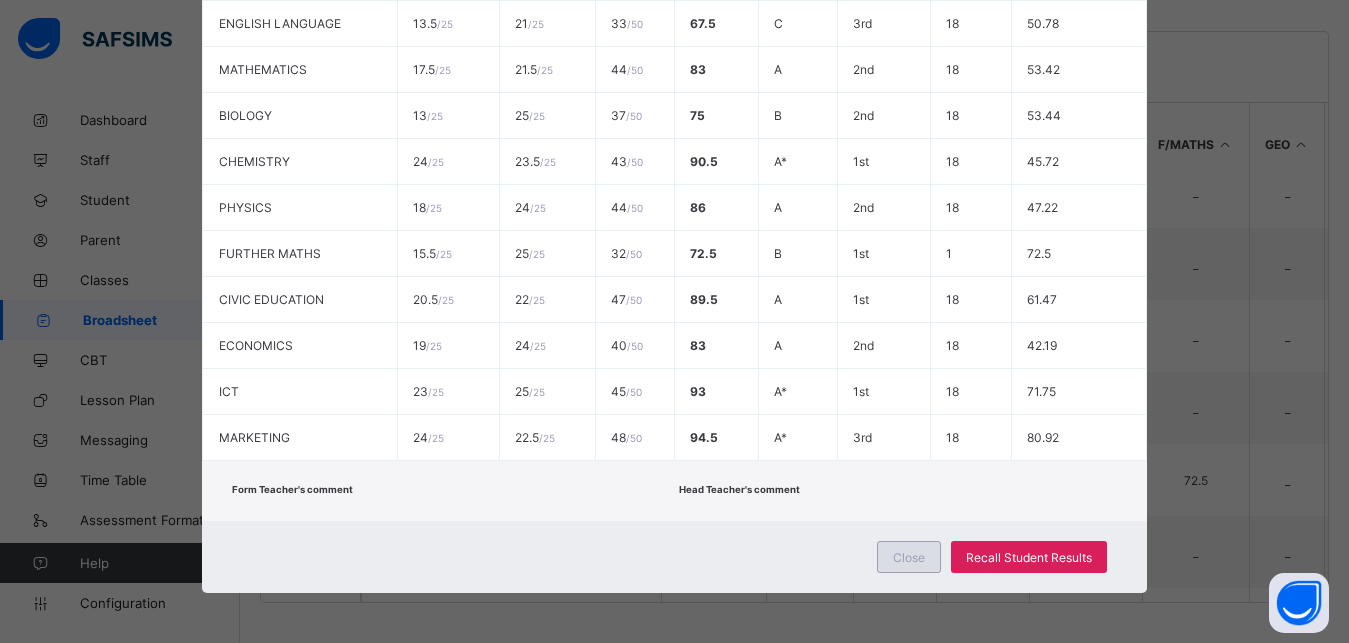 click on "Close" at bounding box center (909, 557) 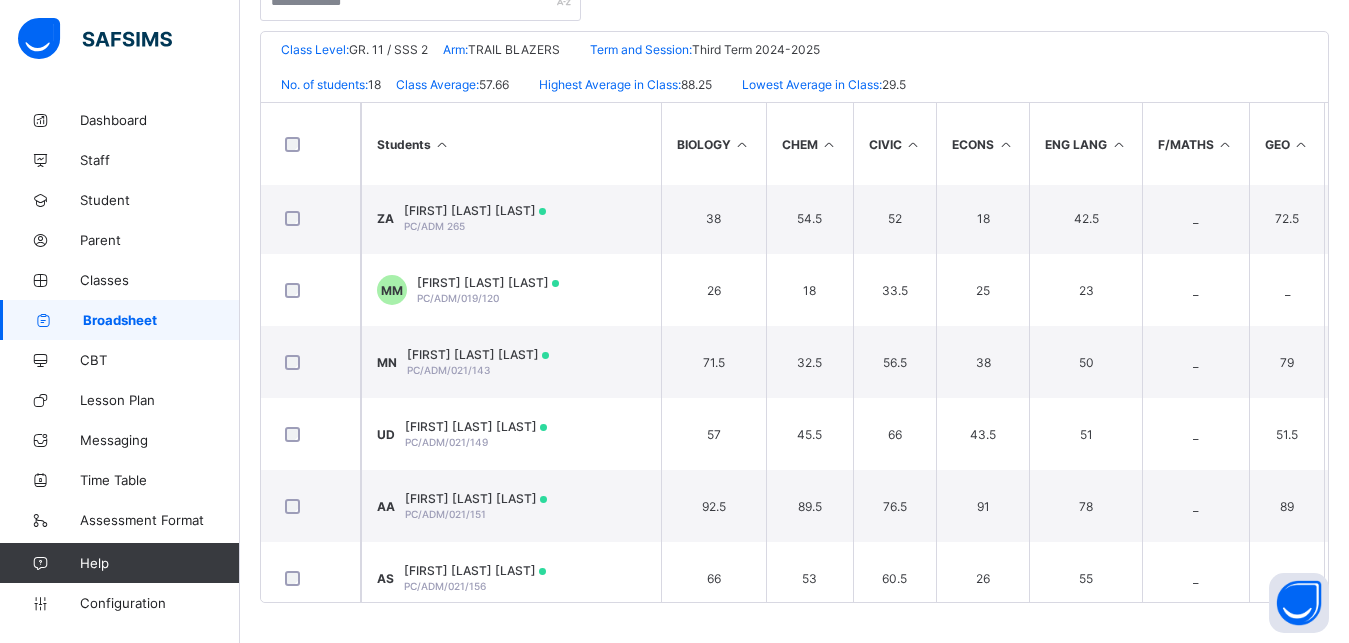 scroll, scrollTop: 0, scrollLeft: 0, axis: both 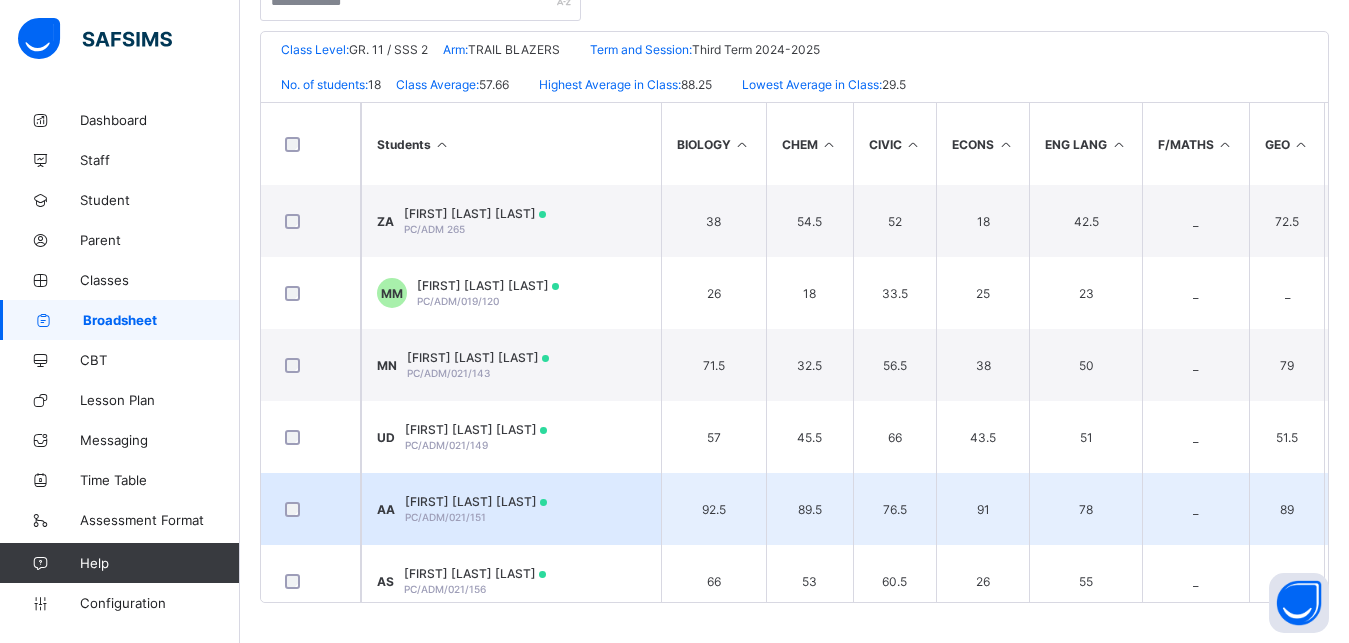 click on "AA Amuche Chijioke Angel   PC/ADM/021/151" at bounding box center (511, 509) 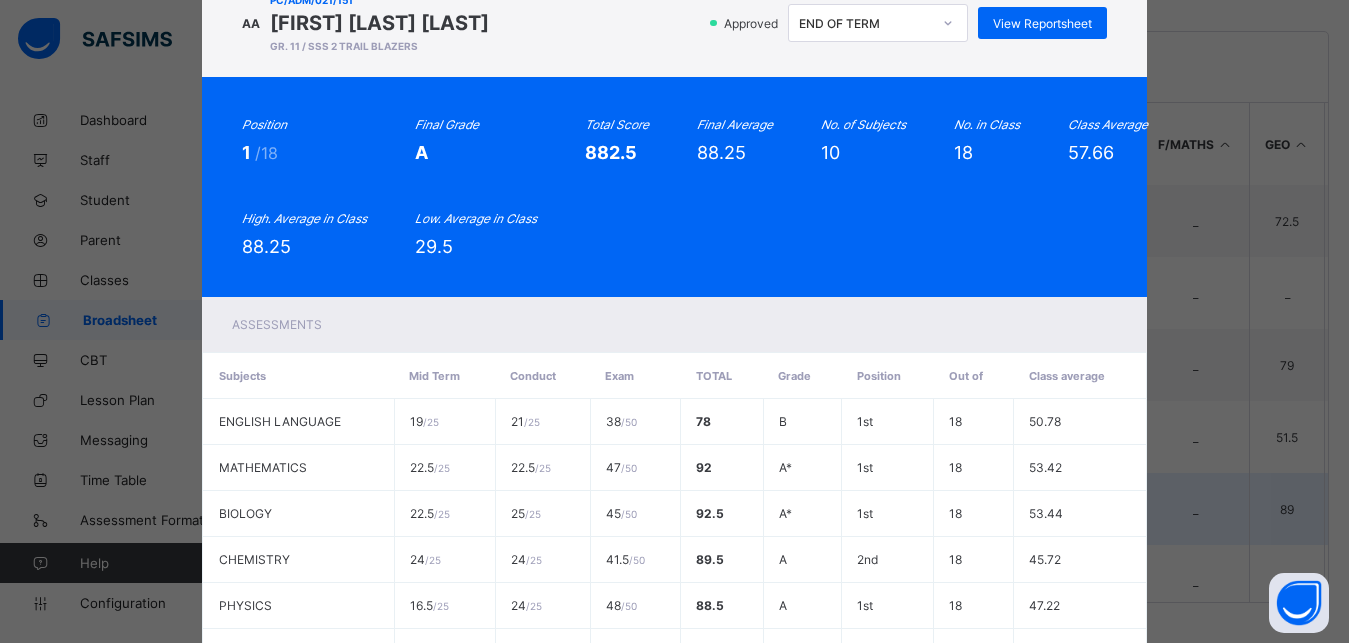 scroll, scrollTop: 0, scrollLeft: 0, axis: both 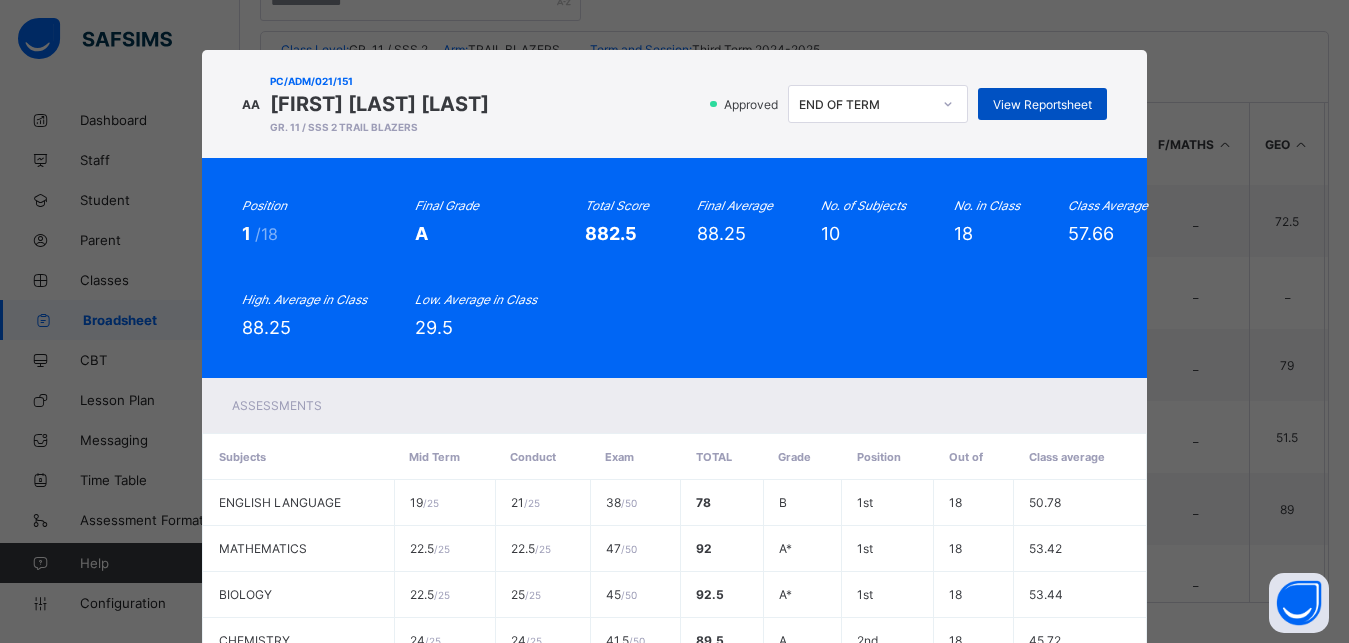click on "View Reportsheet" at bounding box center [1042, 104] 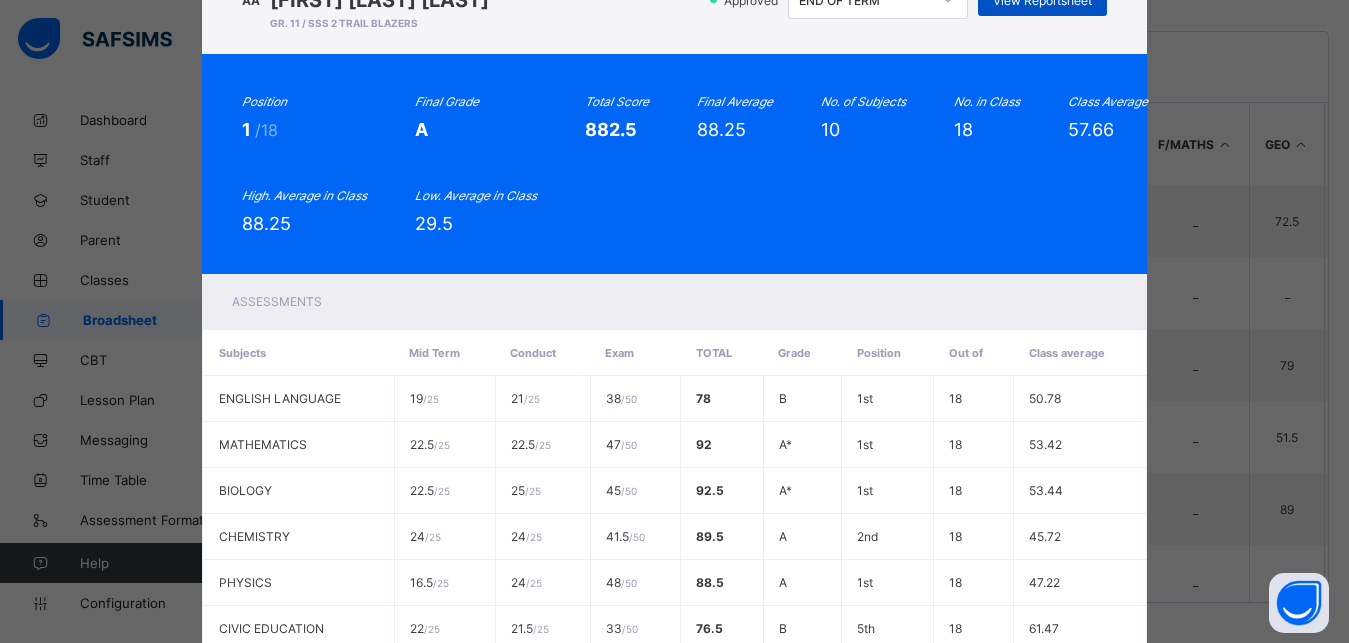 scroll, scrollTop: 479, scrollLeft: 0, axis: vertical 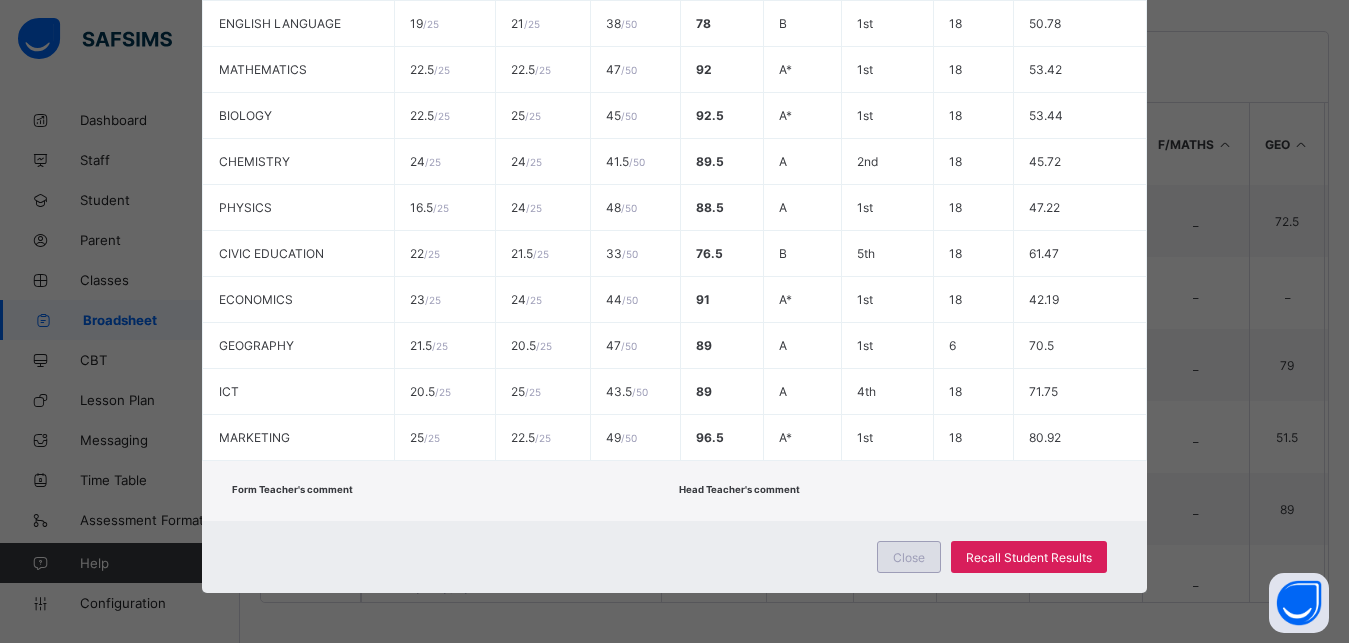 click on "Close" at bounding box center [909, 557] 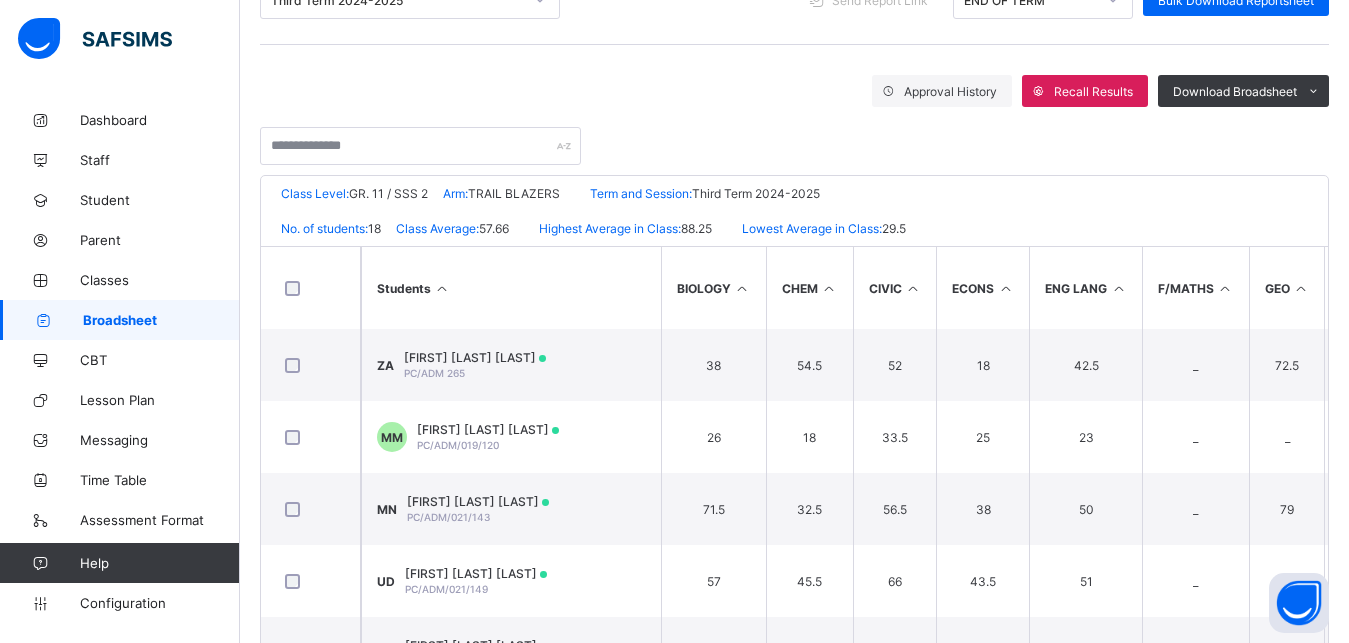 scroll, scrollTop: 0, scrollLeft: 0, axis: both 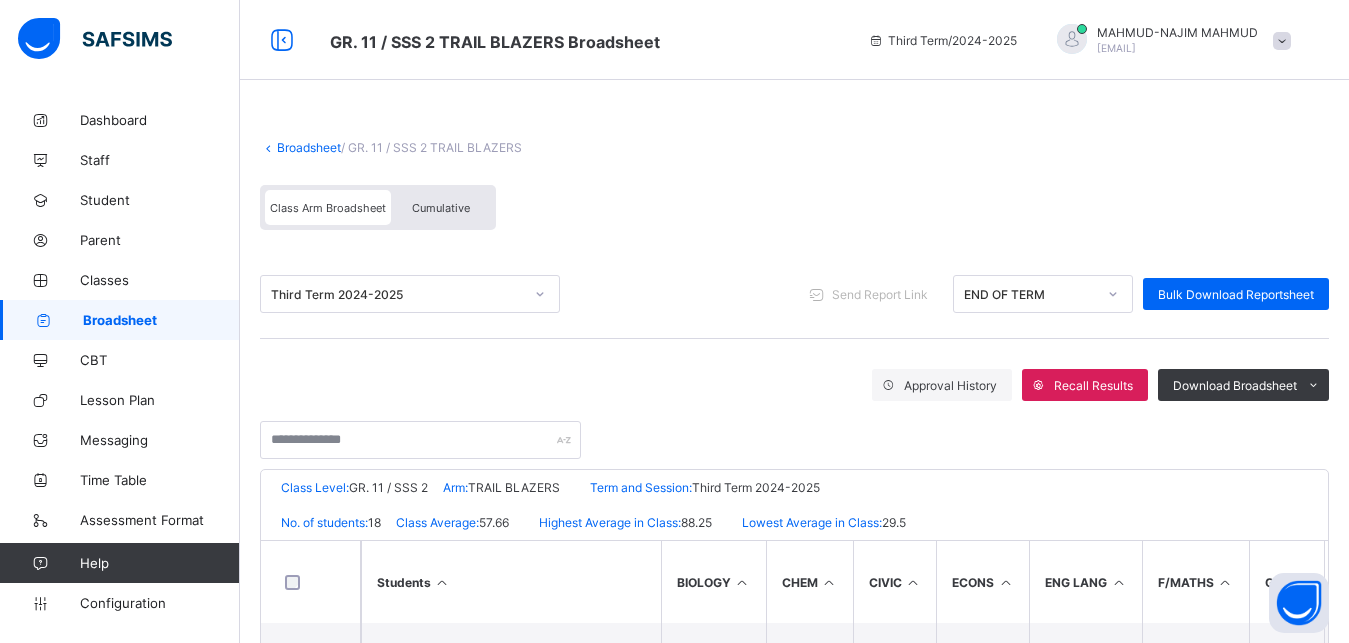 click on "Broadsheet" at bounding box center [309, 147] 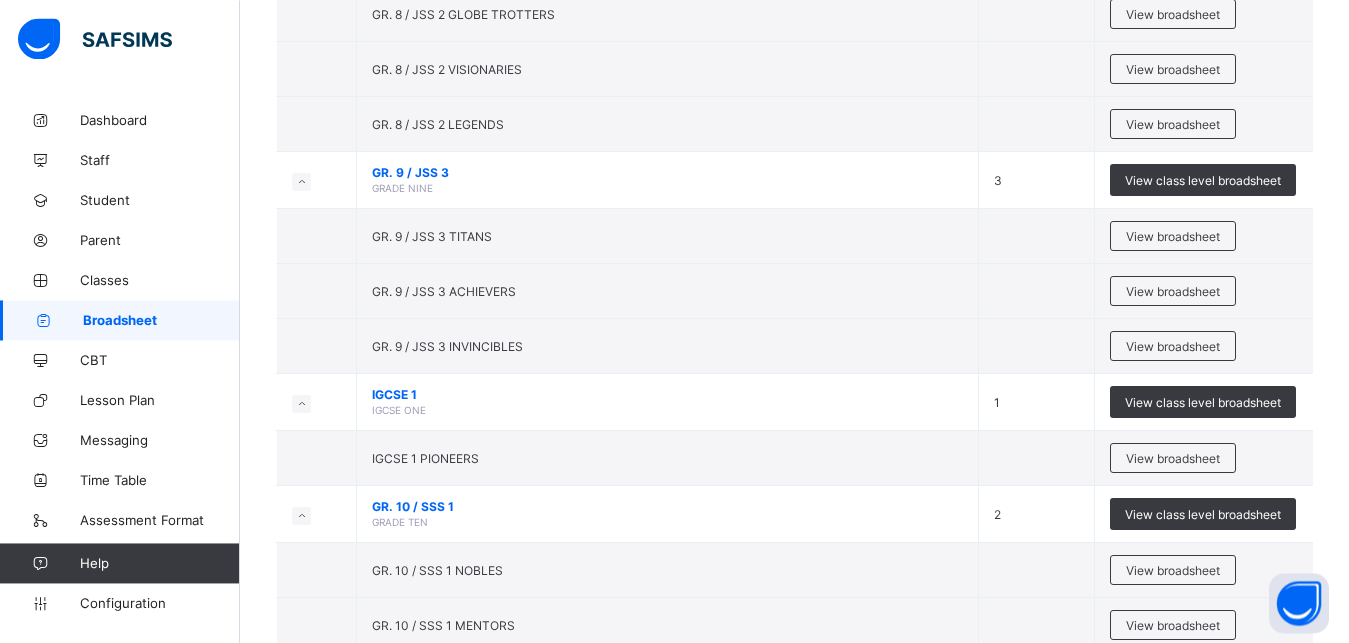 scroll, scrollTop: 558, scrollLeft: 0, axis: vertical 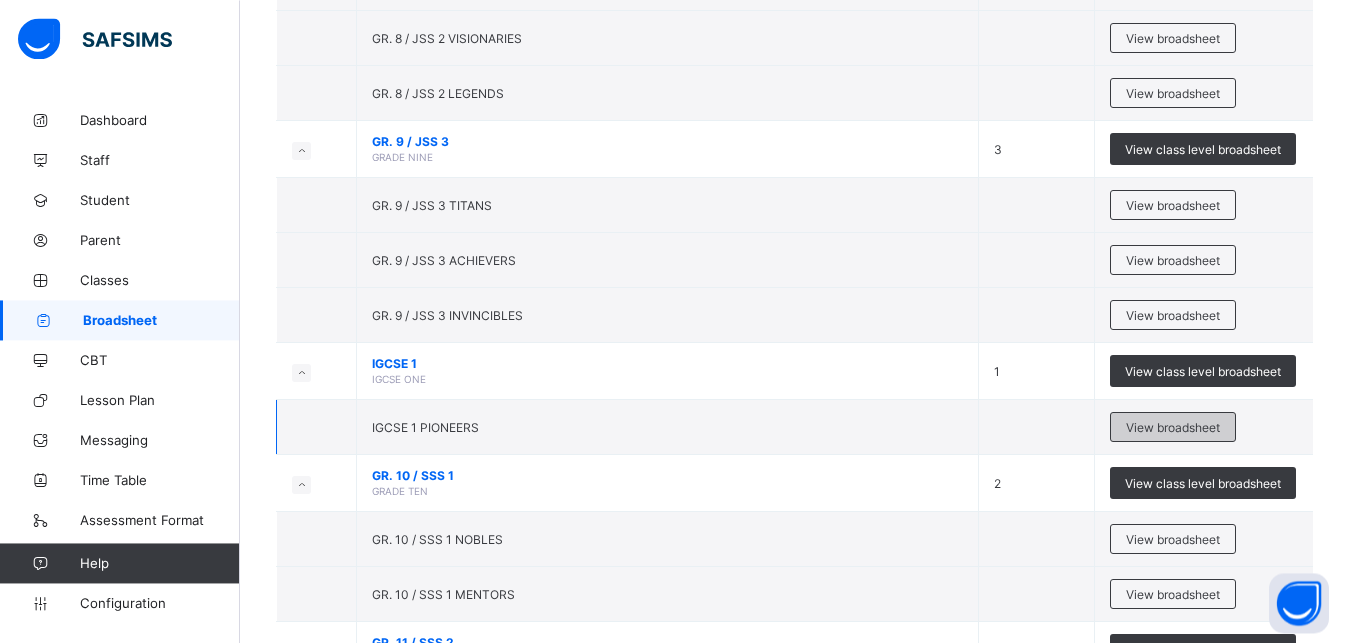 click on "View broadsheet" at bounding box center (1173, 427) 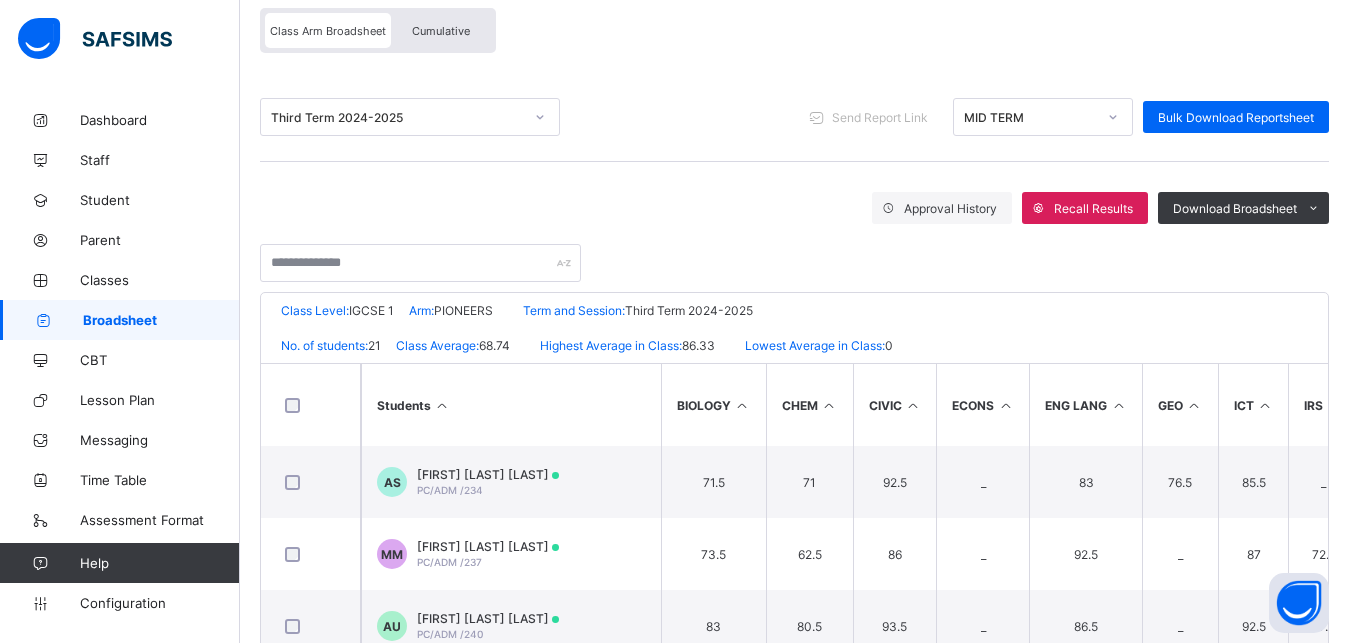 scroll, scrollTop: 209, scrollLeft: 0, axis: vertical 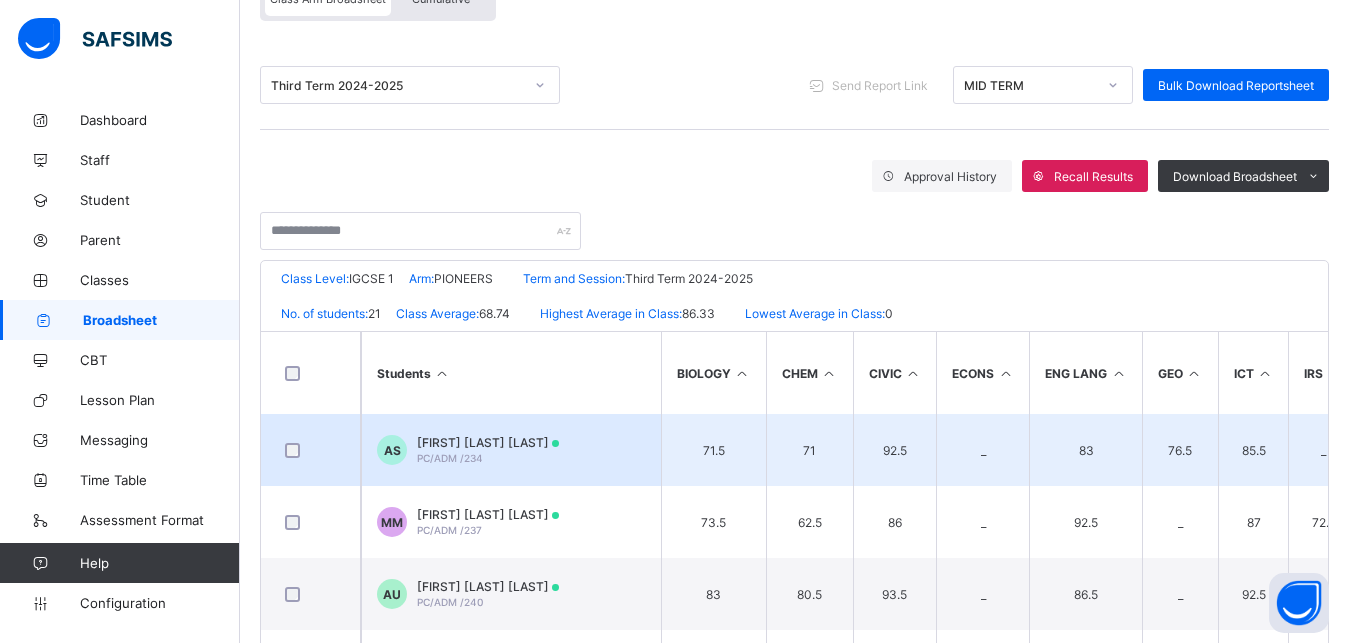 click on "AS AISHA DIKKO SULTANA   PC/ADM /234" at bounding box center [511, 450] 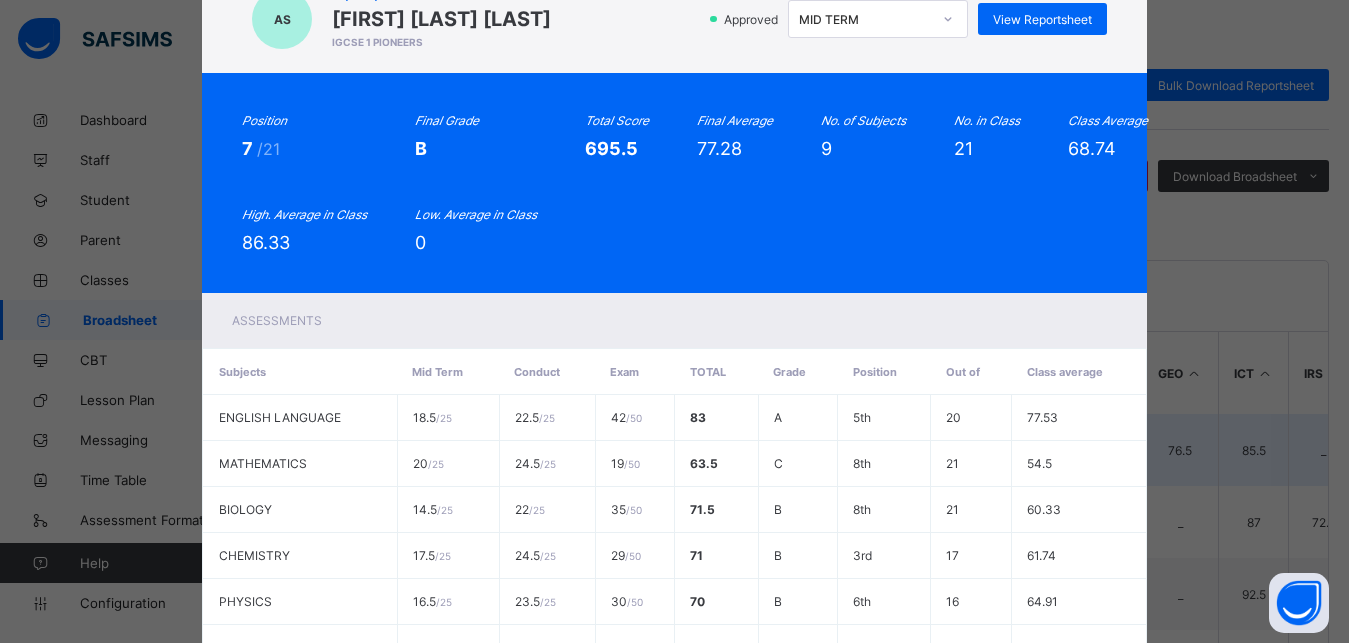 scroll, scrollTop: 0, scrollLeft: 0, axis: both 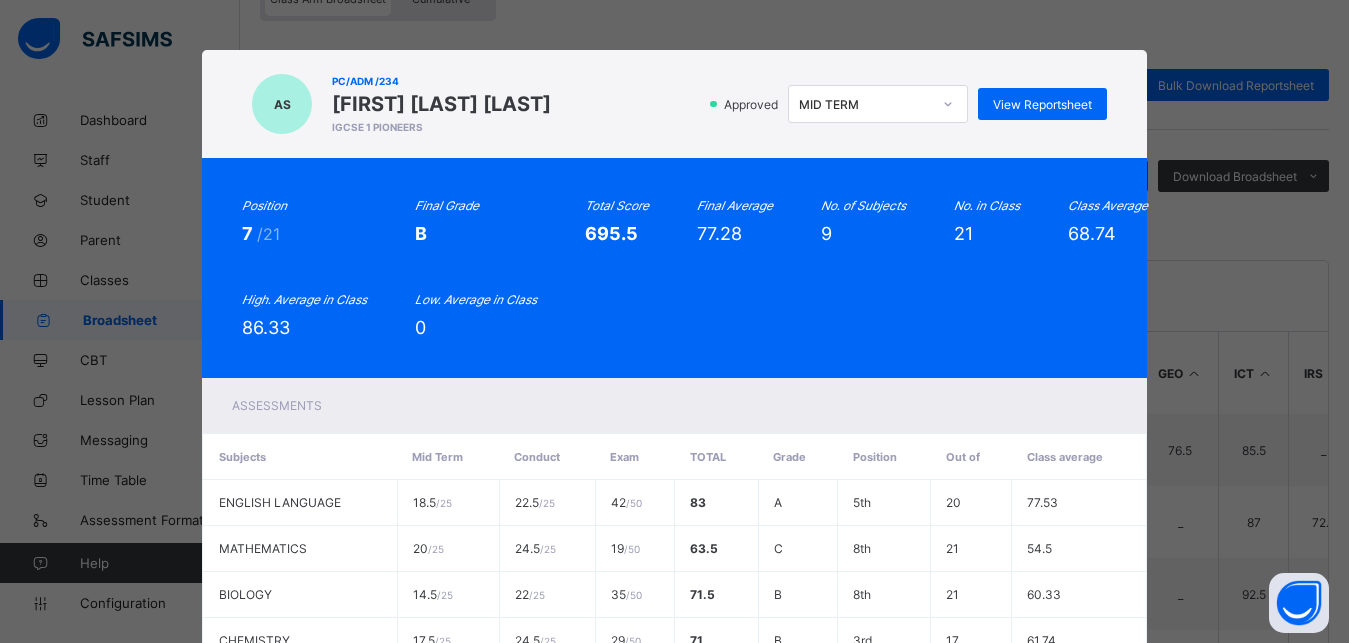 click 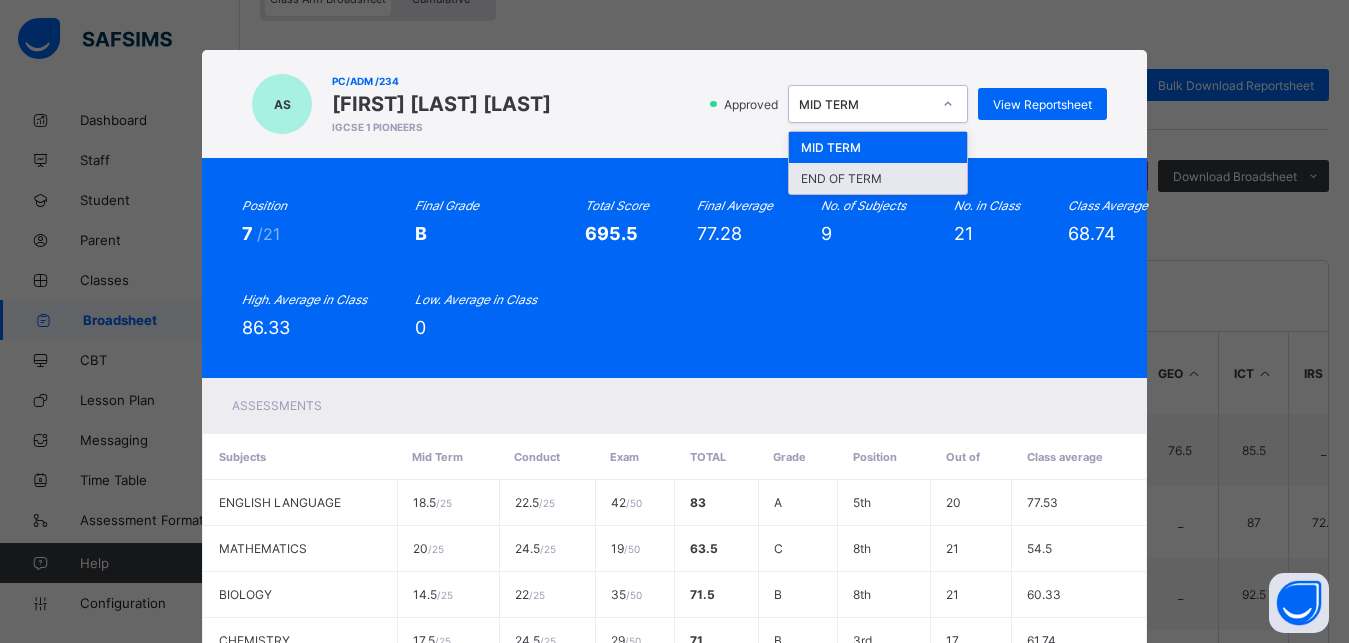 click on "END OF TERM" at bounding box center [878, 178] 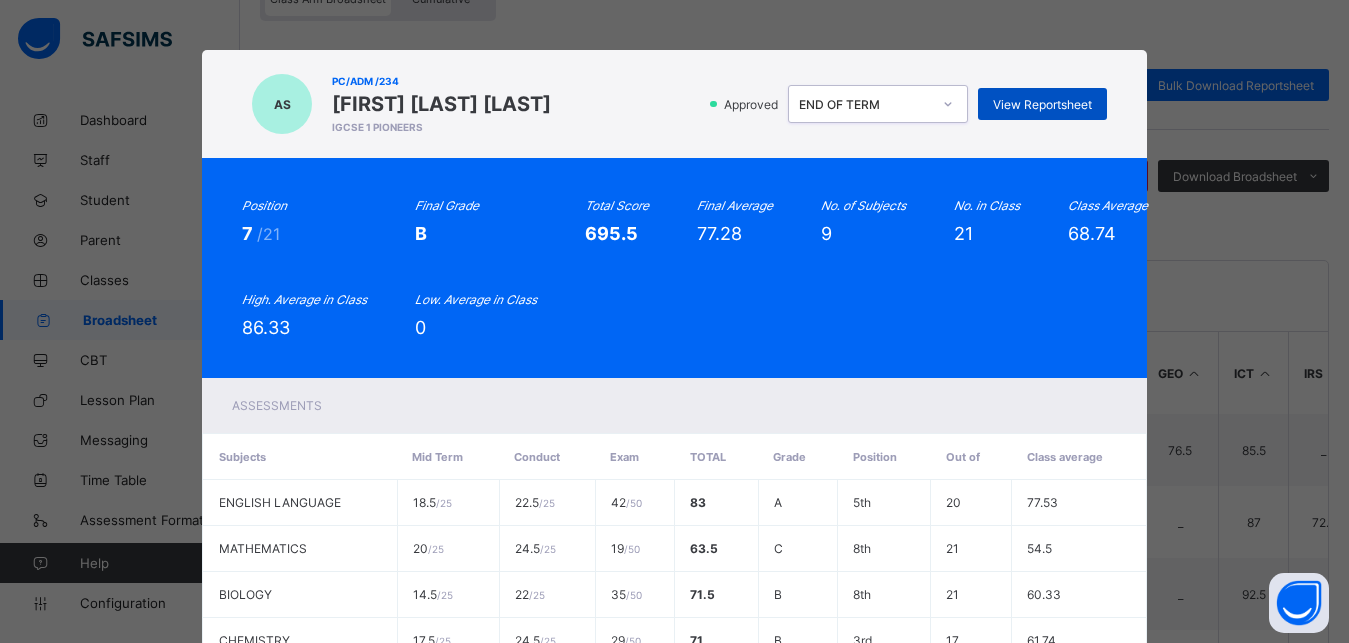 click on "View Reportsheet" at bounding box center [1042, 104] 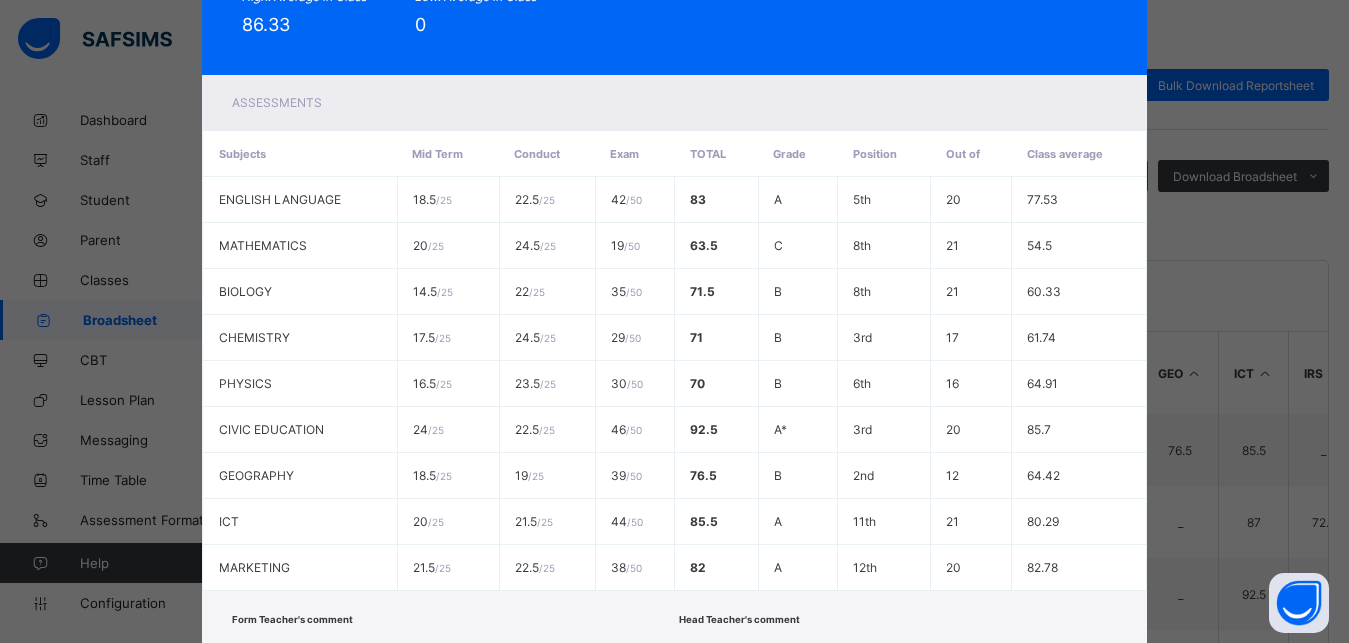 scroll, scrollTop: 433, scrollLeft: 0, axis: vertical 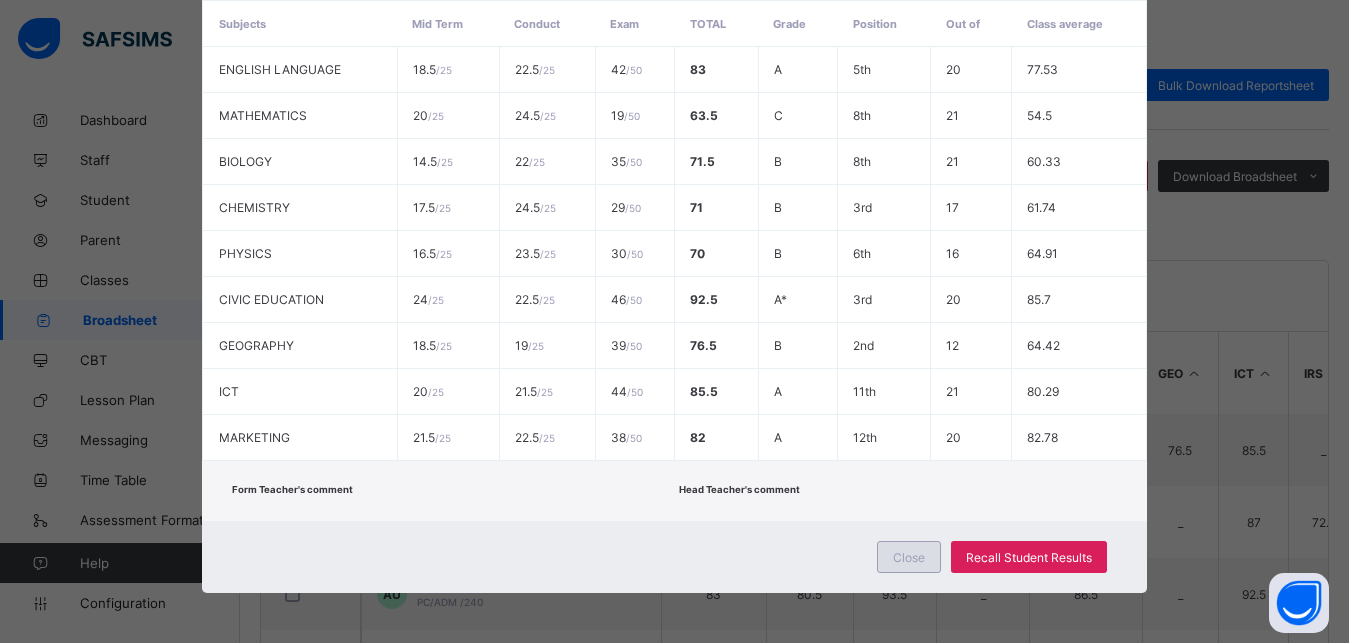 click on "Close" at bounding box center [909, 557] 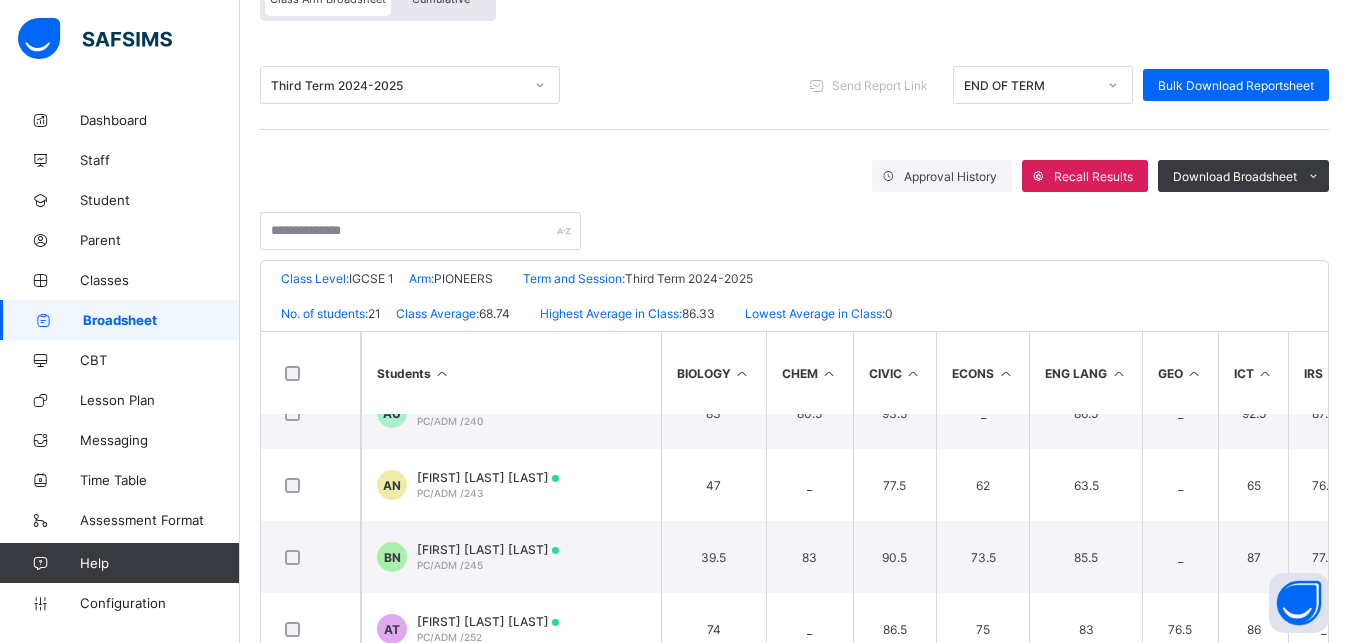 scroll, scrollTop: 199, scrollLeft: 0, axis: vertical 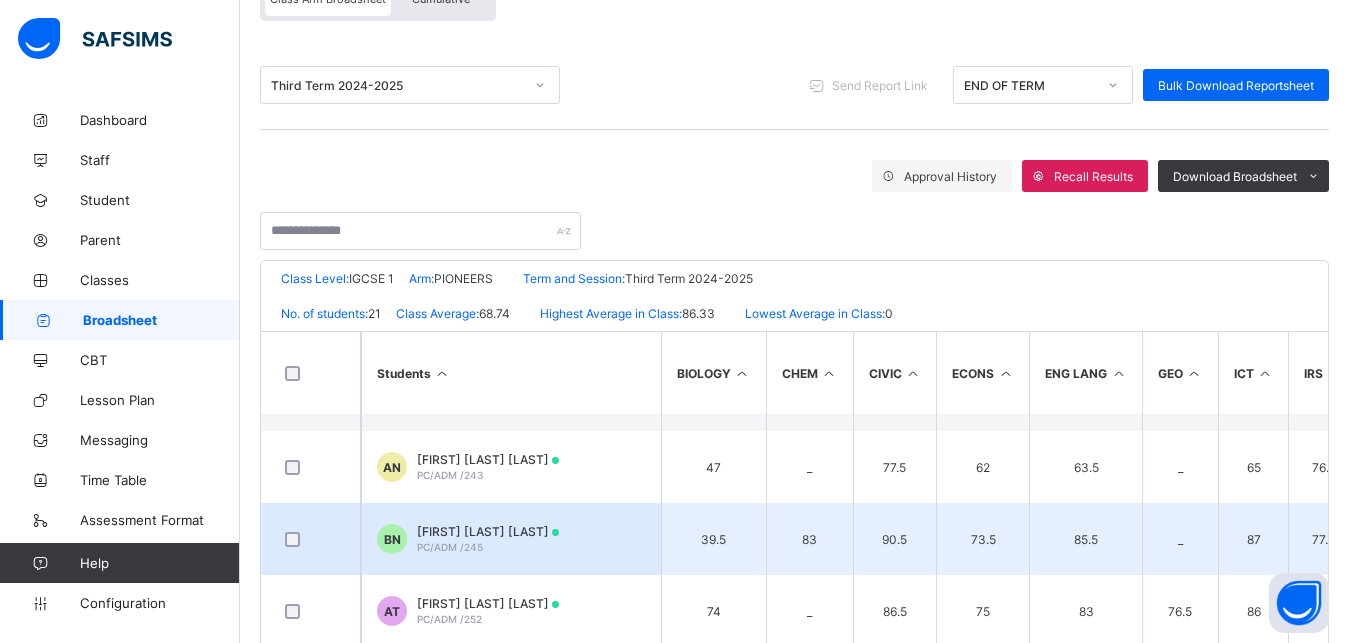 click on "BASHIR BASHIR NAZIR   PC/ADM /245" at bounding box center [488, 539] 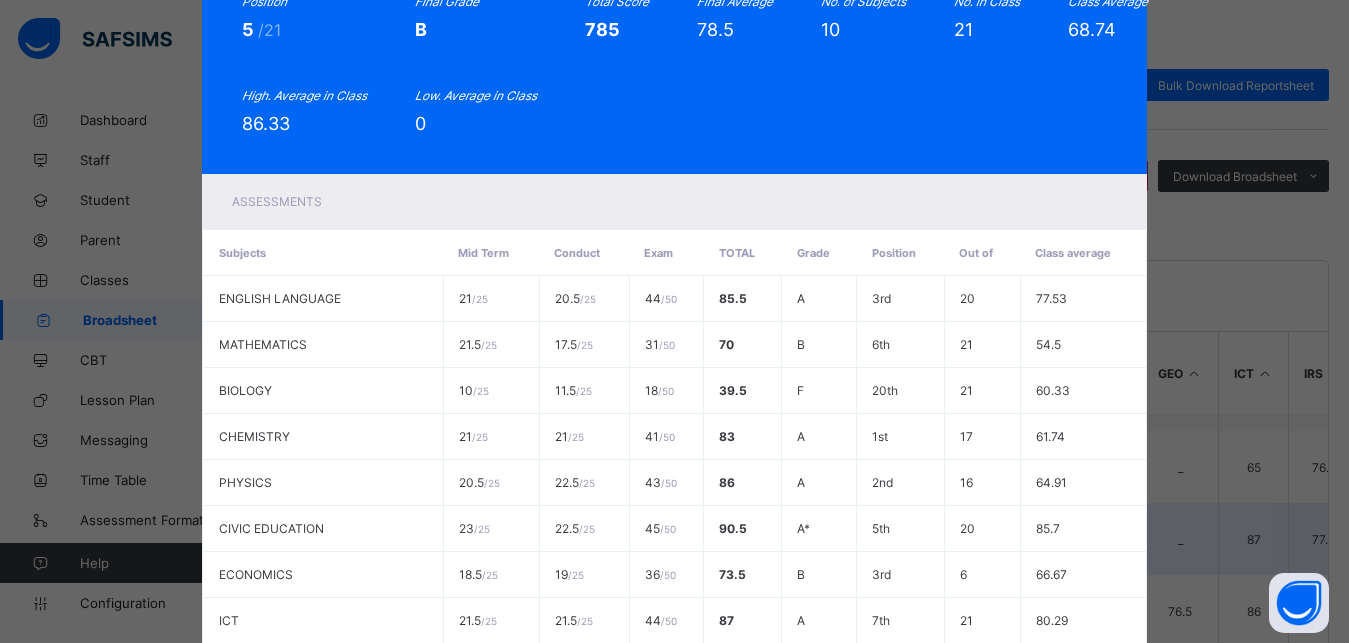 scroll, scrollTop: 0, scrollLeft: 0, axis: both 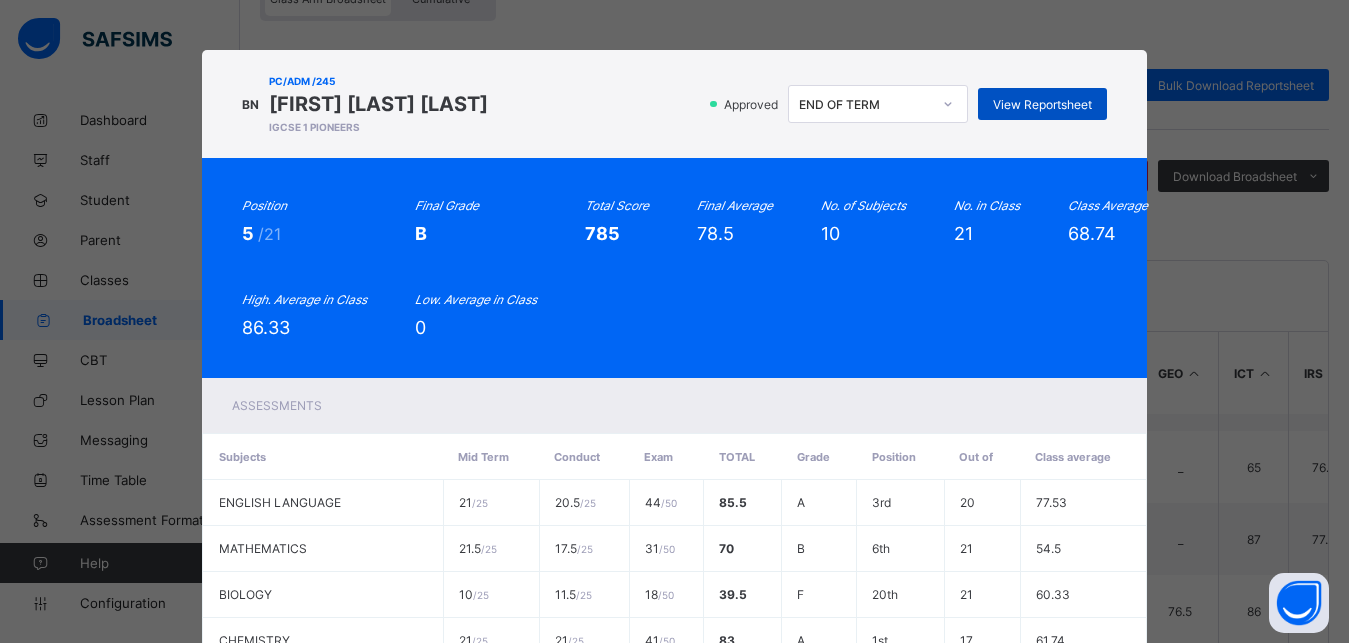click on "View Reportsheet" at bounding box center [1042, 104] 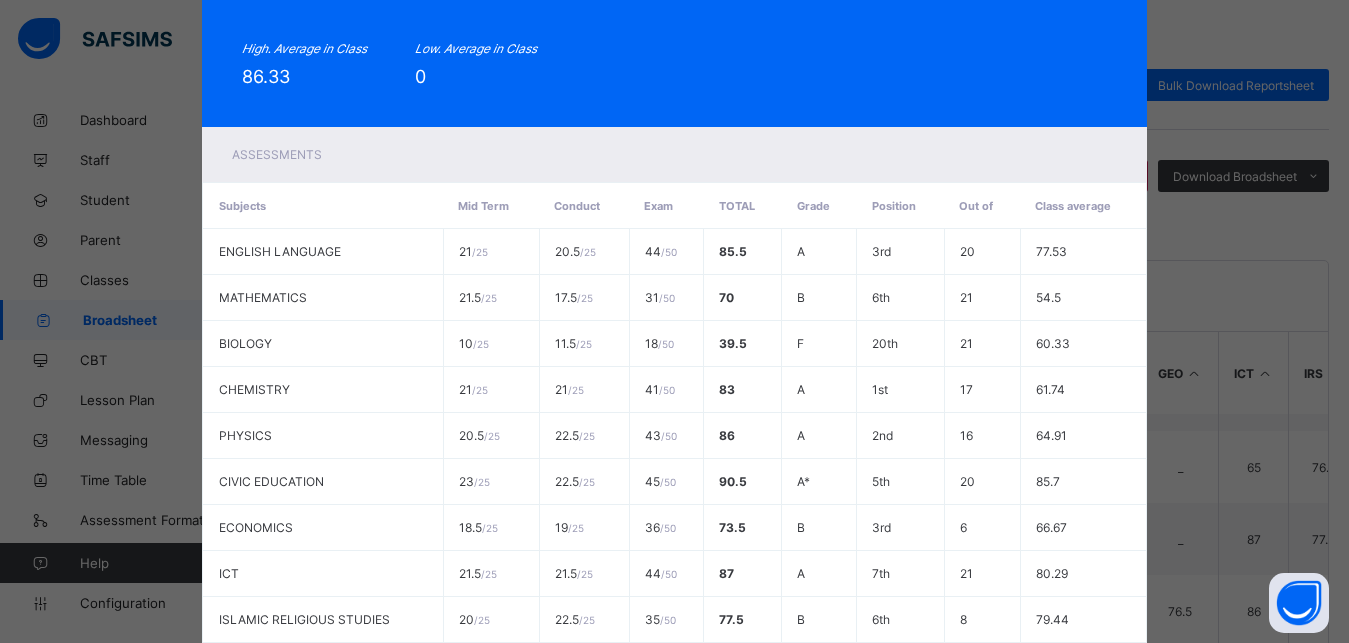 scroll, scrollTop: 479, scrollLeft: 0, axis: vertical 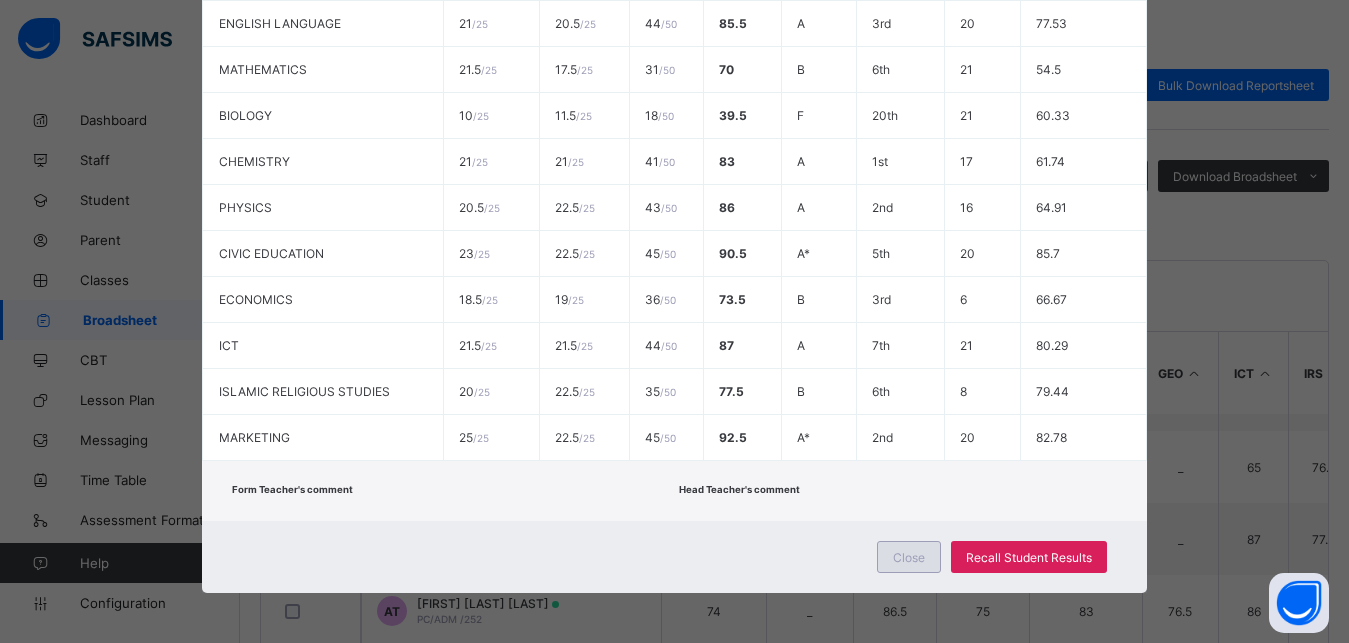 click on "Close" at bounding box center (909, 557) 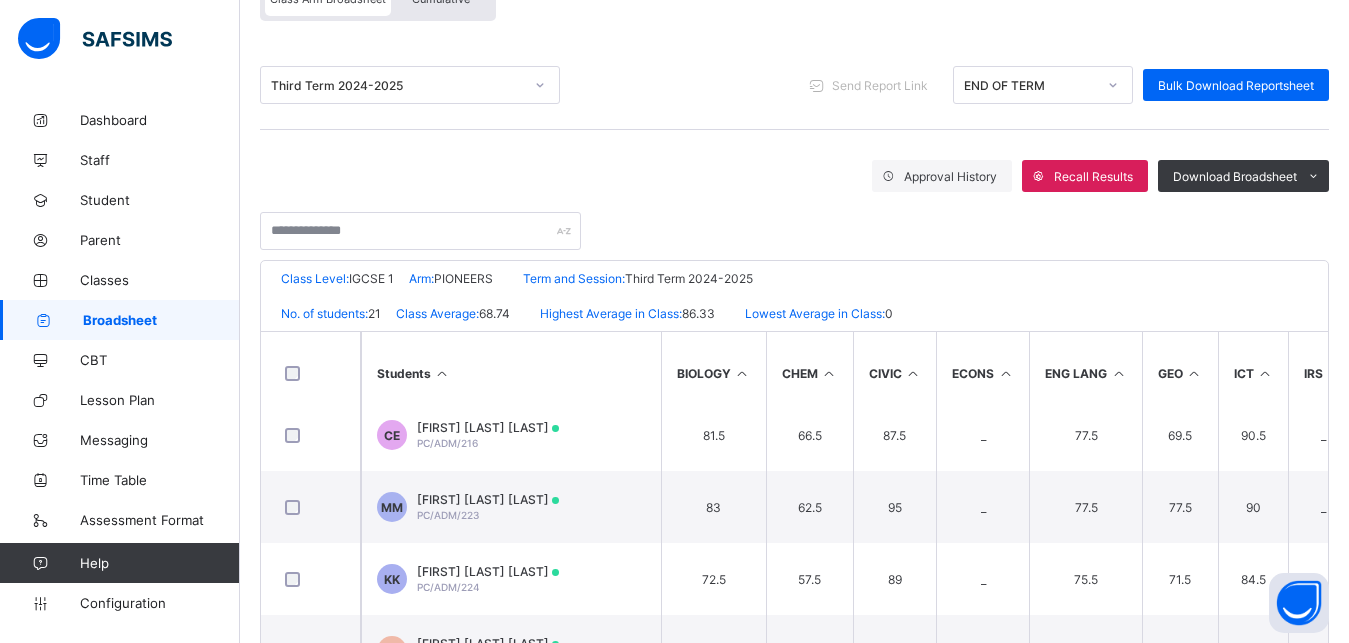 scroll, scrollTop: 1112, scrollLeft: 0, axis: vertical 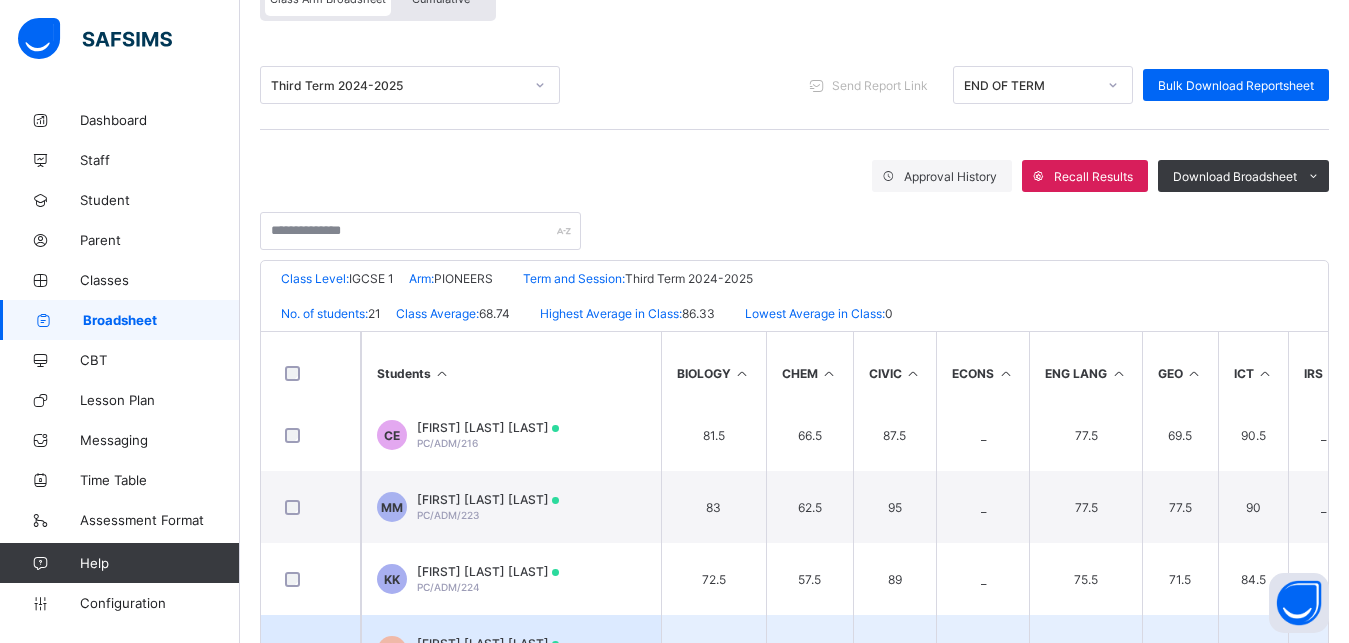 click on "[FIRST] [LAST] [MIDDLE]" at bounding box center [488, 643] 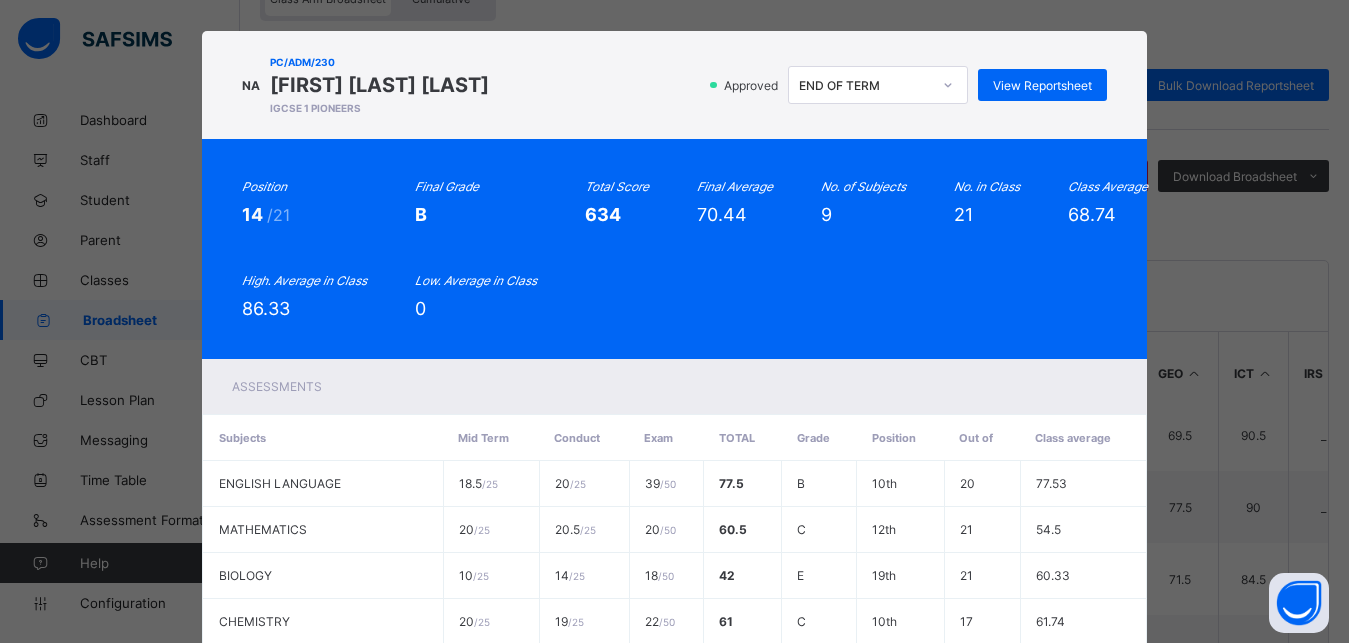 scroll, scrollTop: 0, scrollLeft: 0, axis: both 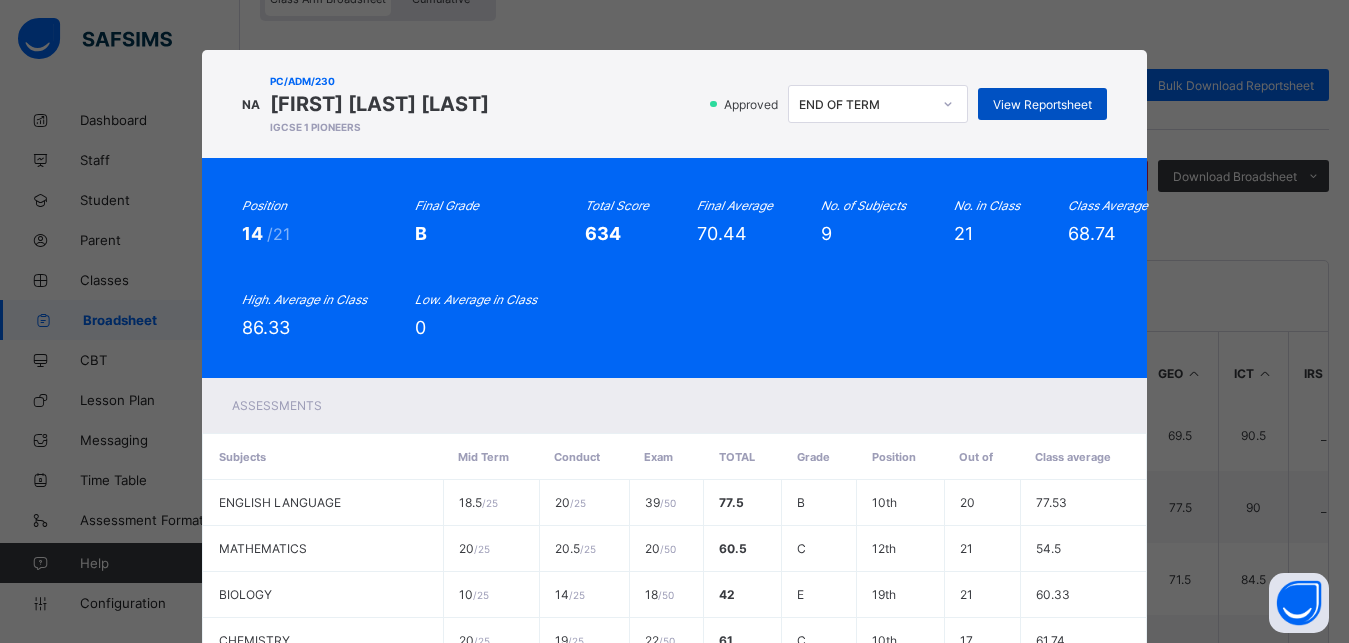 click on "View Reportsheet" at bounding box center (1042, 104) 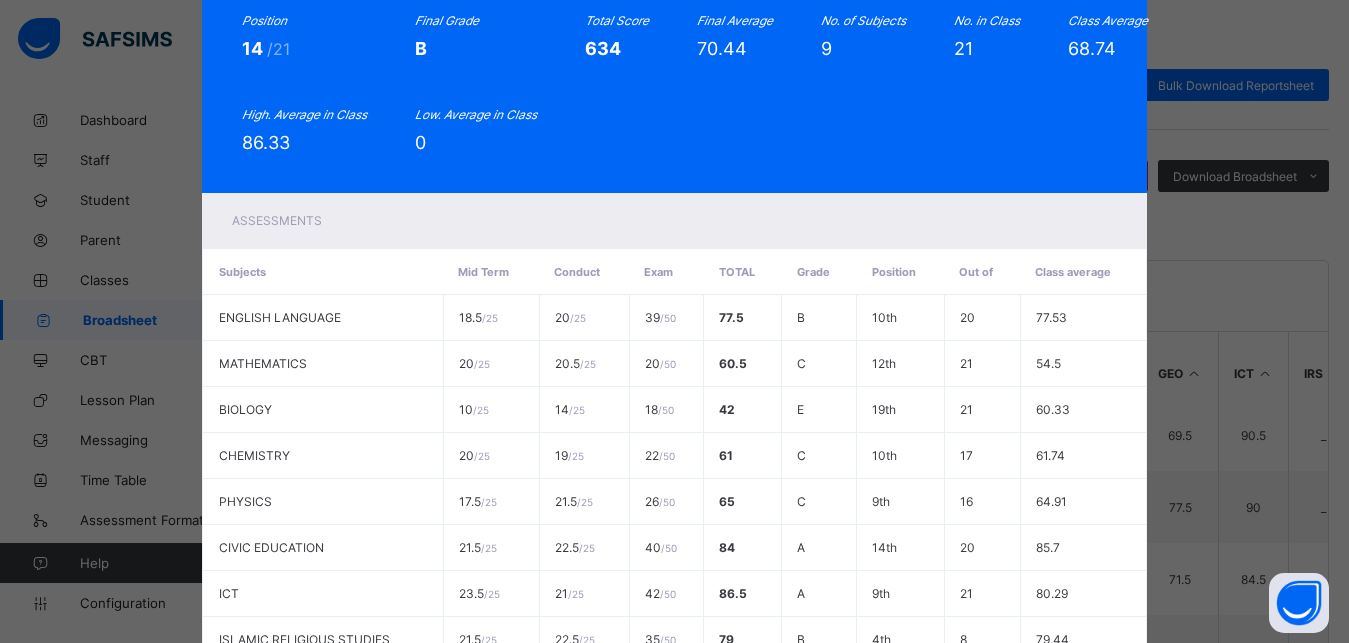 scroll, scrollTop: 433, scrollLeft: 0, axis: vertical 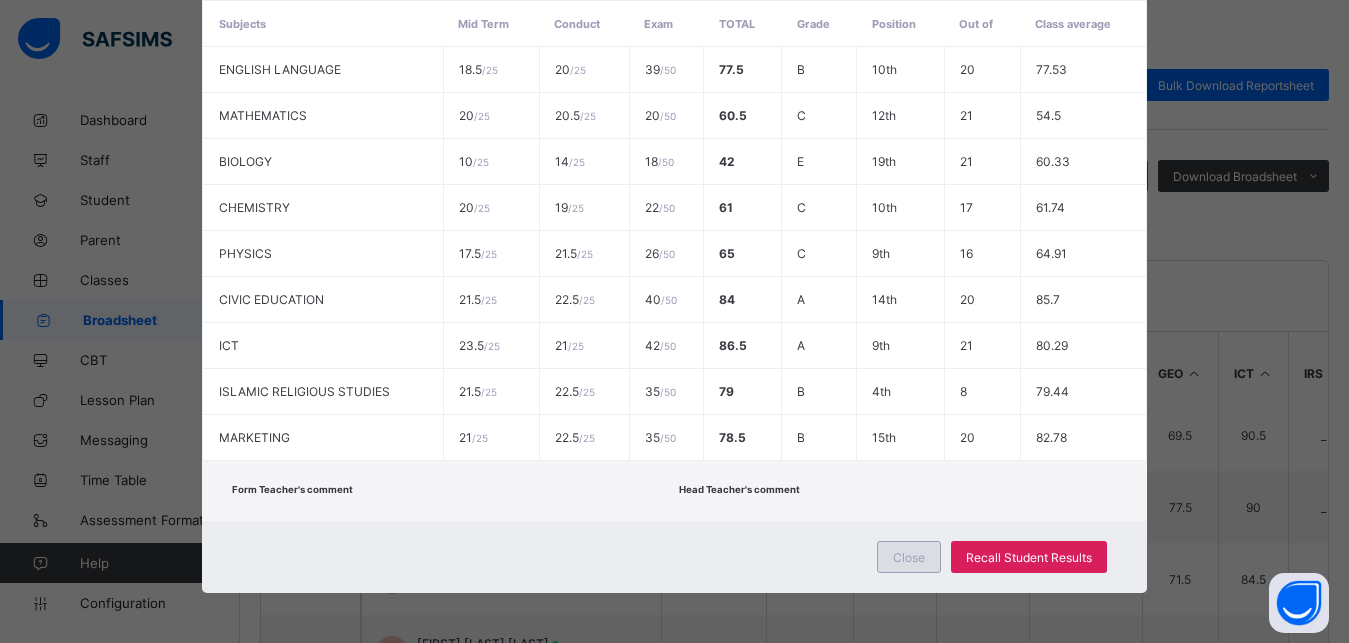 click on "Close" at bounding box center (909, 557) 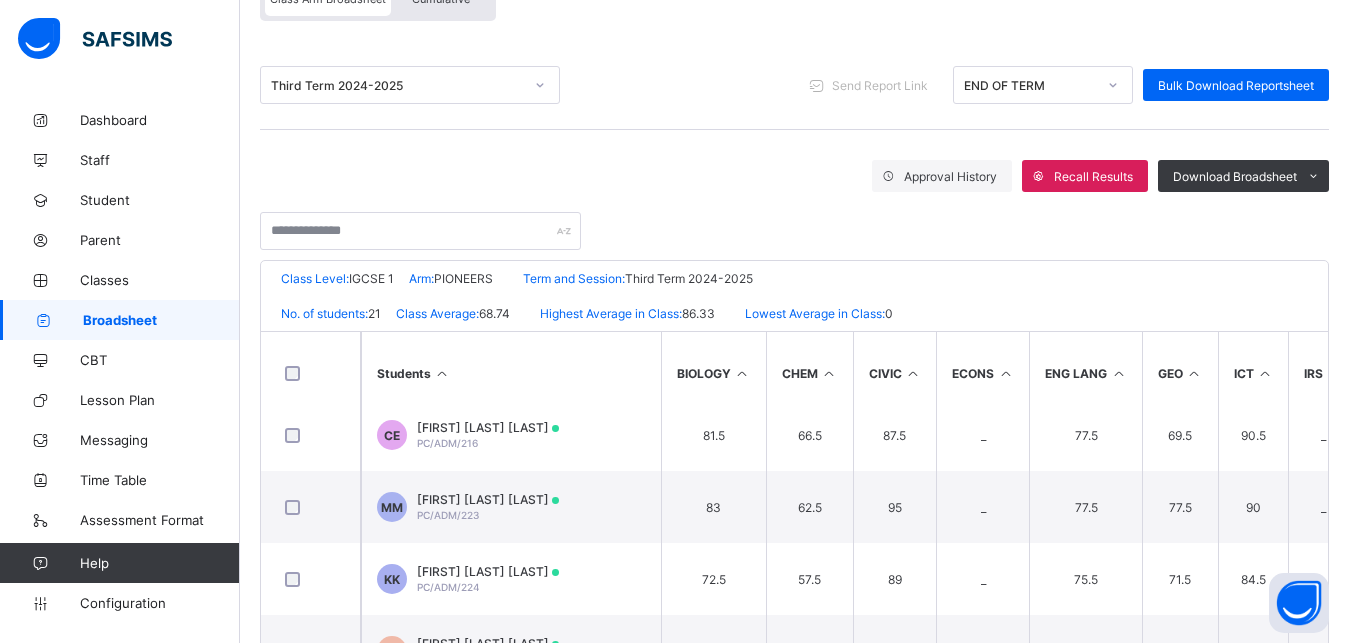 scroll, scrollTop: 0, scrollLeft: 0, axis: both 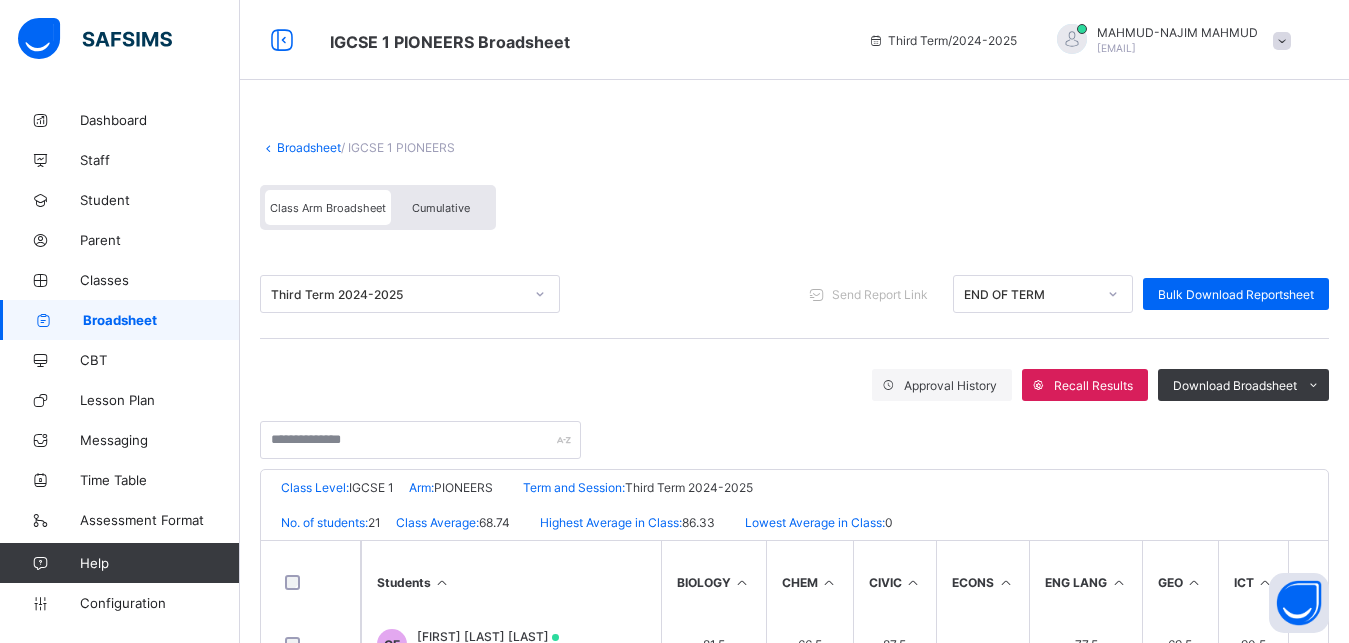 click on "Broadsheet" at bounding box center [309, 147] 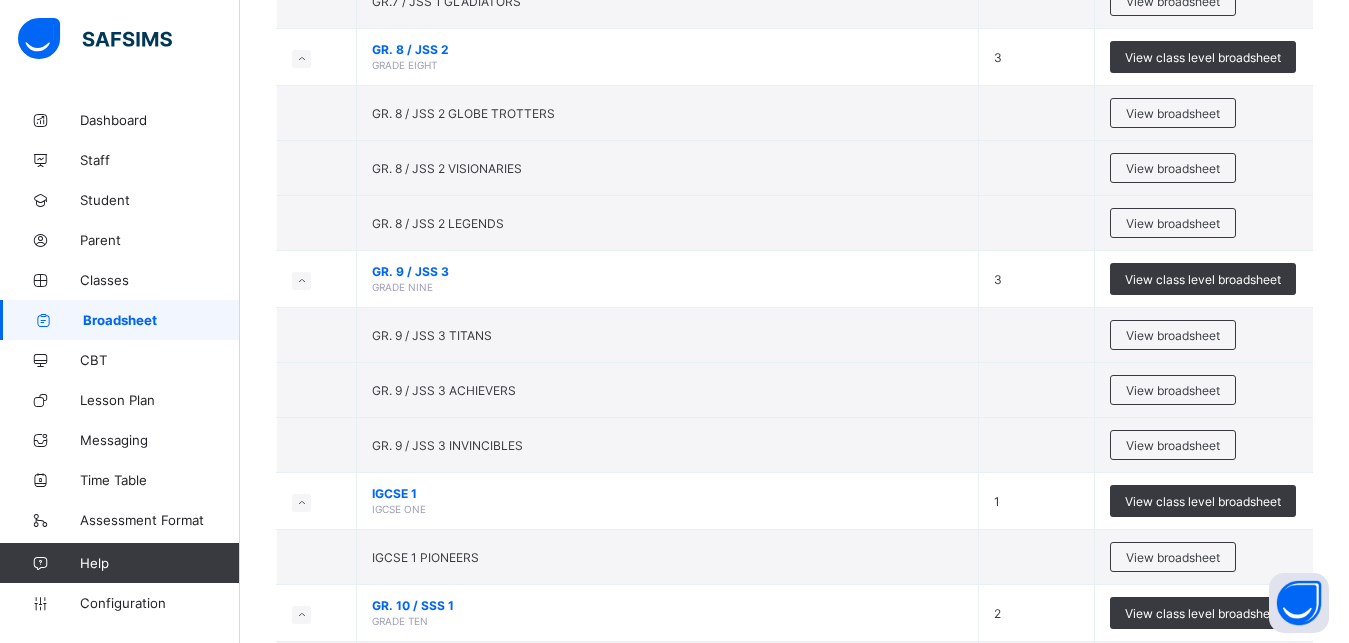 scroll, scrollTop: 436, scrollLeft: 0, axis: vertical 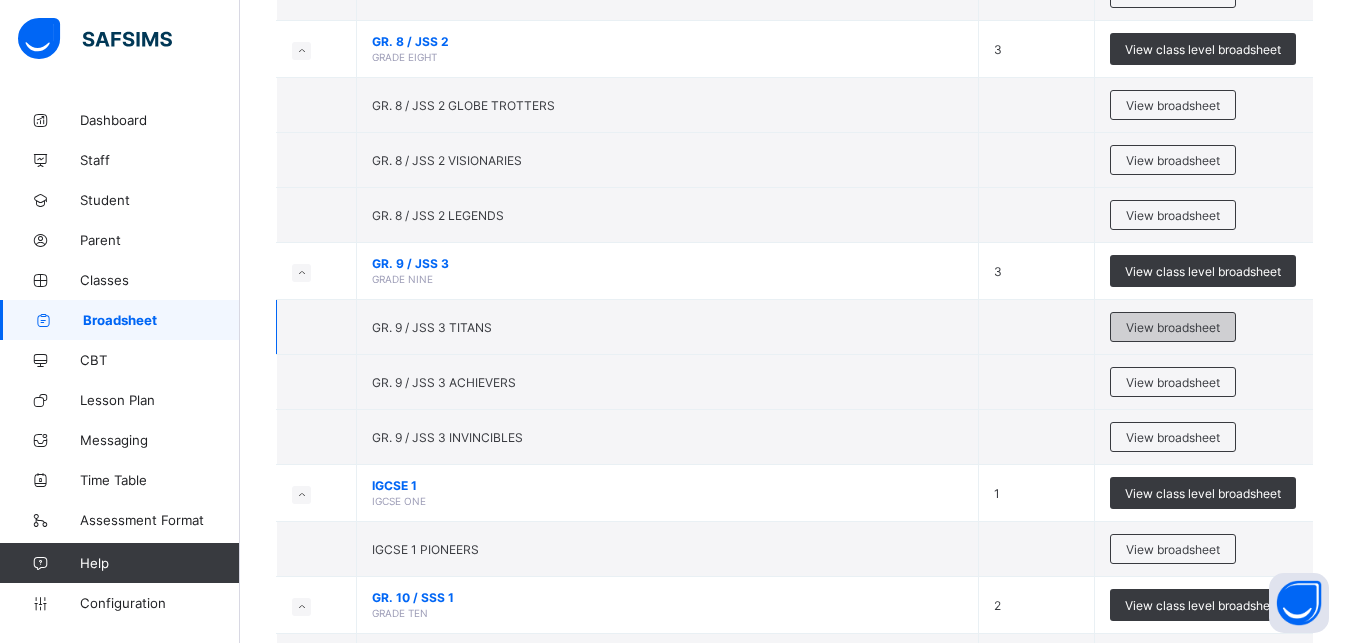 click on "View broadsheet" at bounding box center (1173, 327) 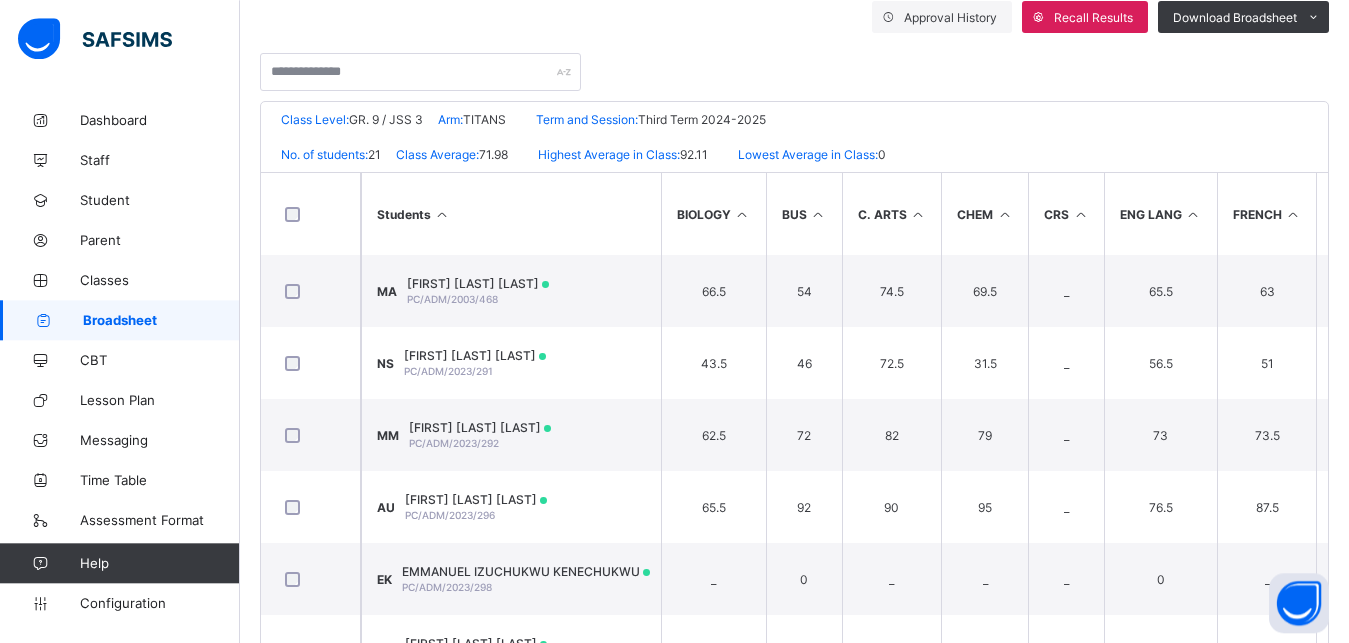 scroll, scrollTop: 438, scrollLeft: 0, axis: vertical 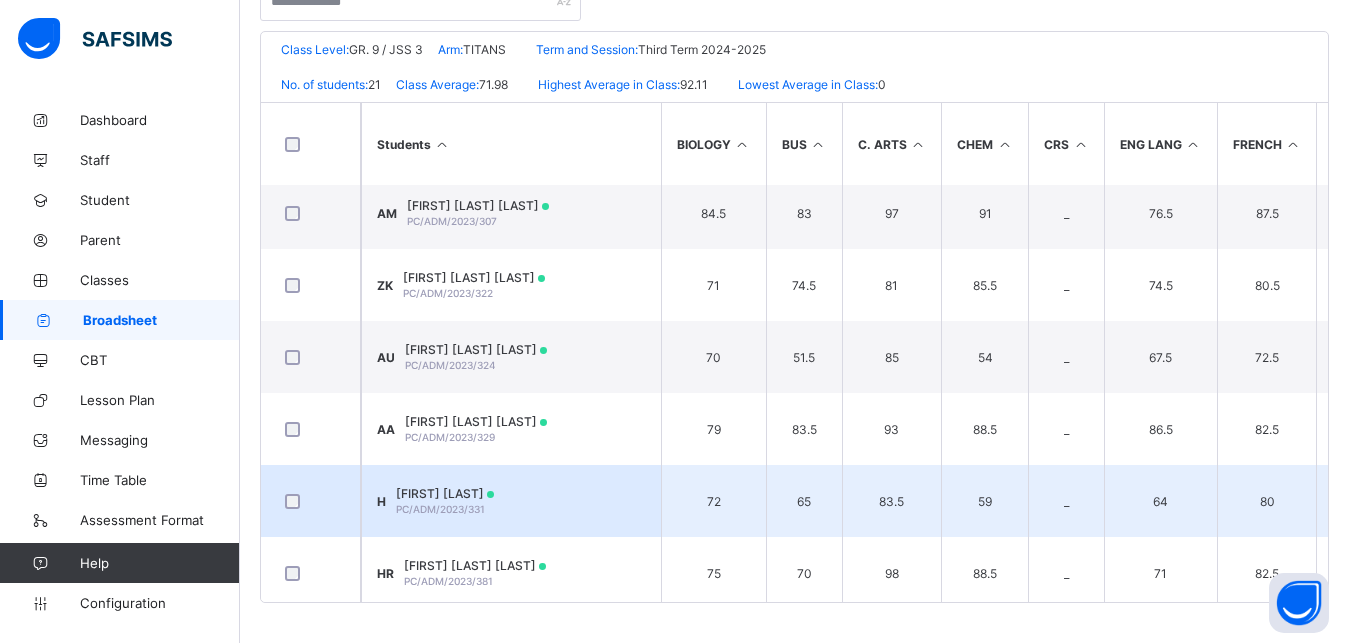 click on "PC/ADM/2023/331" at bounding box center (440, 509) 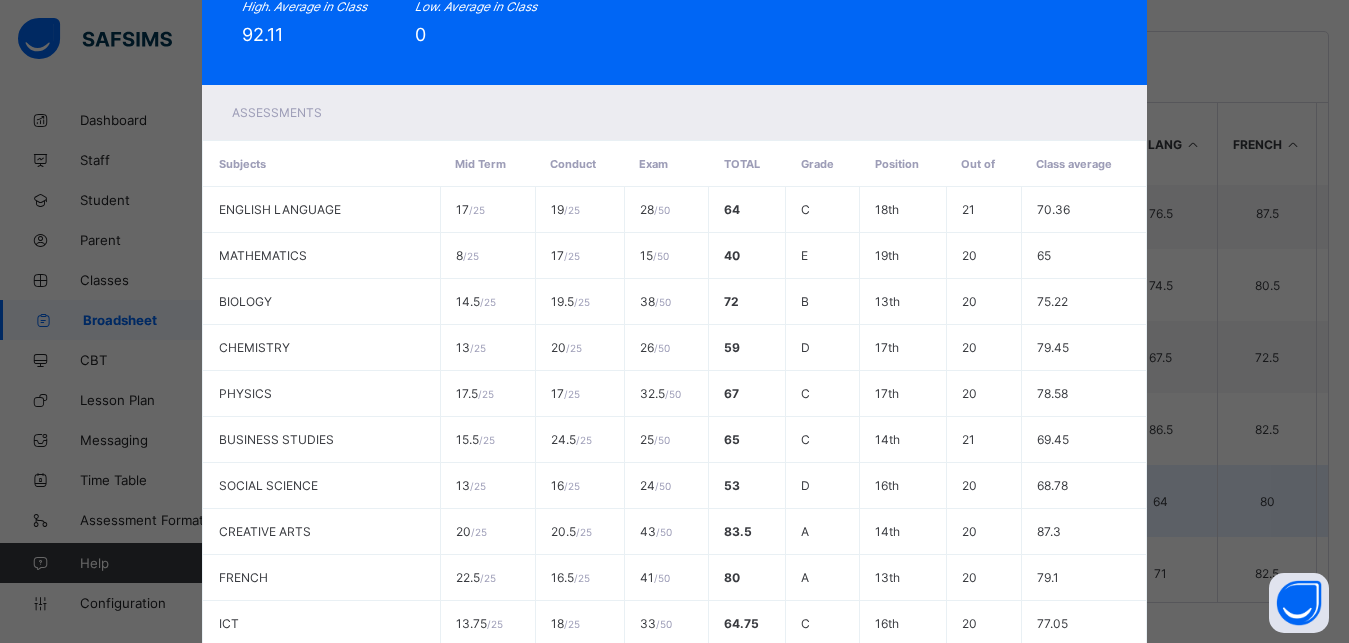 scroll, scrollTop: 0, scrollLeft: 0, axis: both 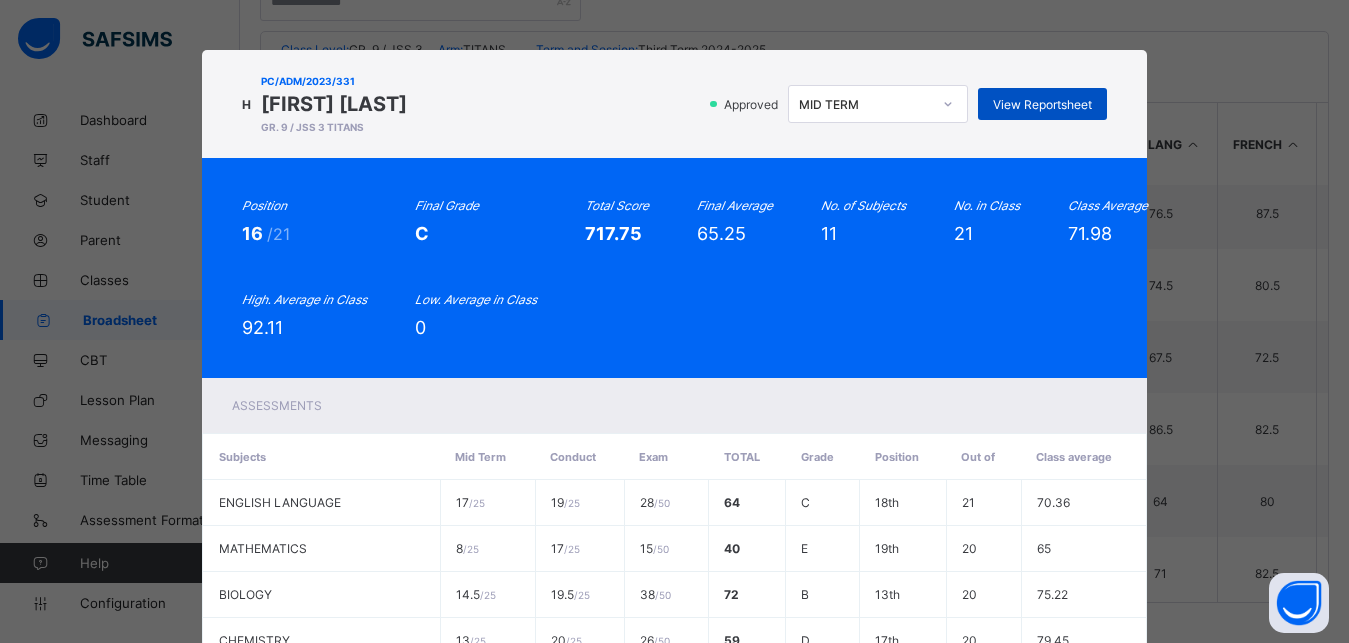 click on "View Reportsheet" at bounding box center (1042, 104) 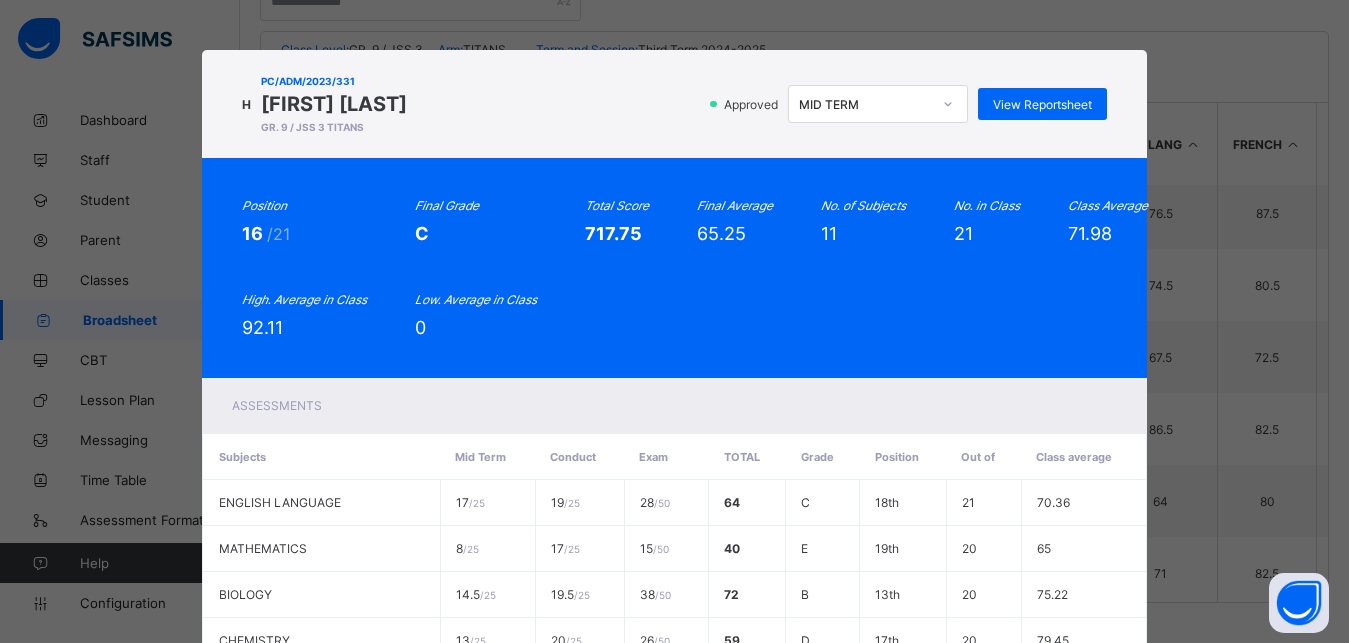 click 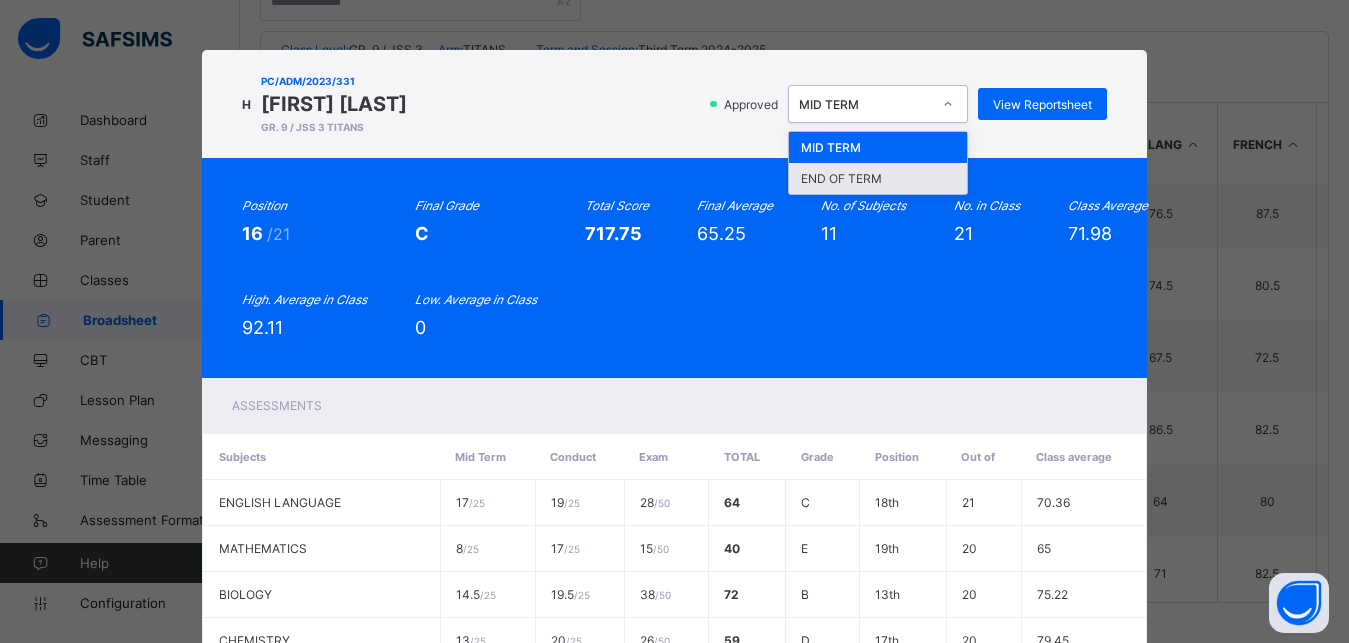 click on "END OF TERM" at bounding box center (878, 178) 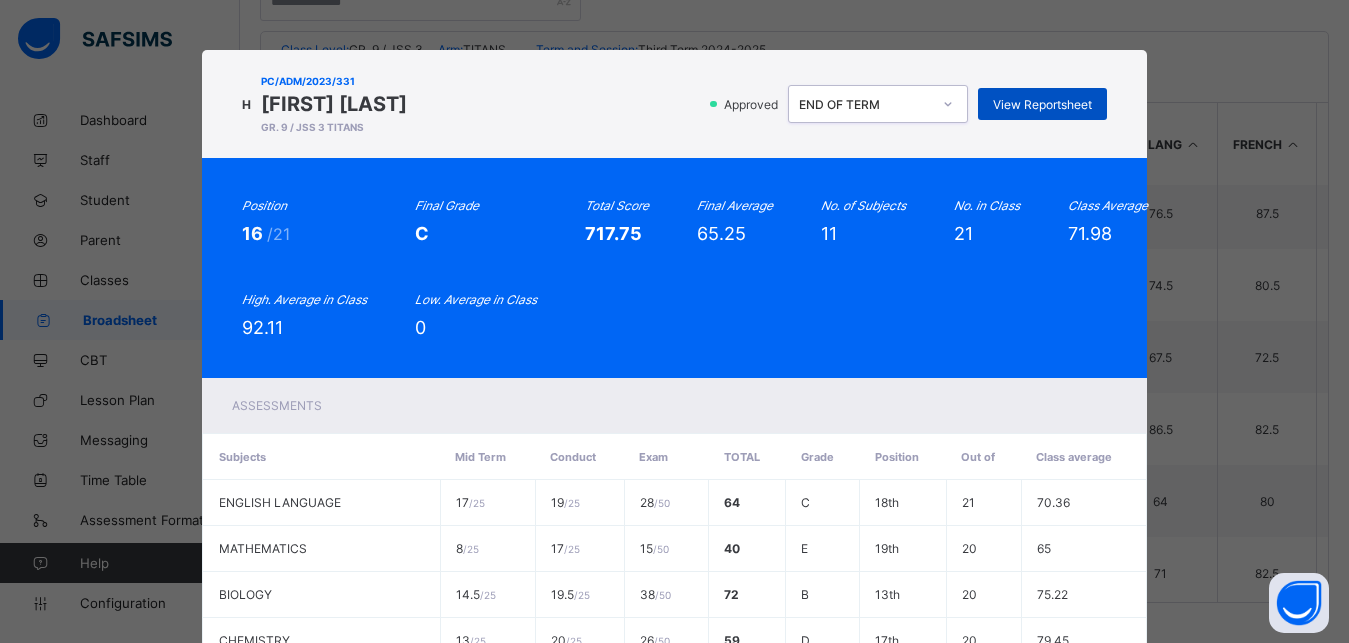 click on "View Reportsheet" at bounding box center [1042, 104] 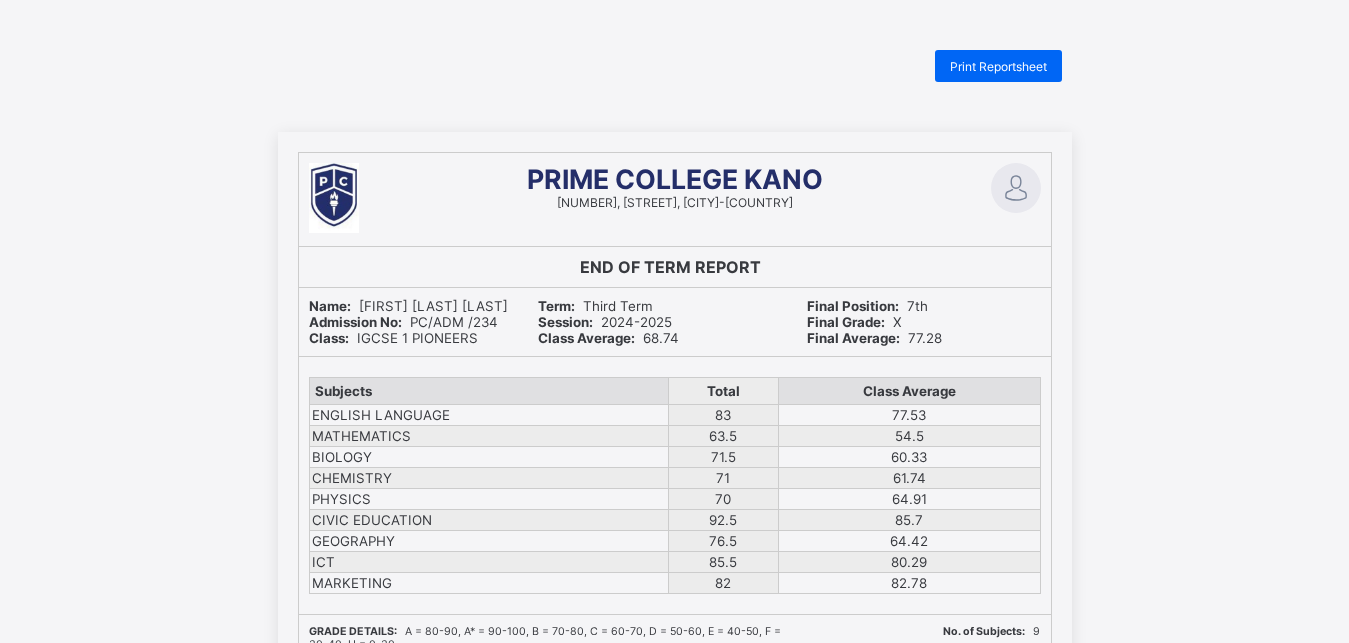 scroll, scrollTop: 0, scrollLeft: 0, axis: both 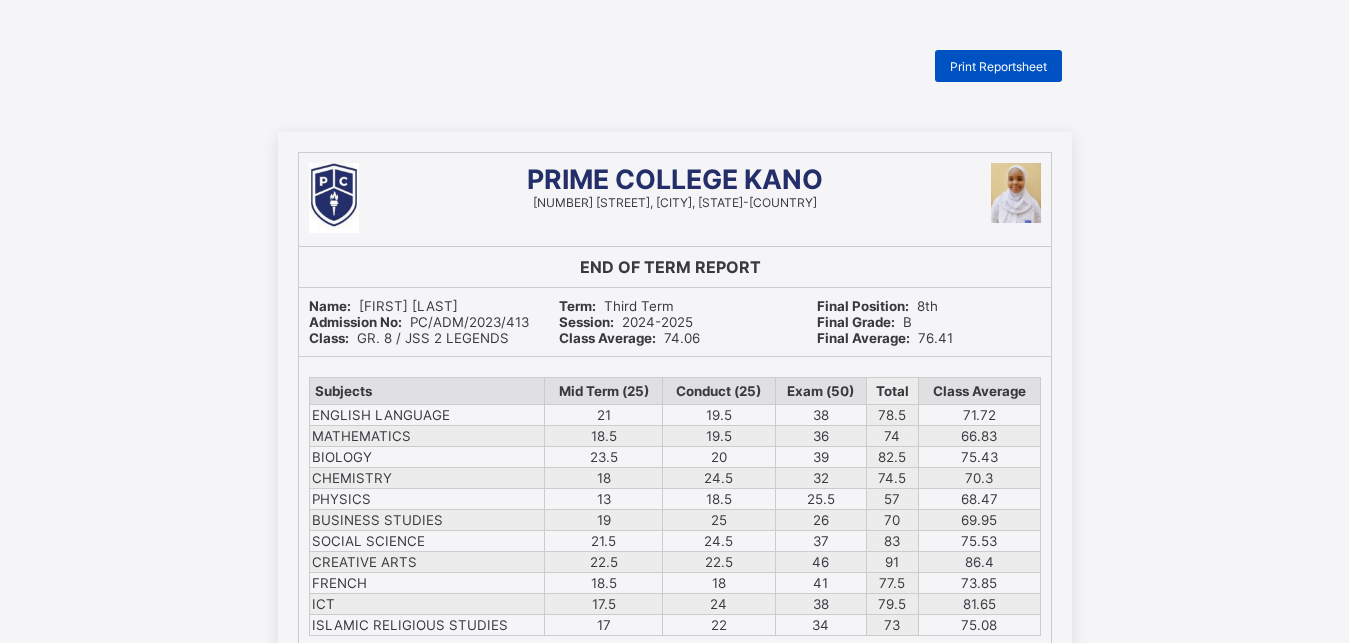 click on "Print Reportsheet" at bounding box center [998, 66] 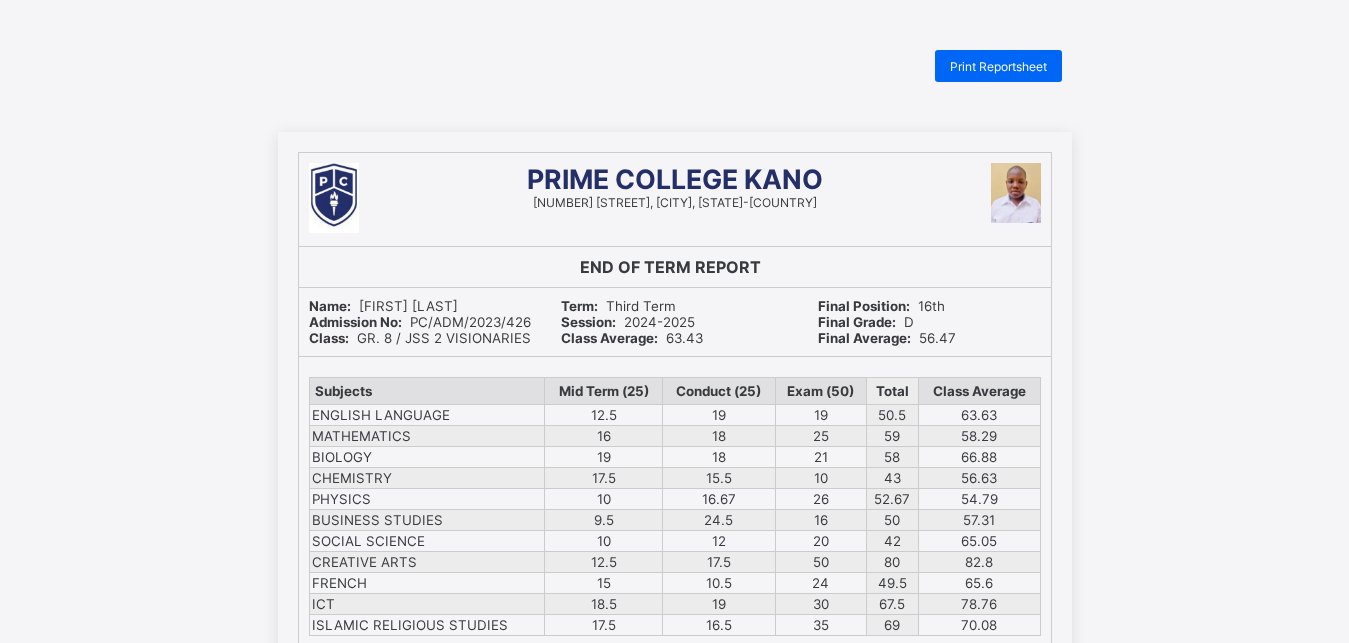 scroll, scrollTop: 0, scrollLeft: 0, axis: both 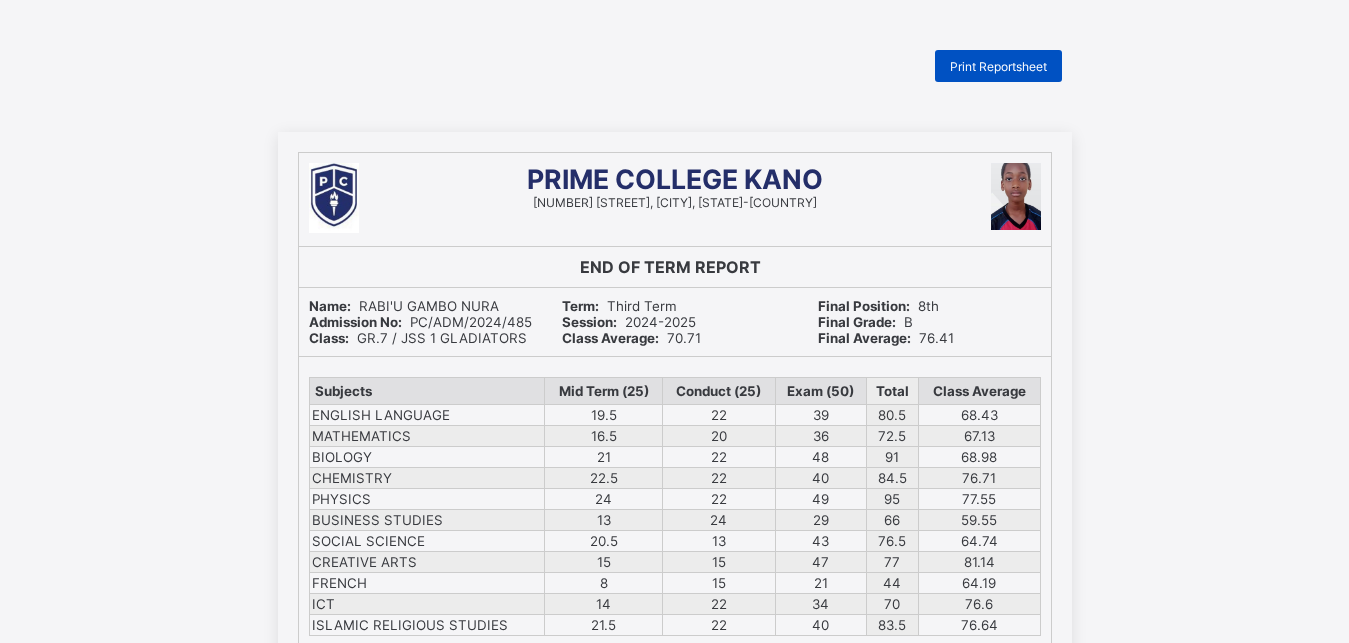 click on "Print Reportsheet" at bounding box center [998, 66] 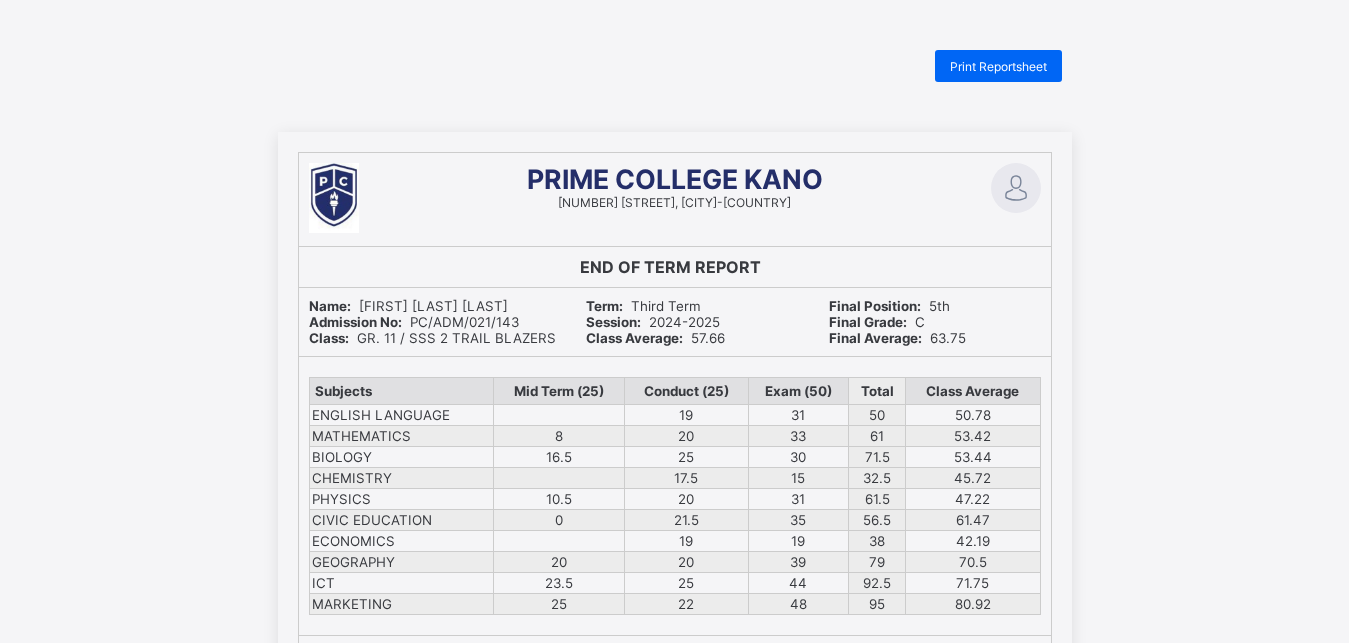 scroll, scrollTop: 0, scrollLeft: 0, axis: both 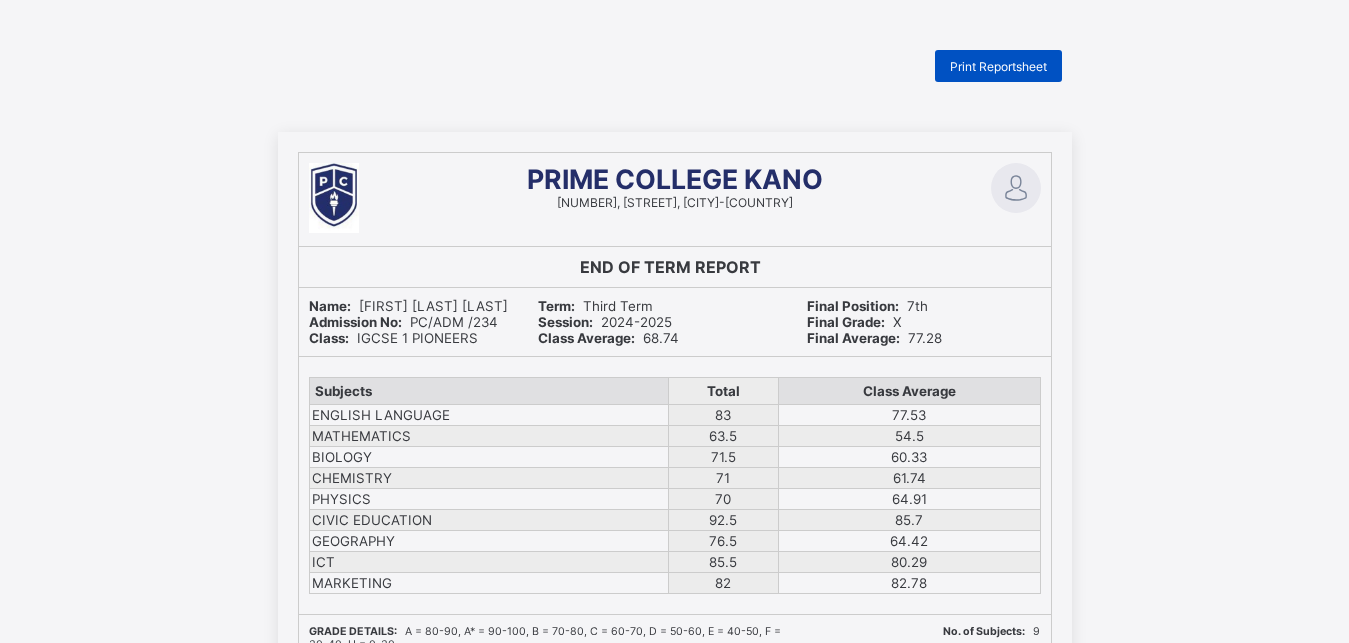 click on "Print Reportsheet" at bounding box center [998, 66] 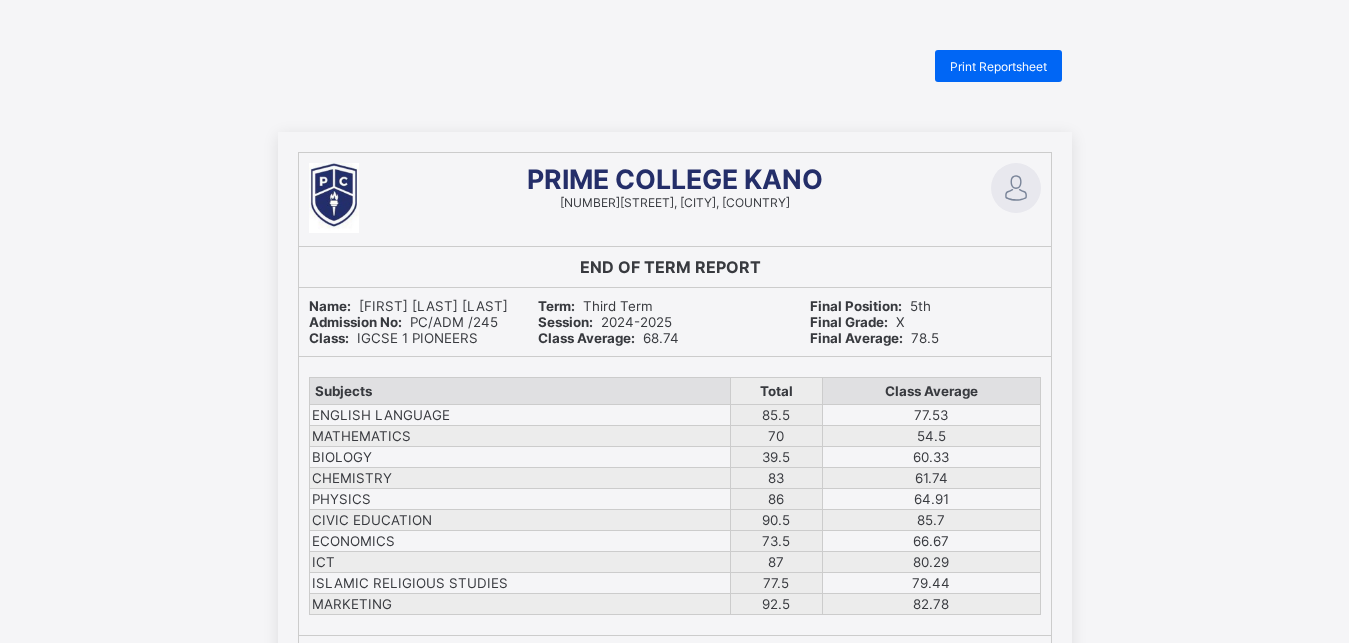scroll, scrollTop: 0, scrollLeft: 0, axis: both 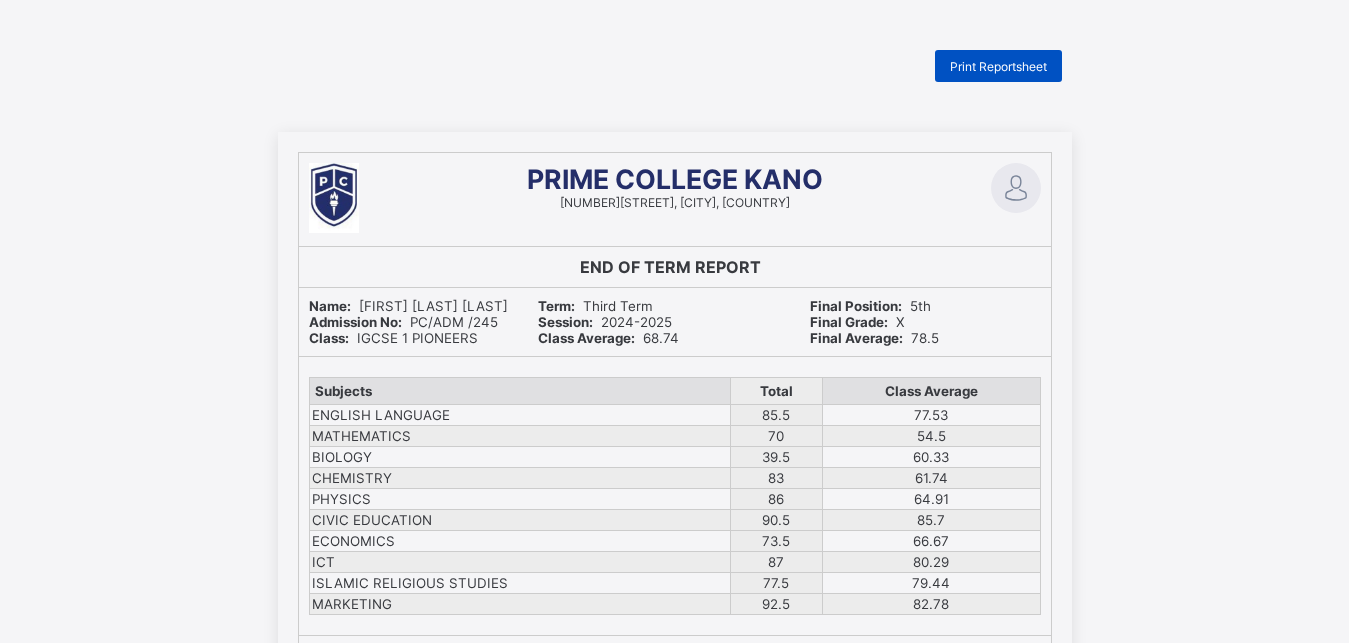 click on "Print Reportsheet" at bounding box center (998, 66) 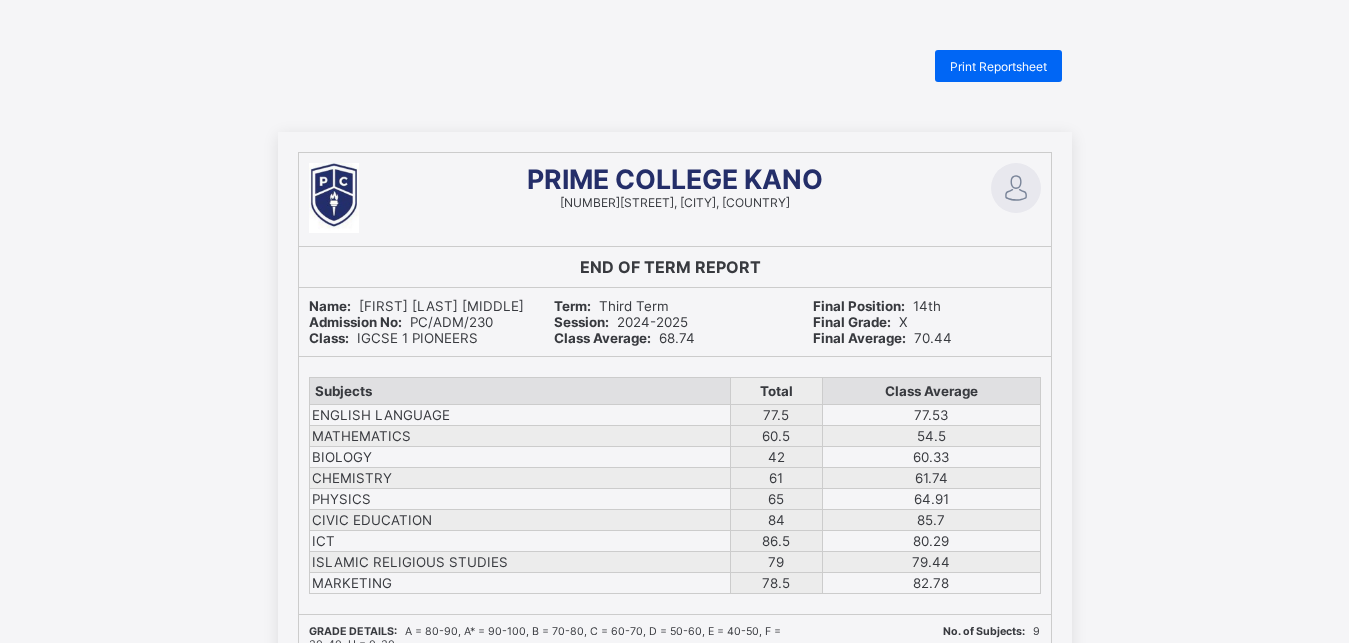 scroll, scrollTop: 0, scrollLeft: 0, axis: both 